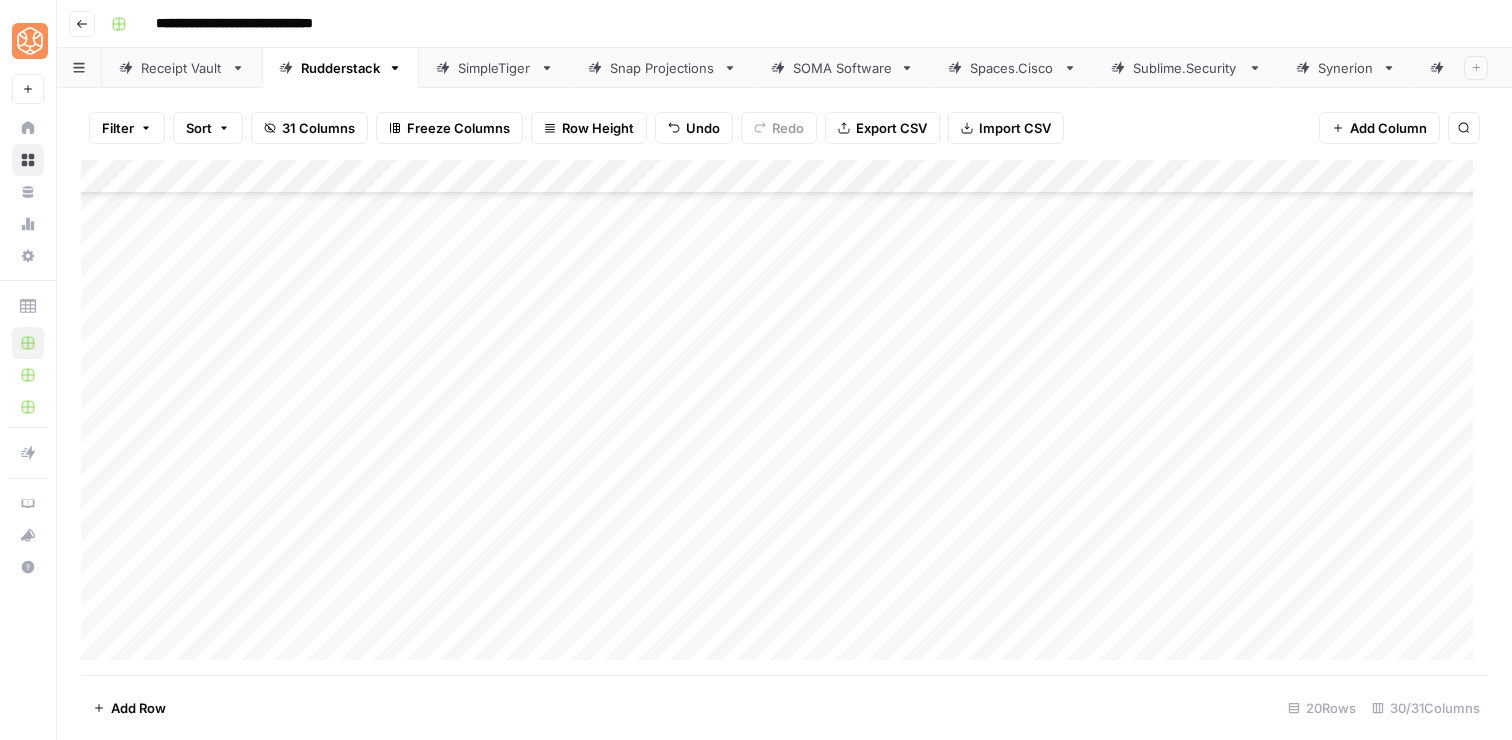 scroll, scrollTop: 0, scrollLeft: 0, axis: both 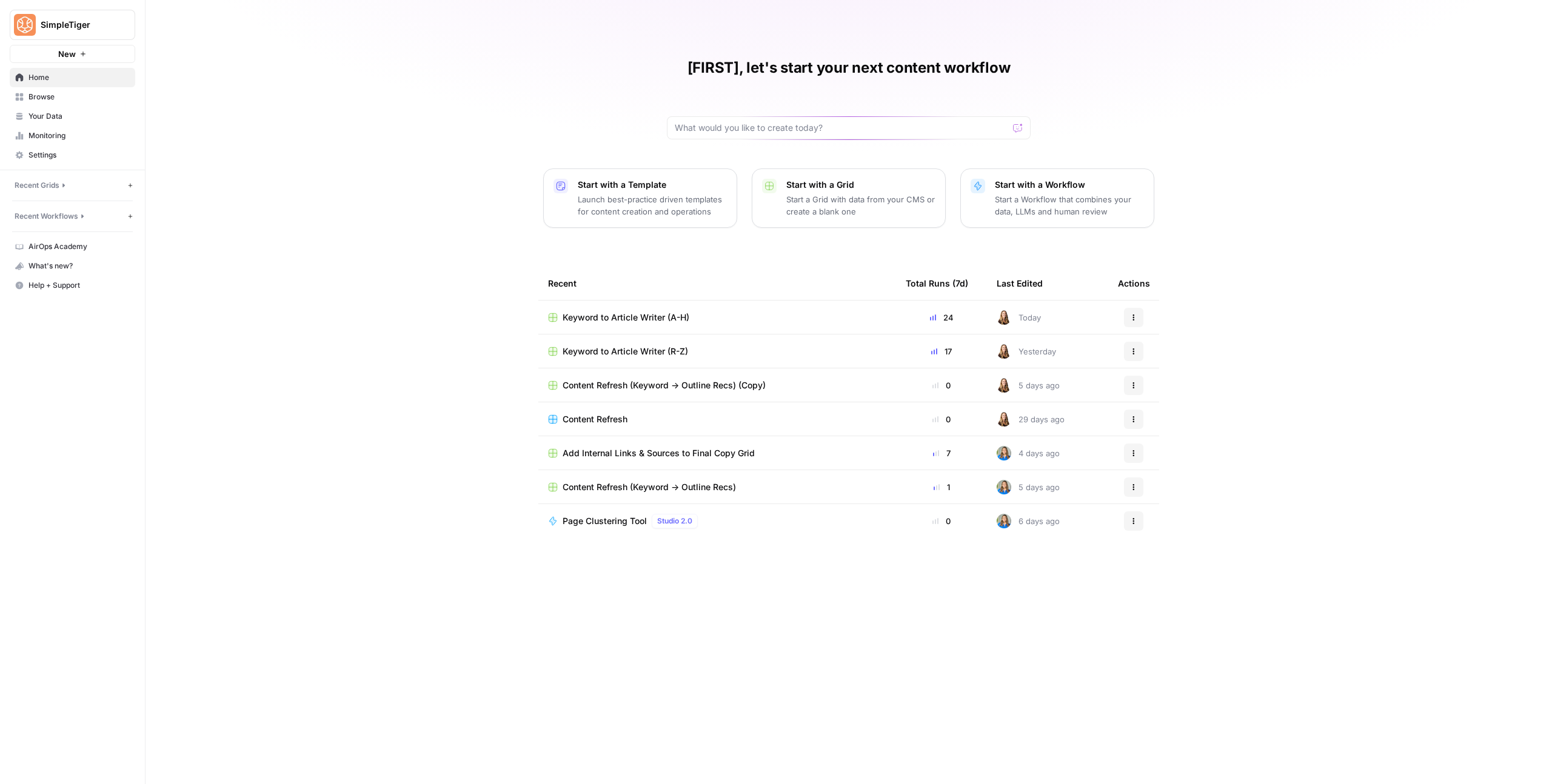 click on "Browse" at bounding box center [79, 97] 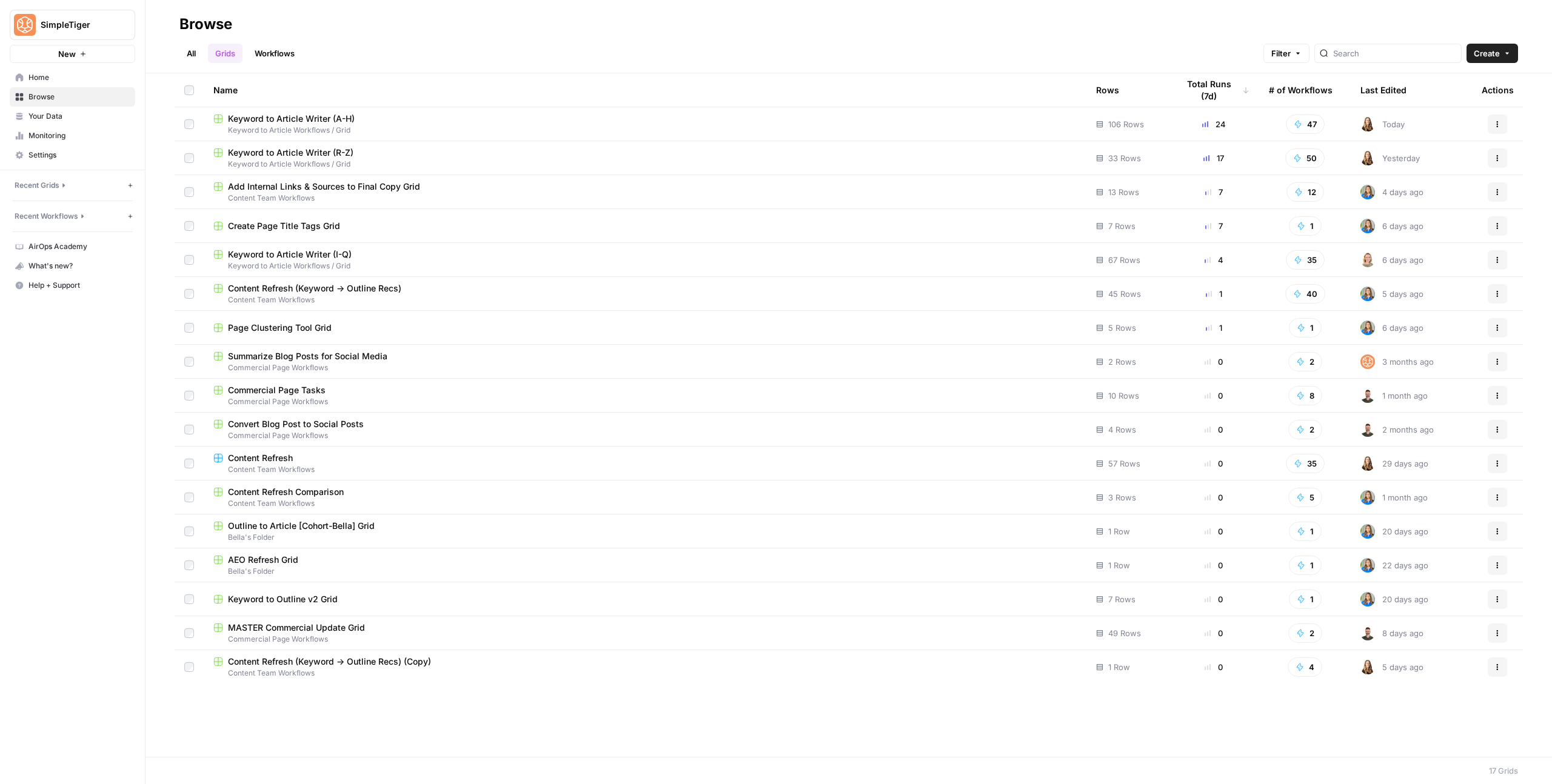 click on "Your Data" at bounding box center [72, 116] 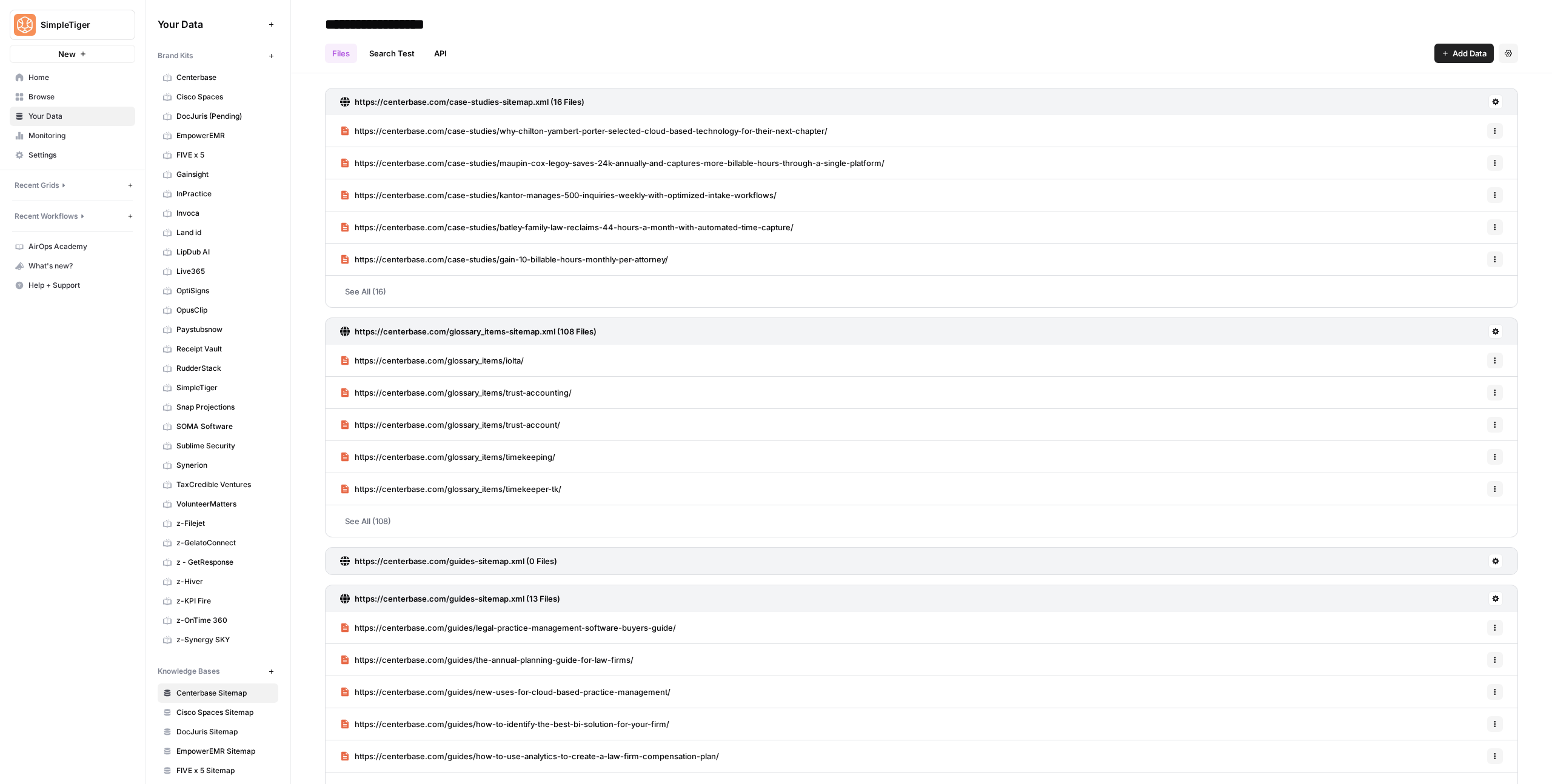 click on "VolunteerMatters" at bounding box center (224, 504) 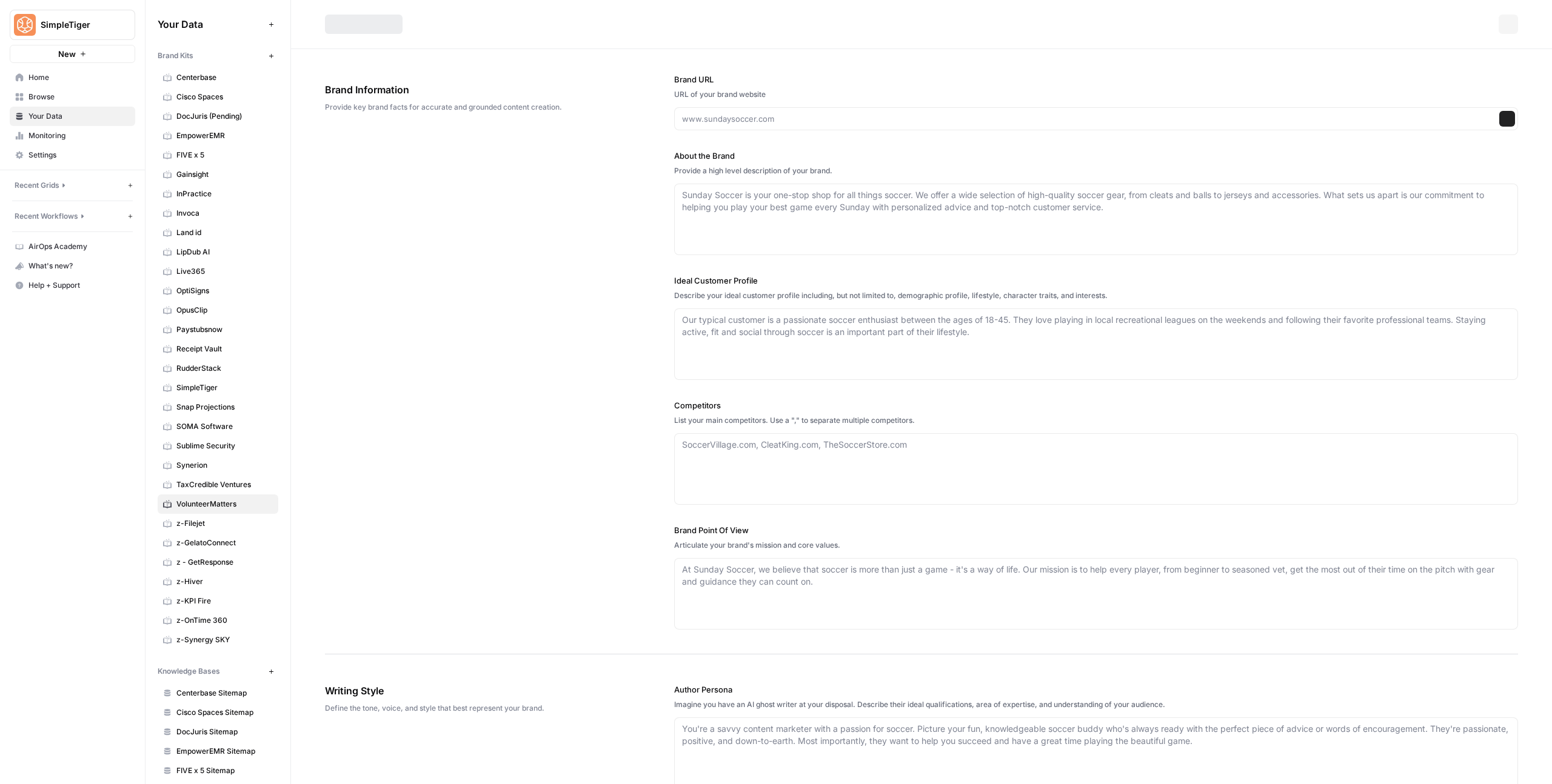 type on "https://www.volunteermatters.com/" 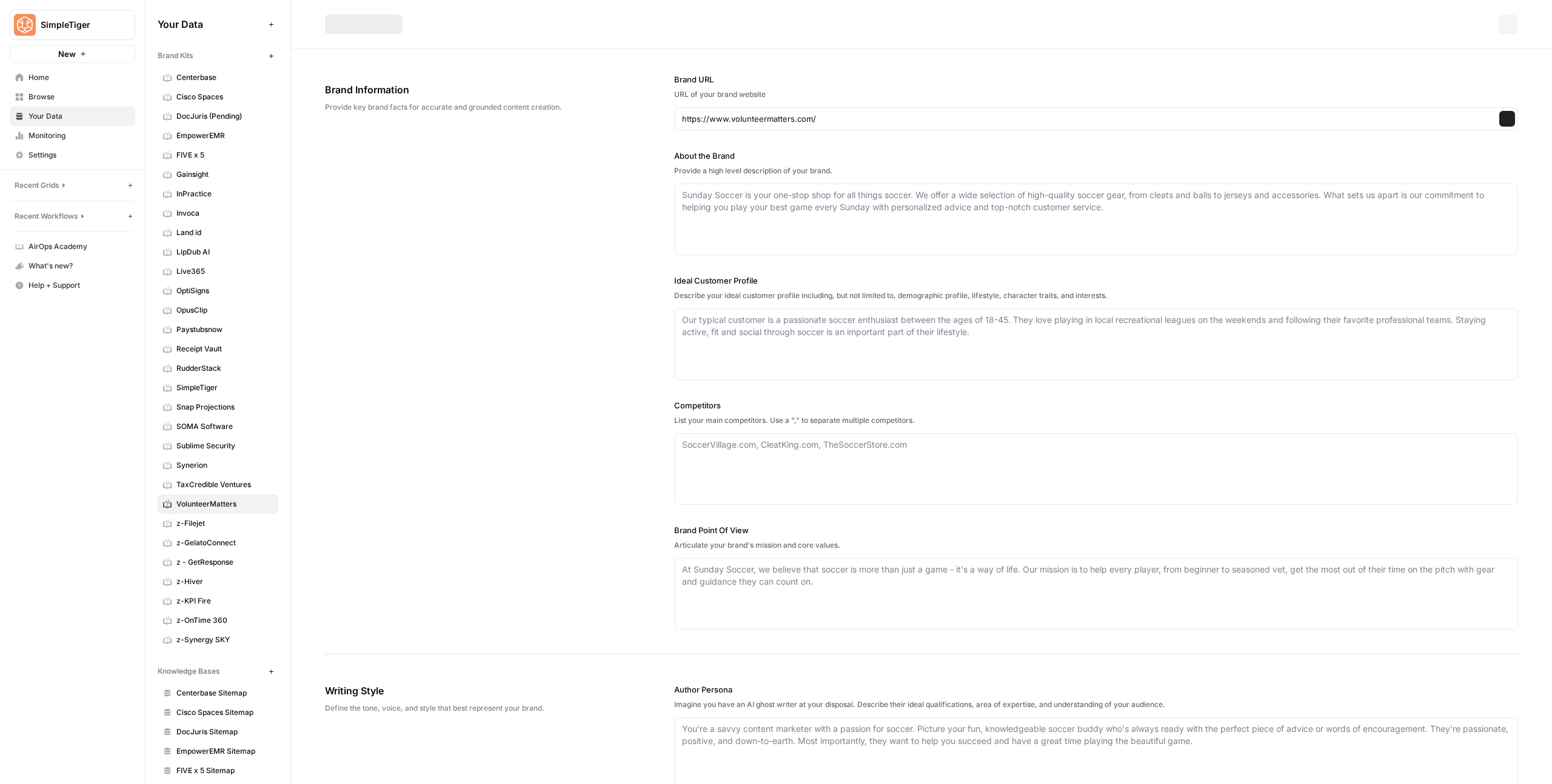 type on "# **About VolunteerMatters**
VolunteerMatters software is for sophisticated volunteer programs willing to invest in a robust but easy-to-use solution to amplify volunteer impact.  Whether they have 200 or 200,000 volunteers, most nonprofits would love to streamline, grow, or get more out of their volunteer programs, but they're stretched thin managing what they already have. VolunteerMatters is a new way for you to expand your volunteer program, so you can accomplish more without increasing your workload.
## **Use Cases**
VolunteerMatters is a Software as a Service (SaaS) product designed for non-profits, hospitals, higher education, and municipalities that facilitates volunteerism in seven key areas.  Our service helps to automate and streamline volunteer recruitment, vetting & onboarding, scheduling, attendance & time-tracking, communications, feedback, and reporting.
## **Differentiators and USPs**
### **Market Overview**
The non-profit market in the US is comprised of 1.5 million non-profit organi..." 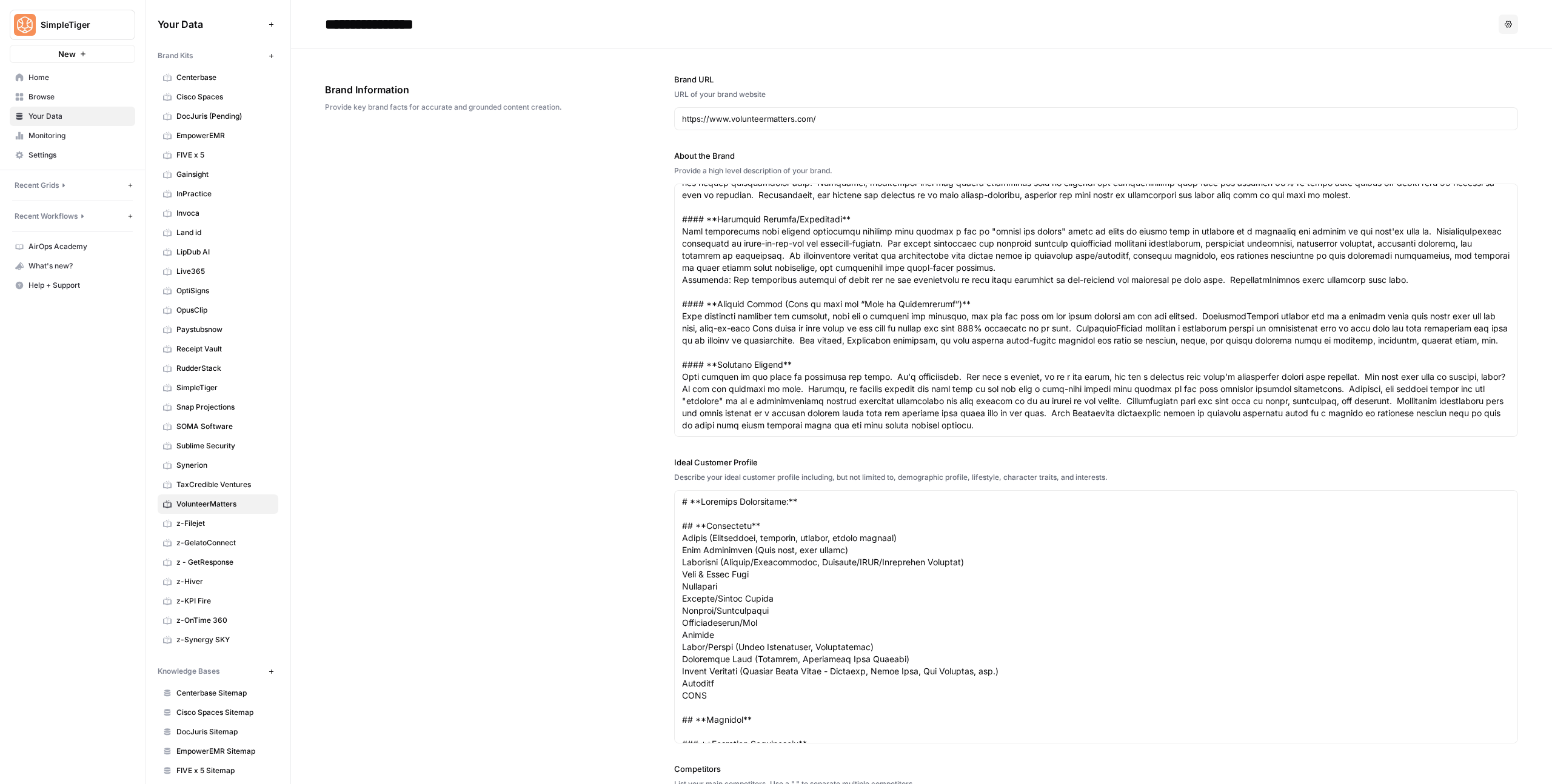 scroll, scrollTop: 666, scrollLeft: 0, axis: vertical 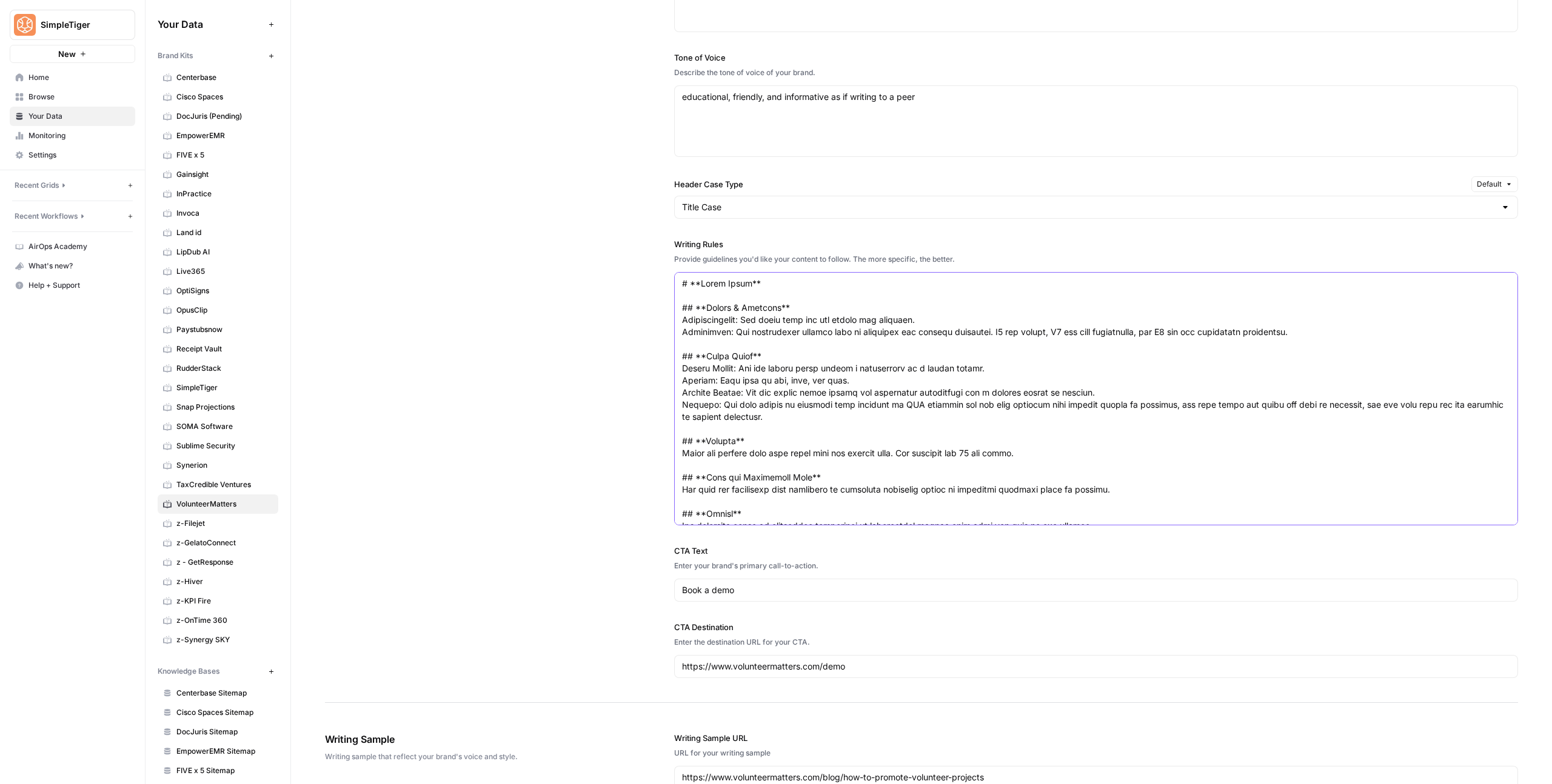 click on "Writing Rules" at bounding box center [1096, 599] 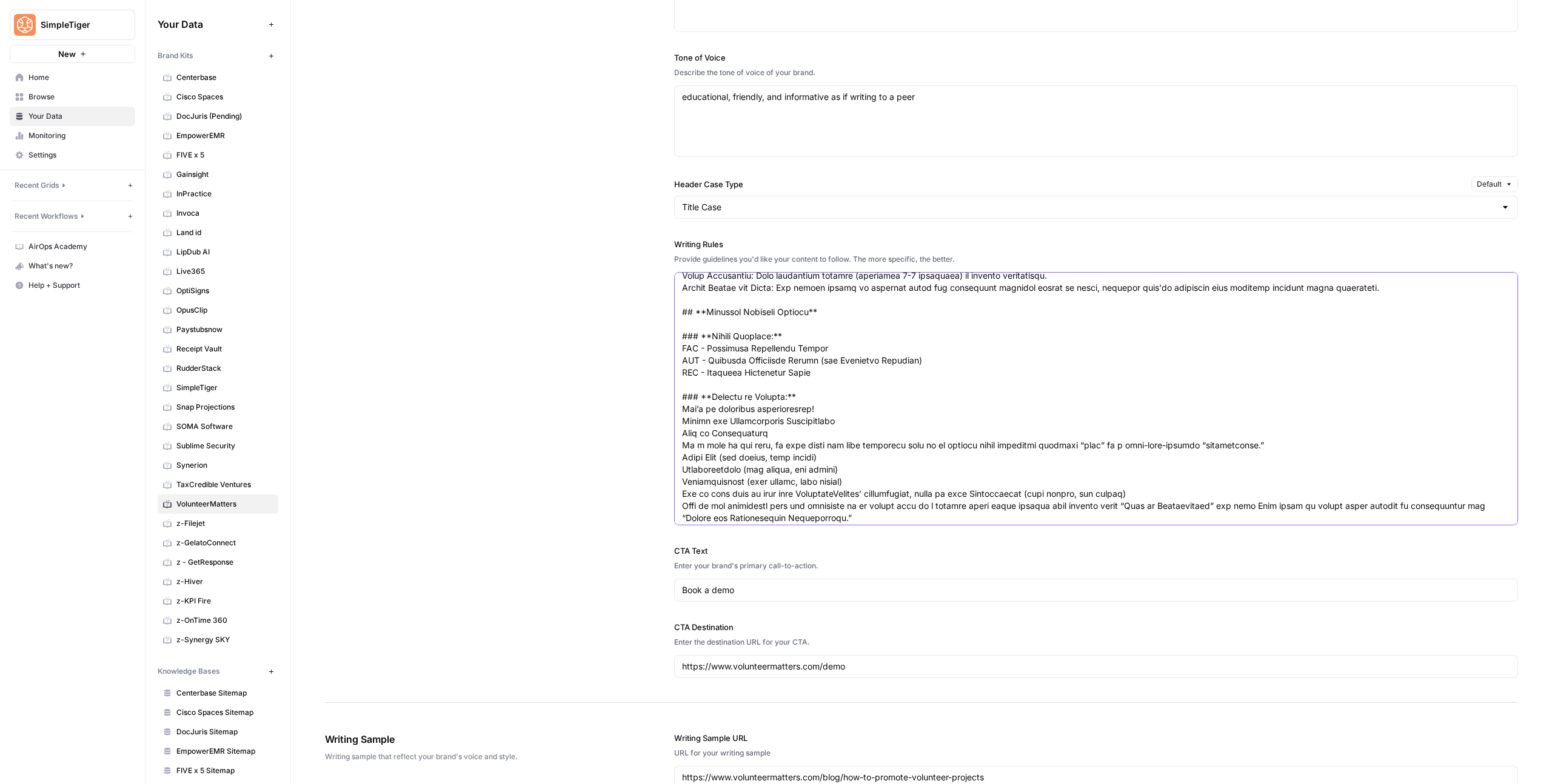 scroll, scrollTop: 400, scrollLeft: 0, axis: vertical 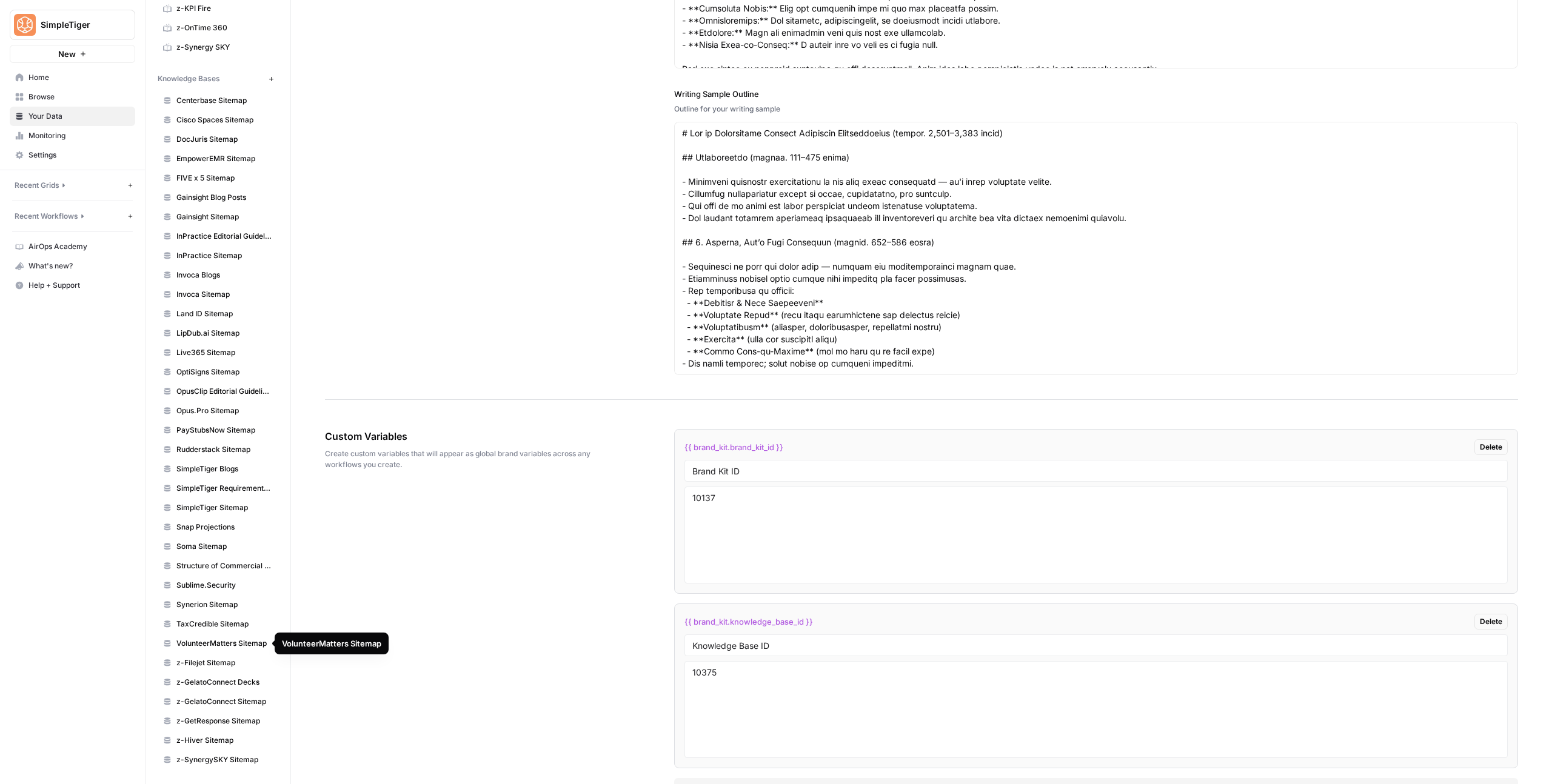 click on "VolunteerMatters Sitemap" at bounding box center [224, 643] 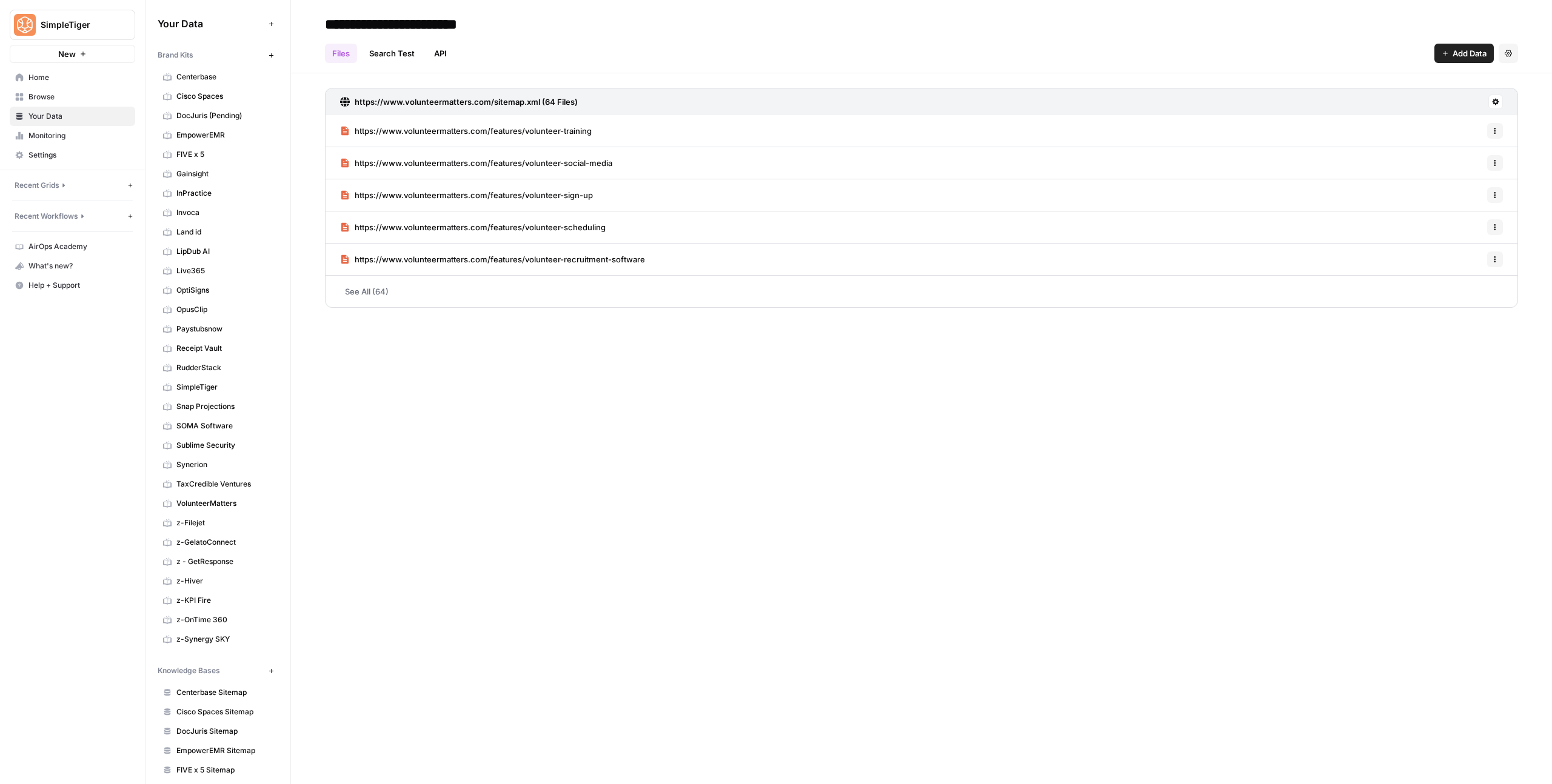 scroll, scrollTop: 0, scrollLeft: 0, axis: both 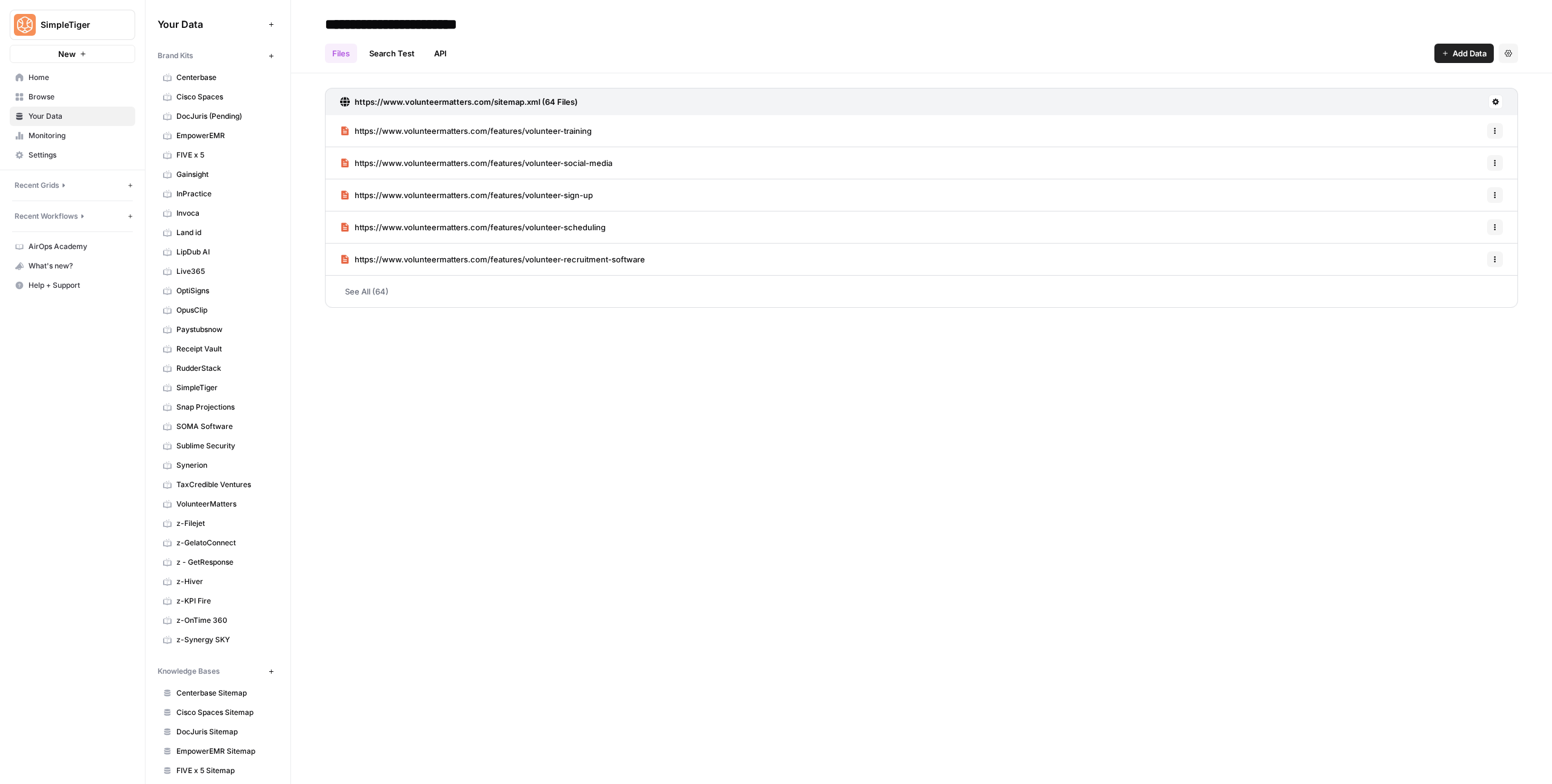 click on "Browse" at bounding box center [79, 97] 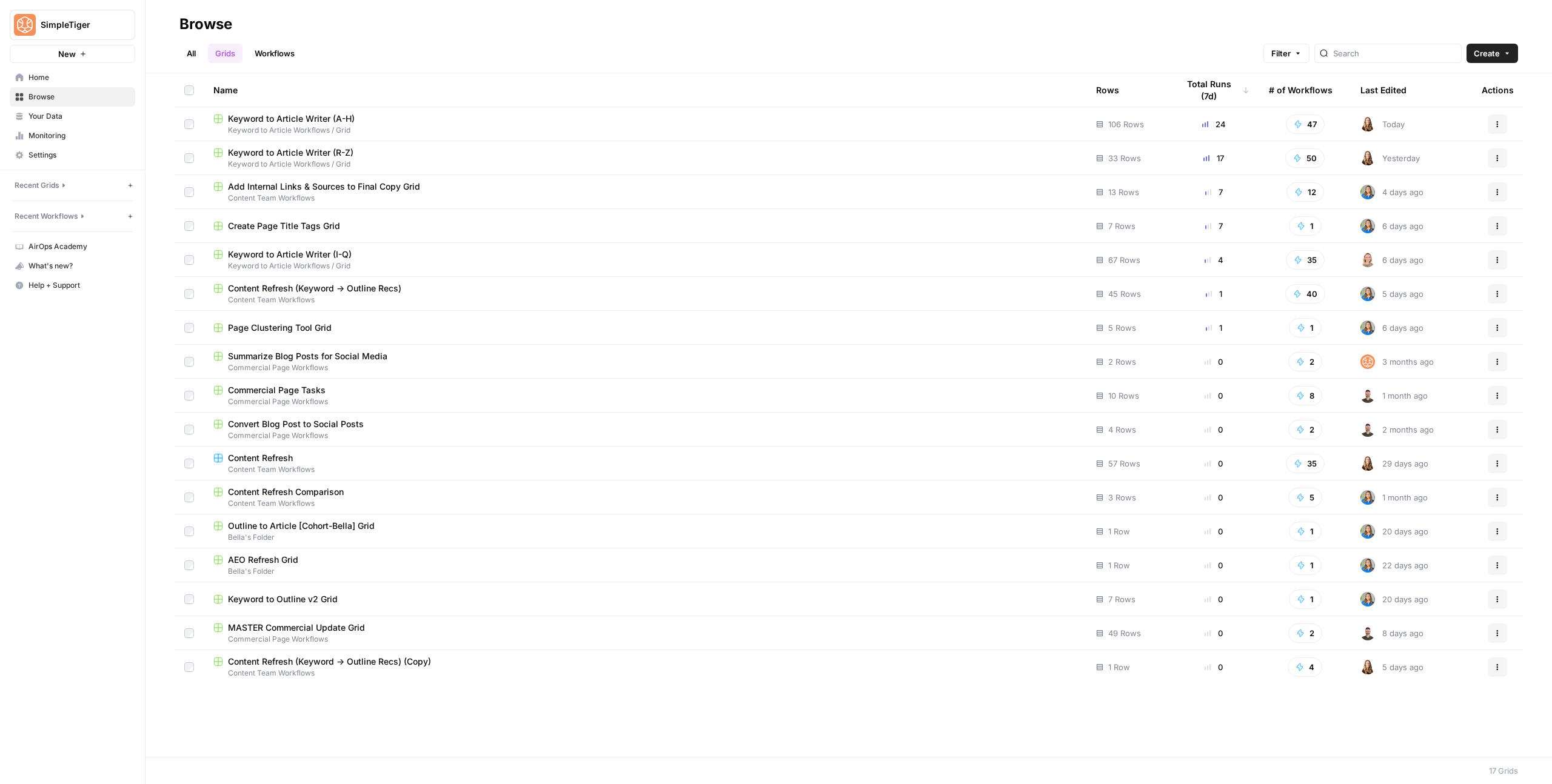 click on "Keyword to Article Writer (R-Z)" at bounding box center [290, 153] 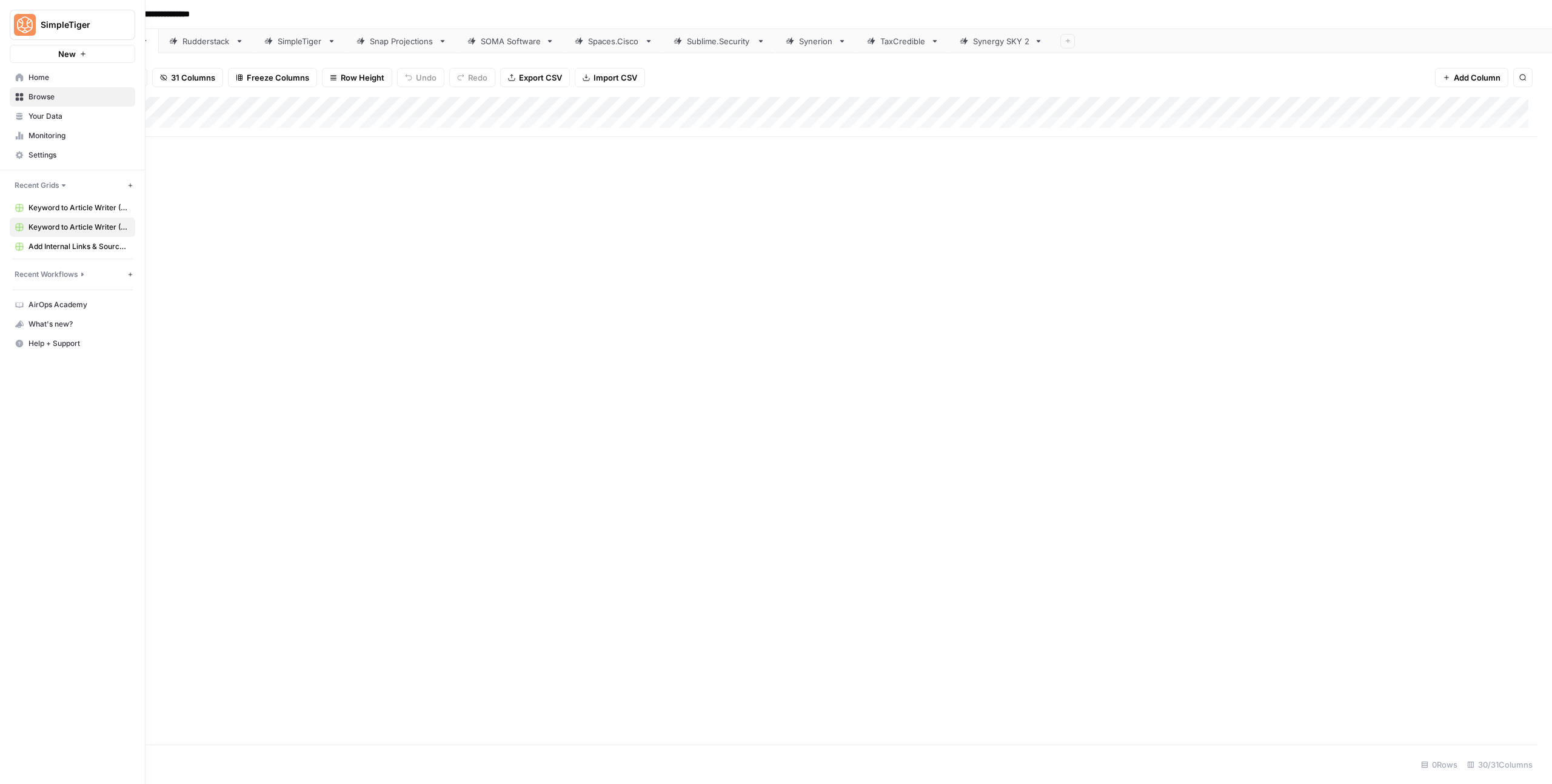 click 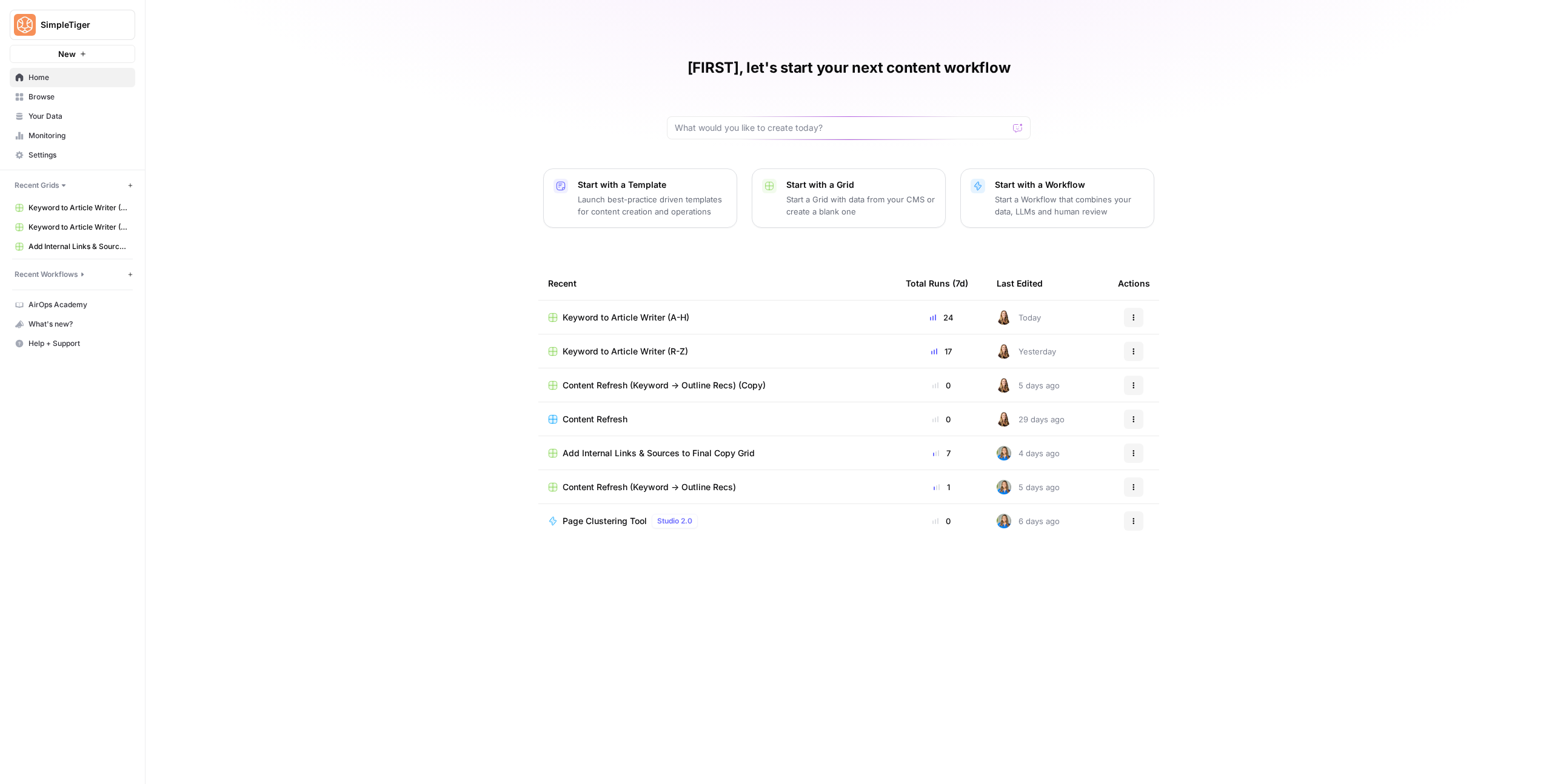 click on "Browse" at bounding box center (72, 97) 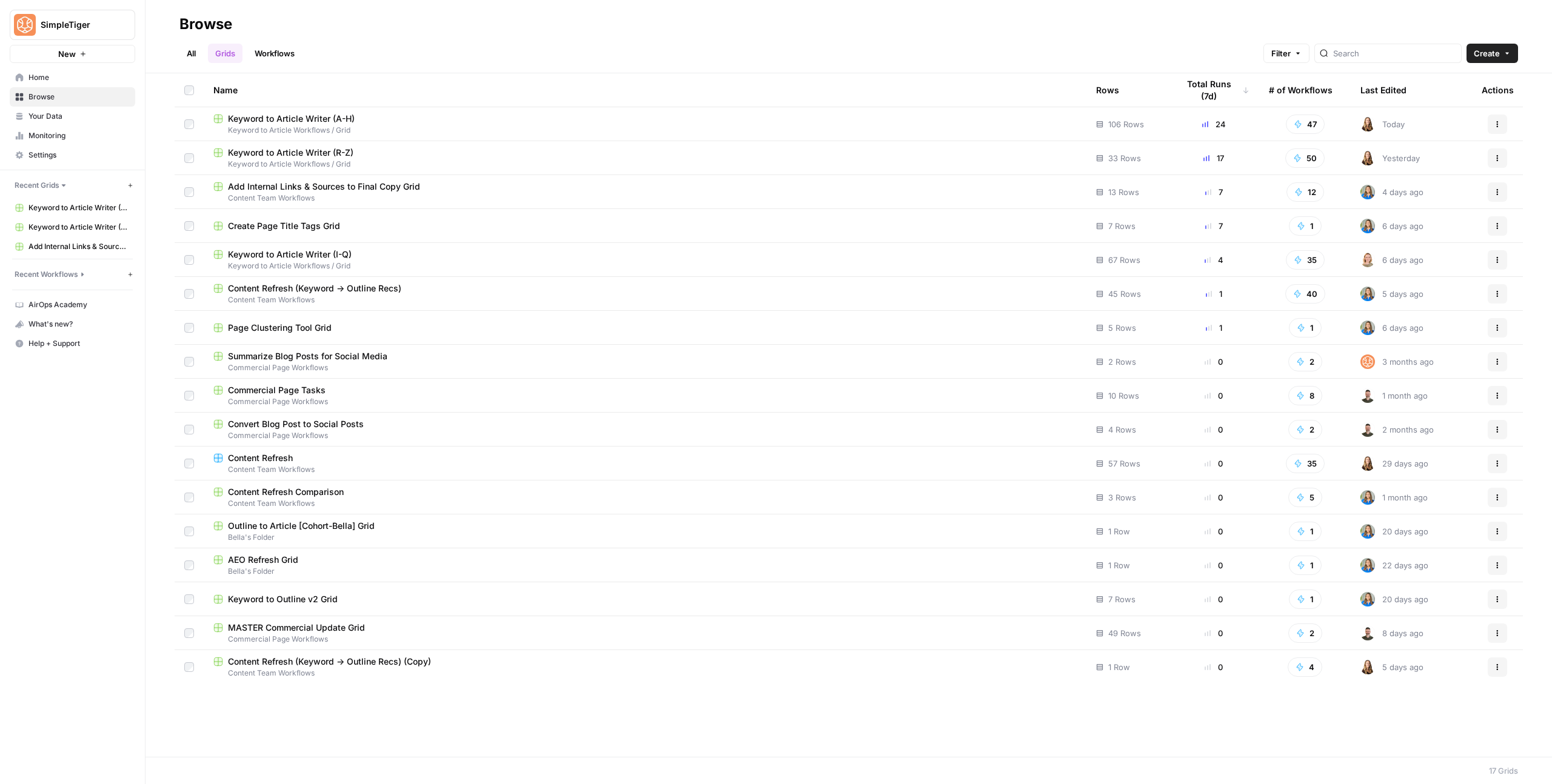 click on "Keyword to Article Writer (I-Q)" at bounding box center (290, 254) 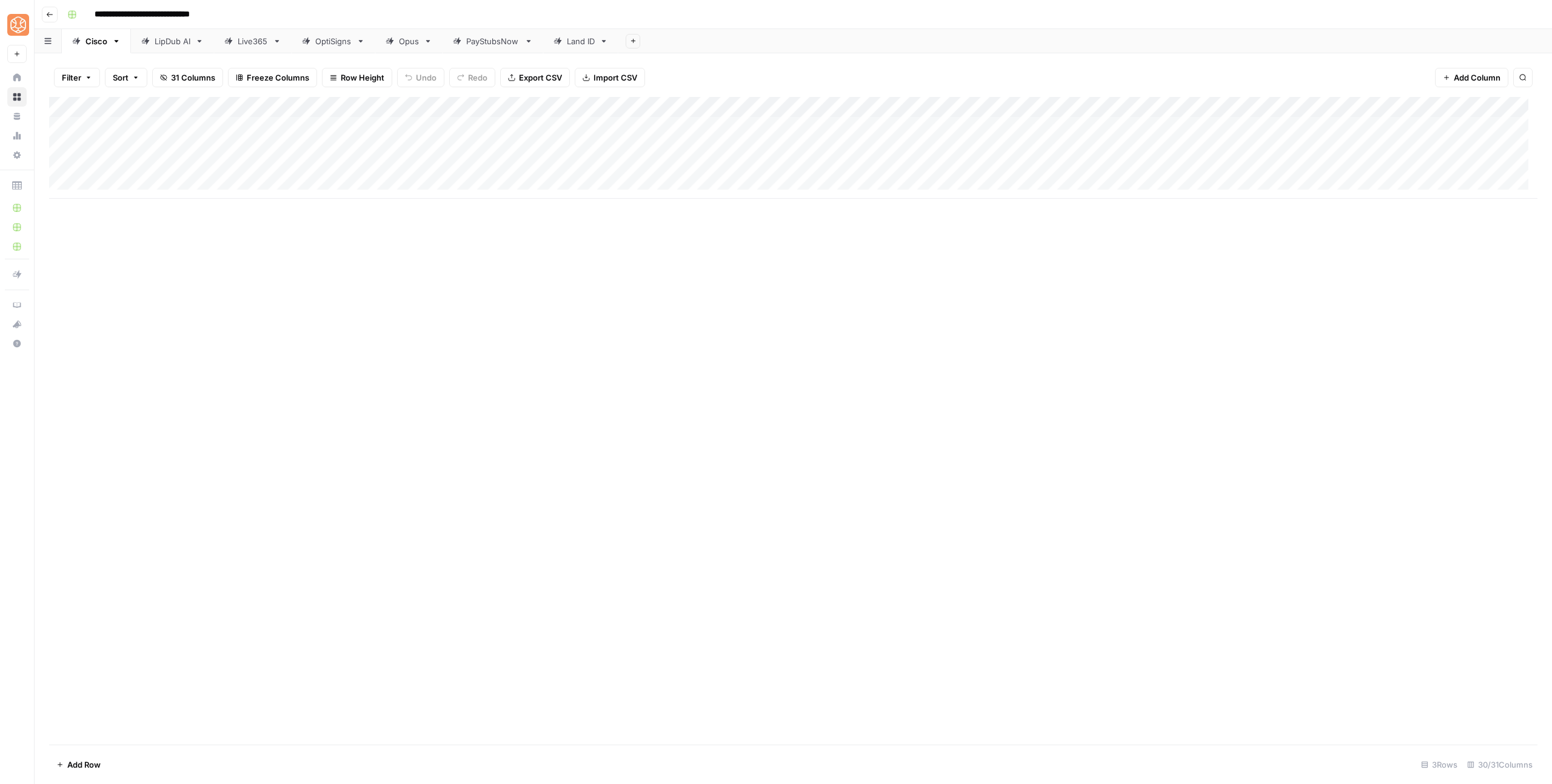 click on "Land ID" at bounding box center [581, 41] 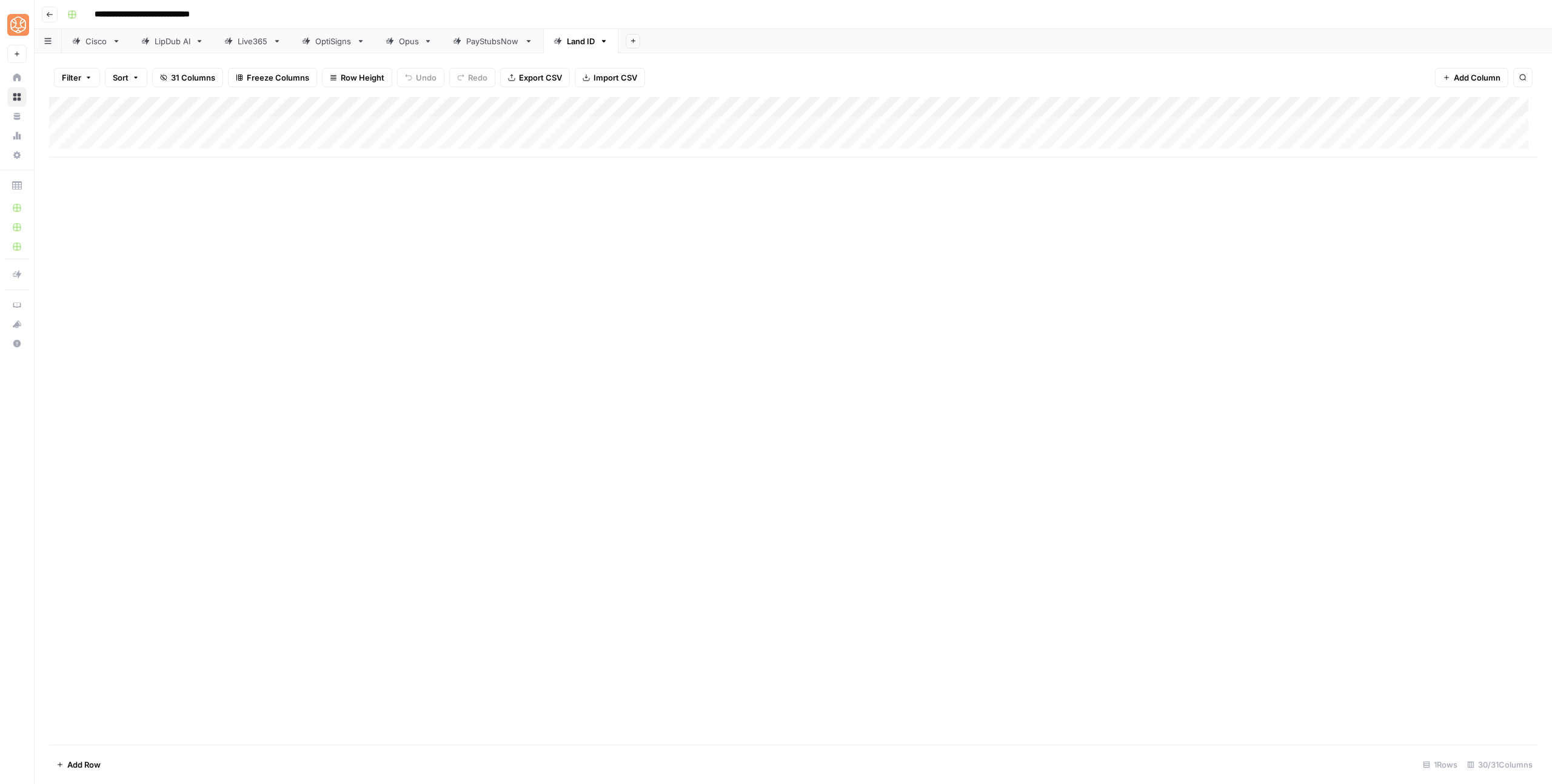 click 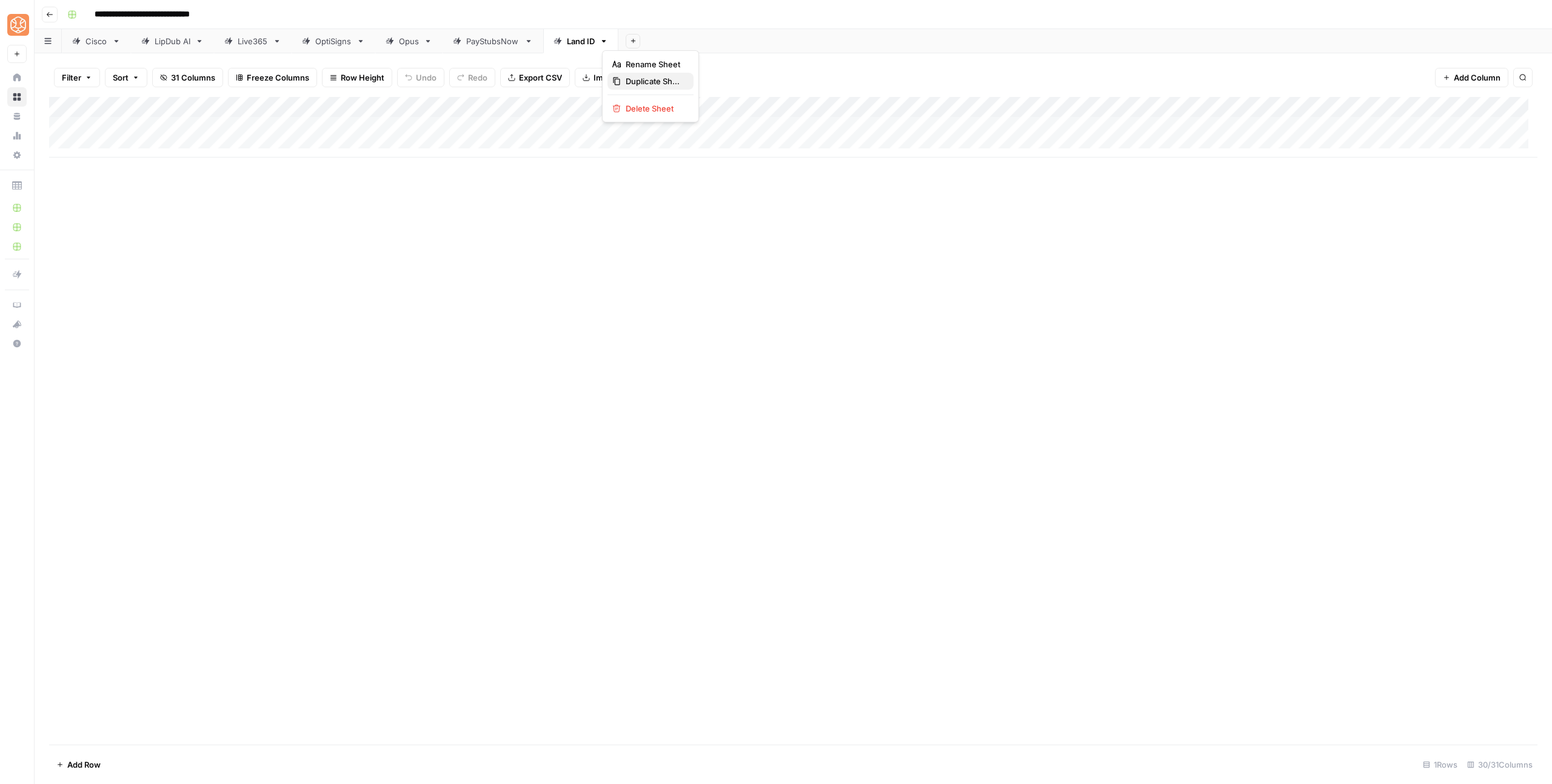 click on "Duplicate Sheet" at bounding box center (655, 81) 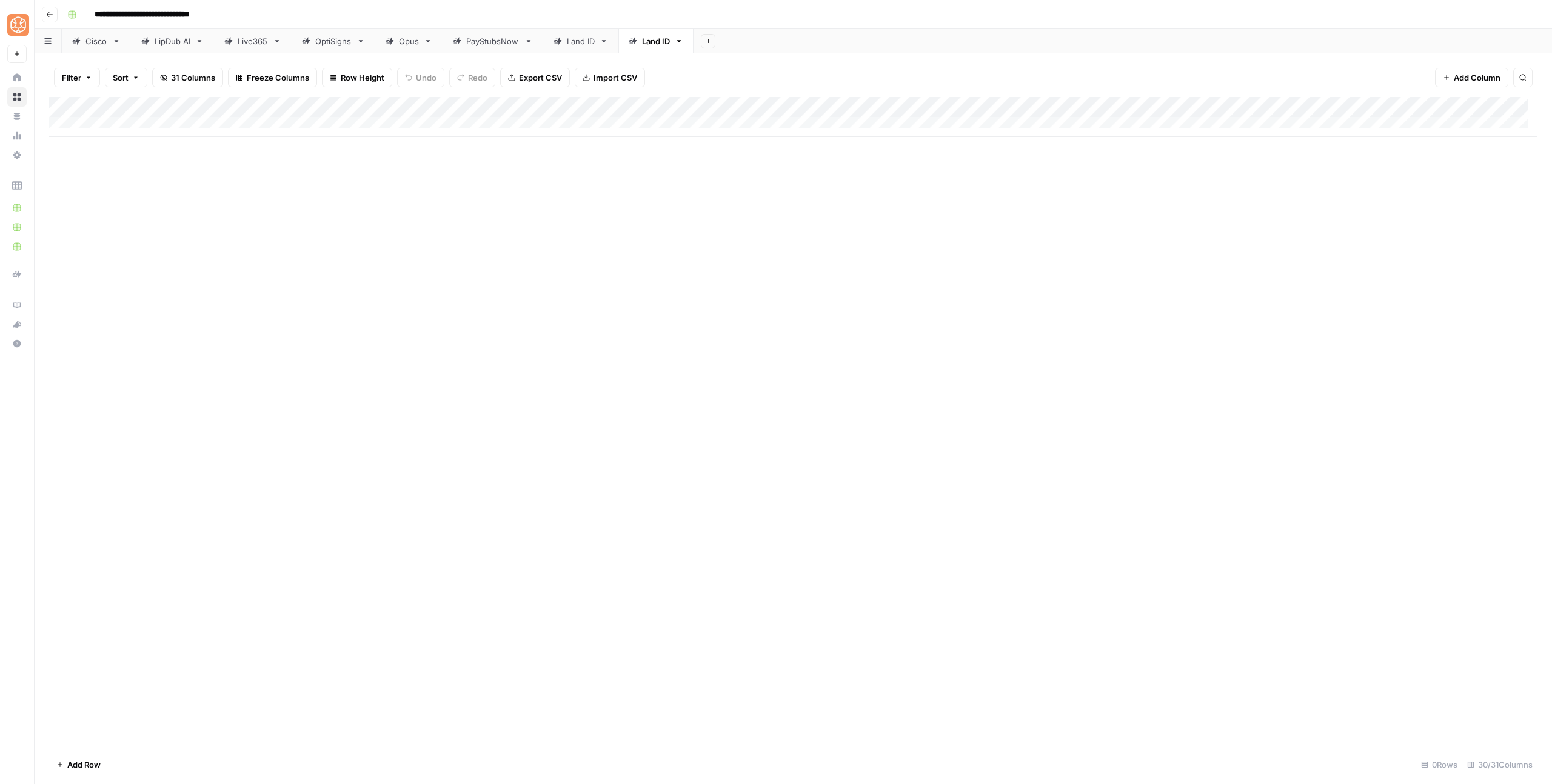 click 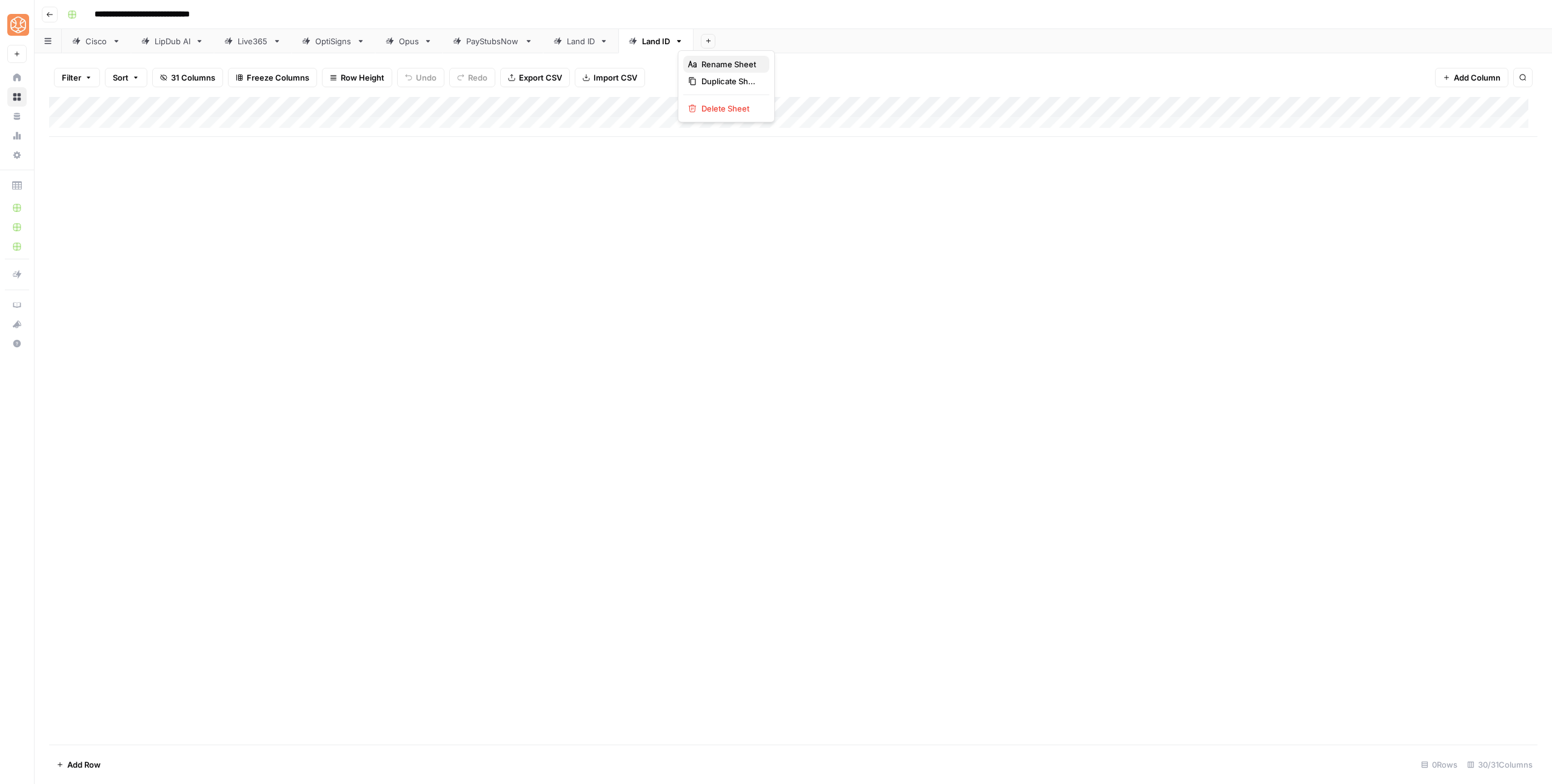 click on "Rename Sheet" at bounding box center [731, 64] 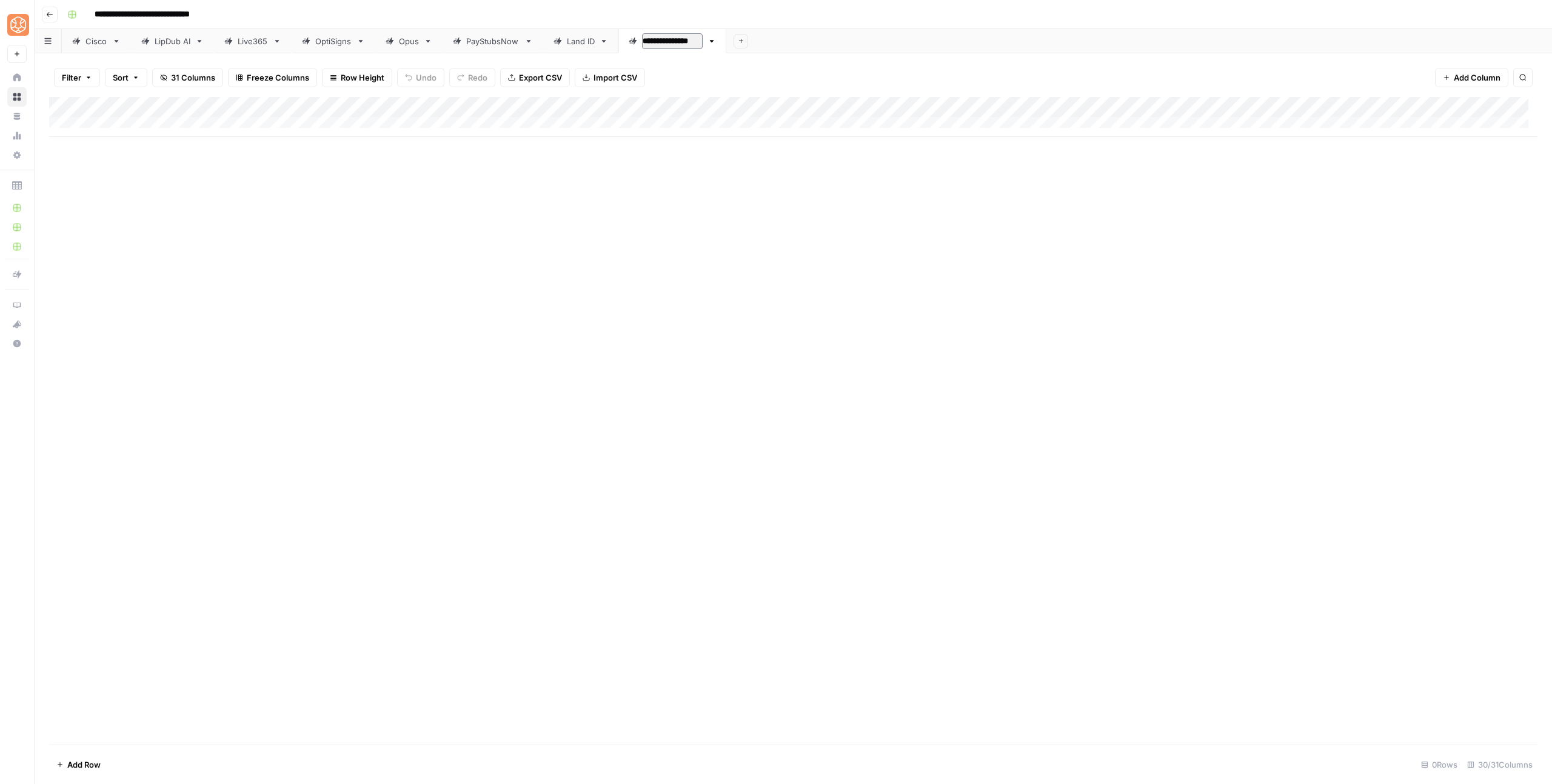 type on "**********" 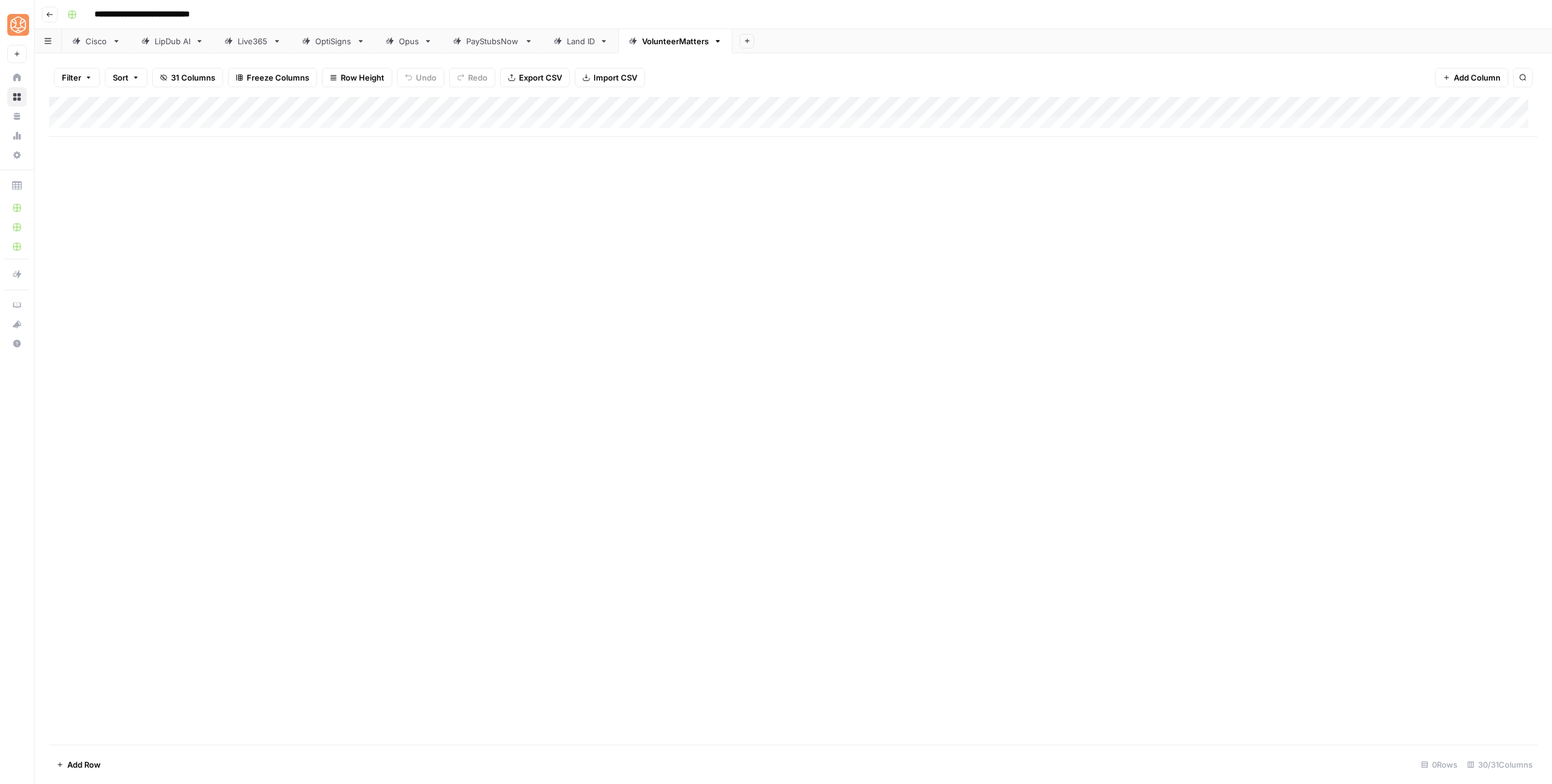 click on "Add Column" at bounding box center (793, 117) 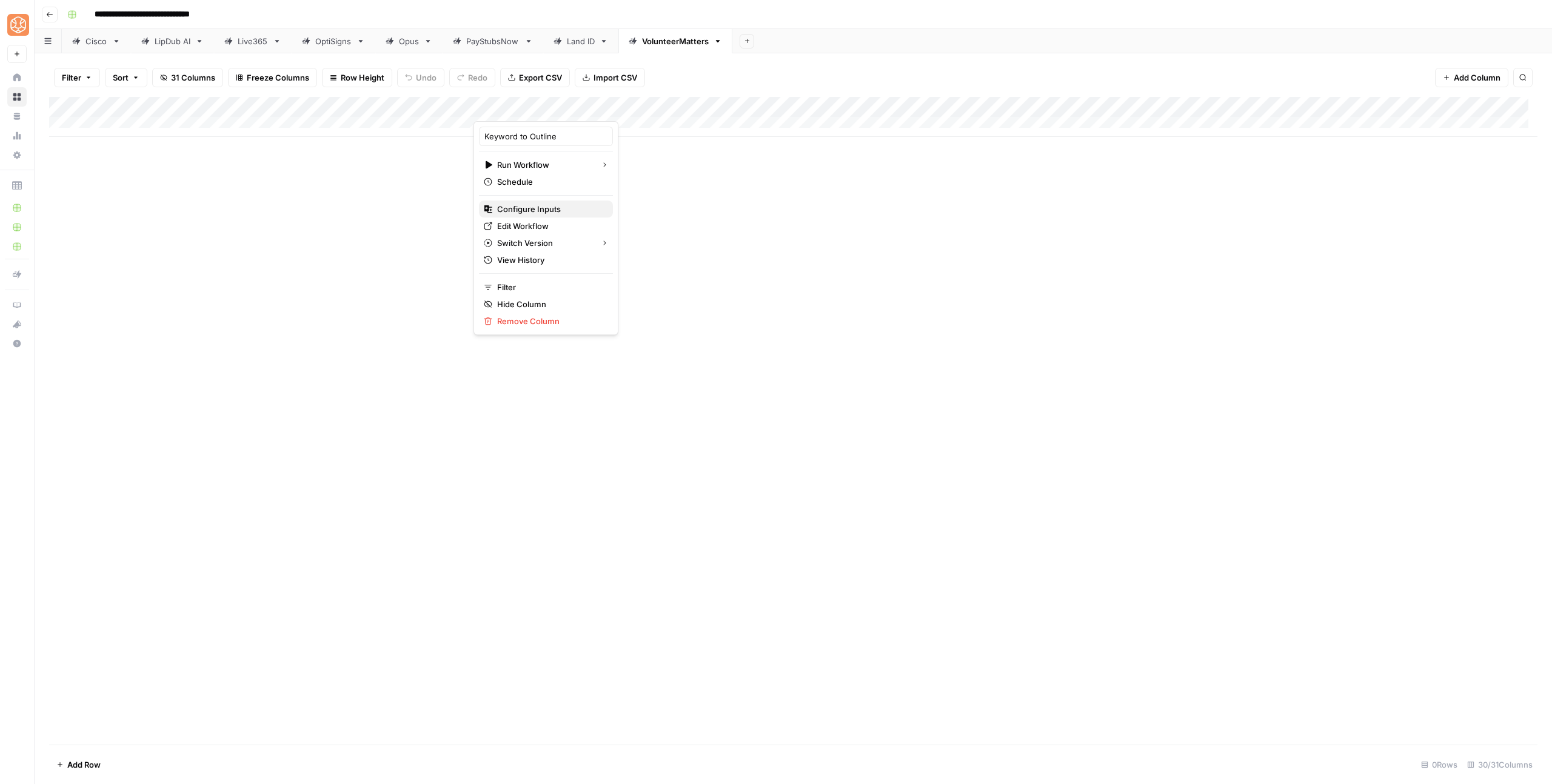 click on "Configure Inputs" at bounding box center (550, 209) 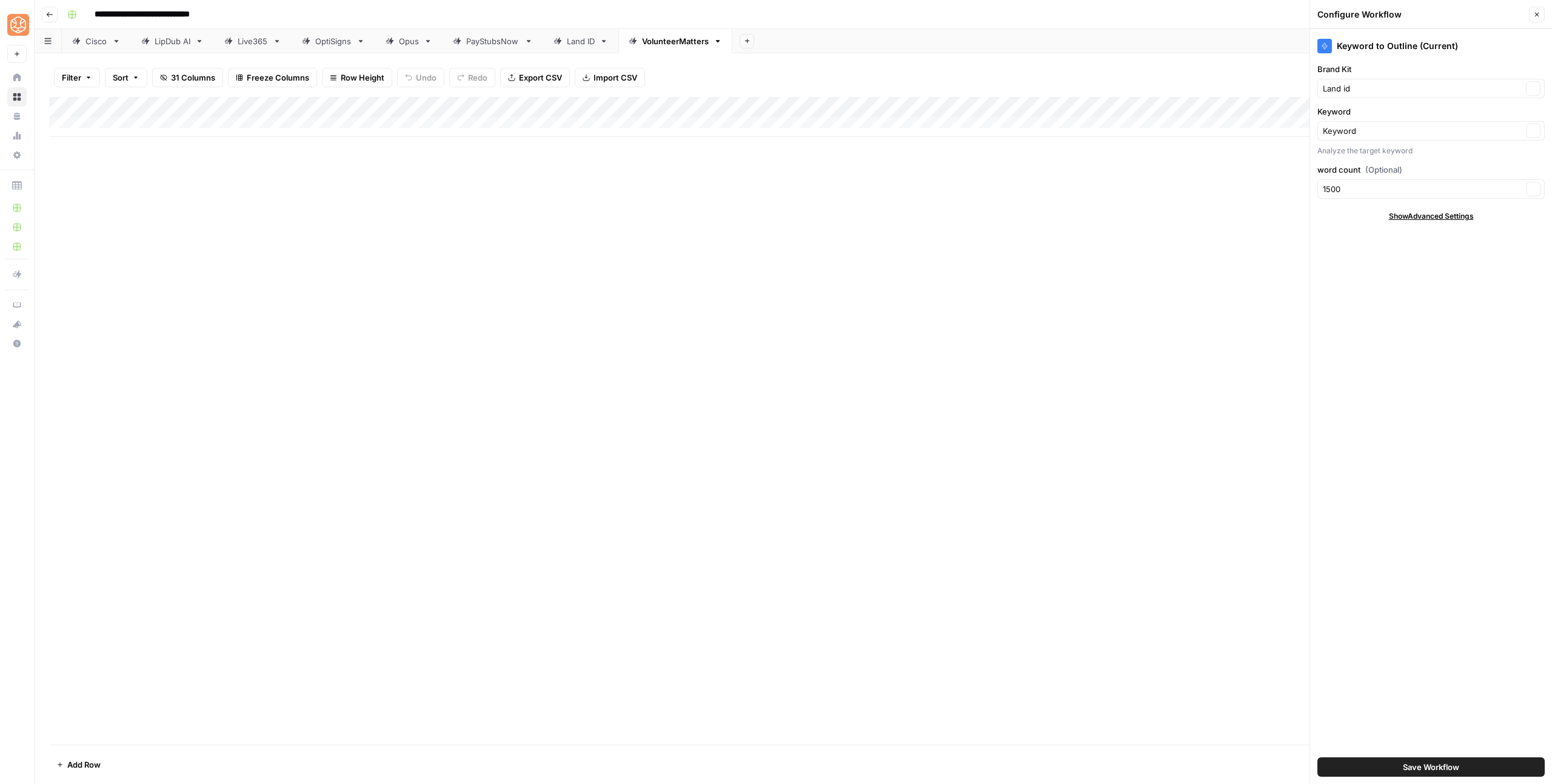 click on "Land id Clear" at bounding box center [1431, 88] 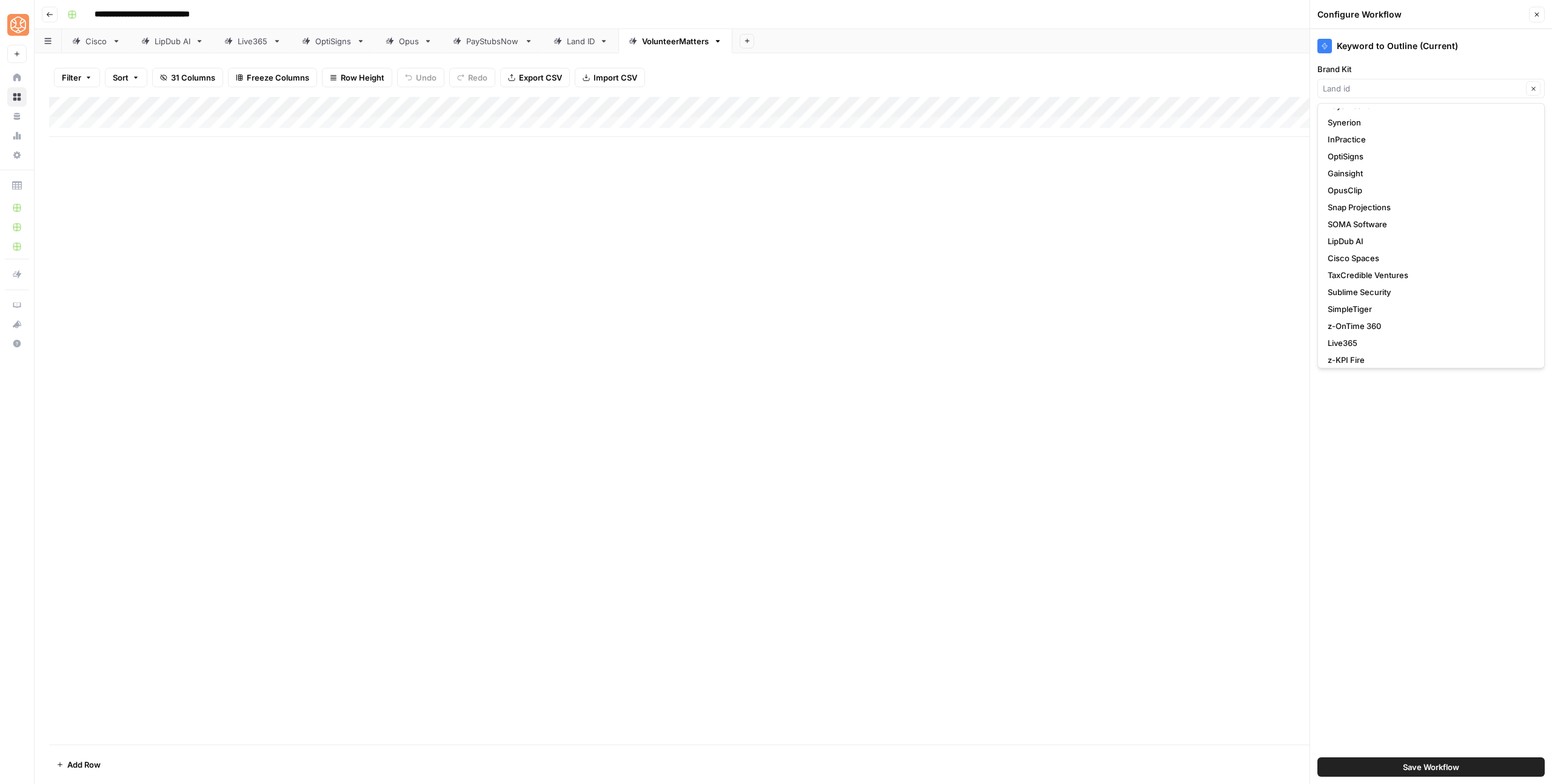 scroll, scrollTop: 254, scrollLeft: 0, axis: vertical 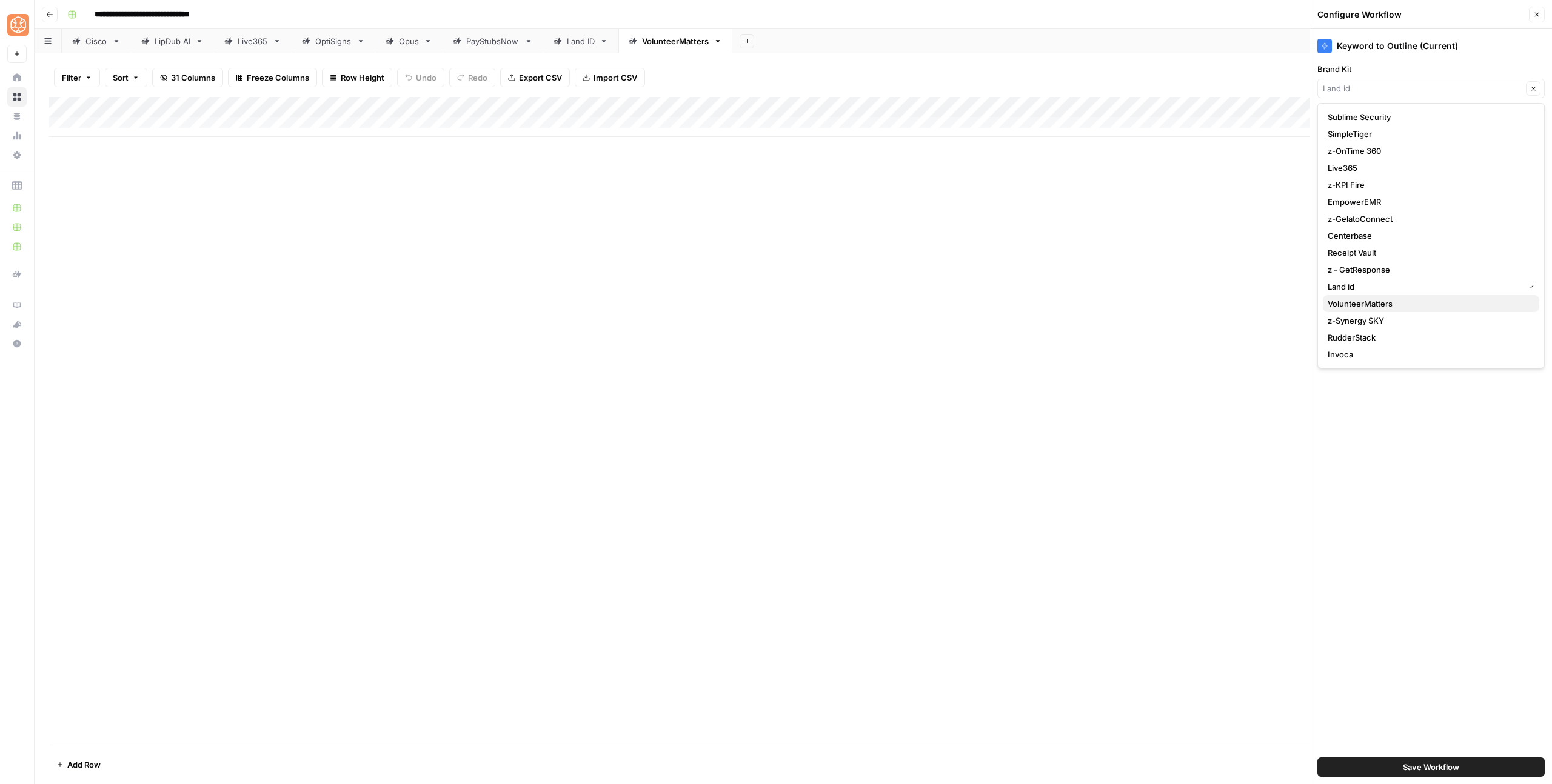 click on "VolunteerMatters" at bounding box center (1428, 304) 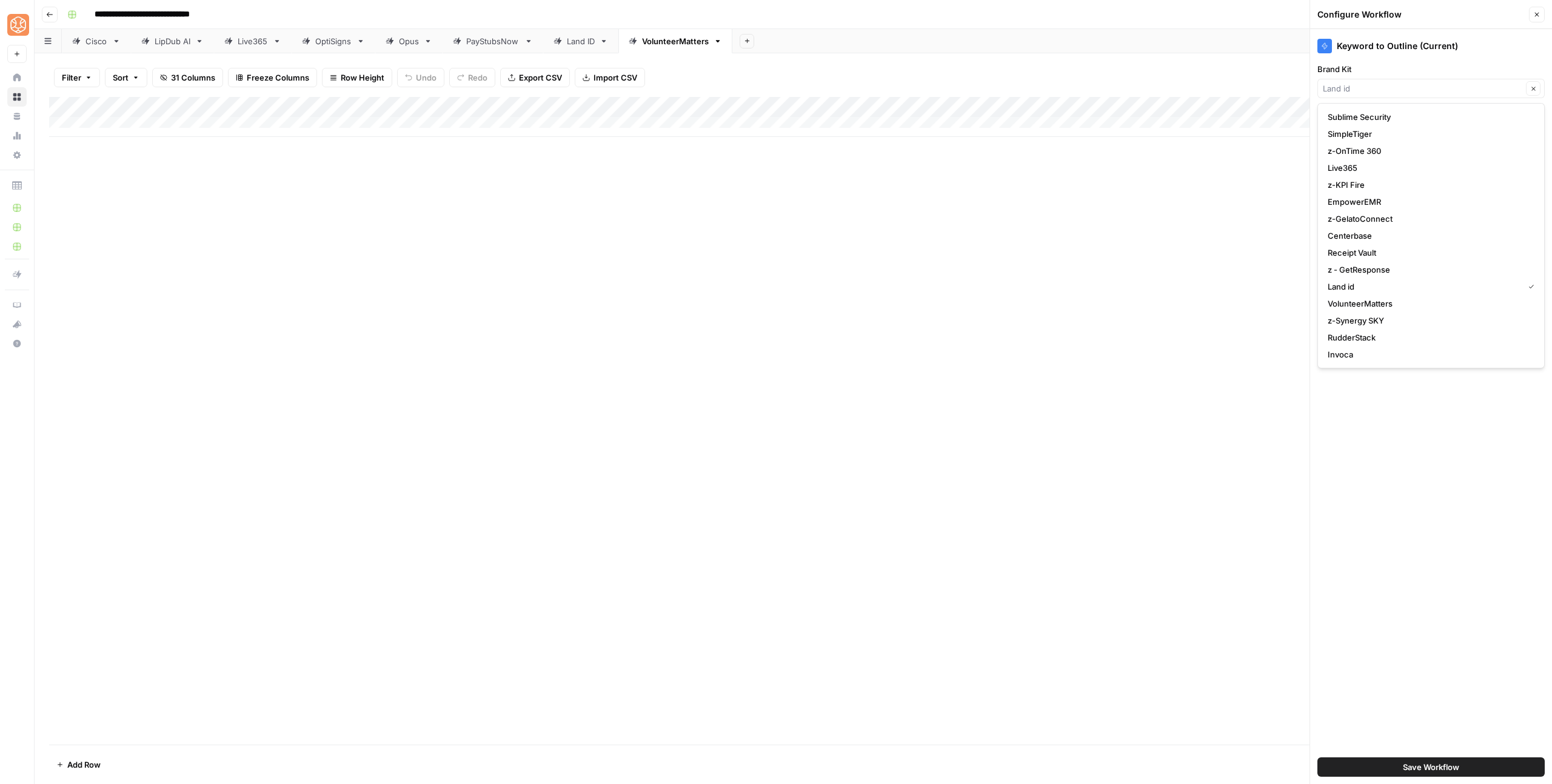 type on "VolunteerMatters" 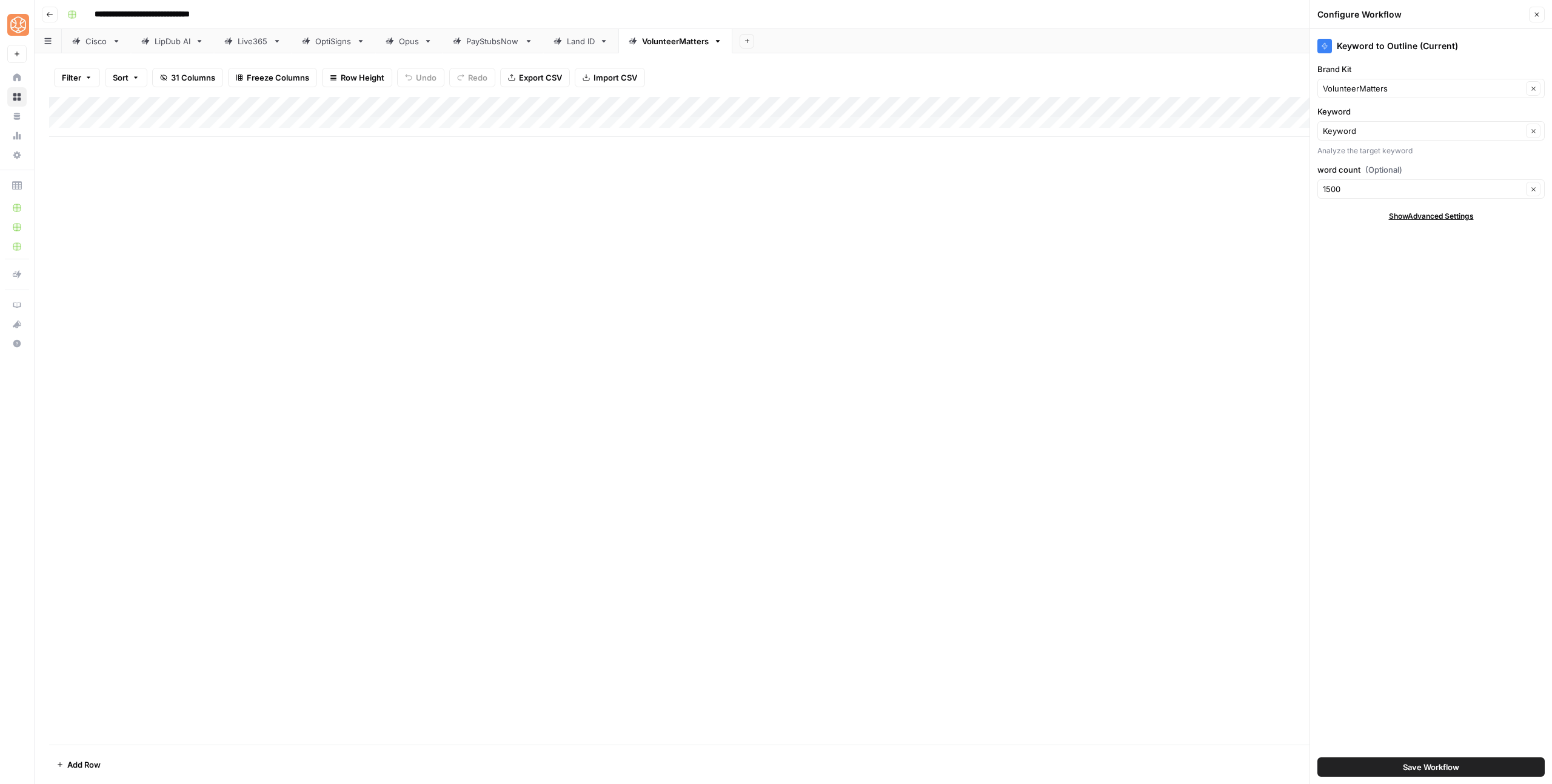 click on "Save Workflow" at bounding box center (1431, 767) 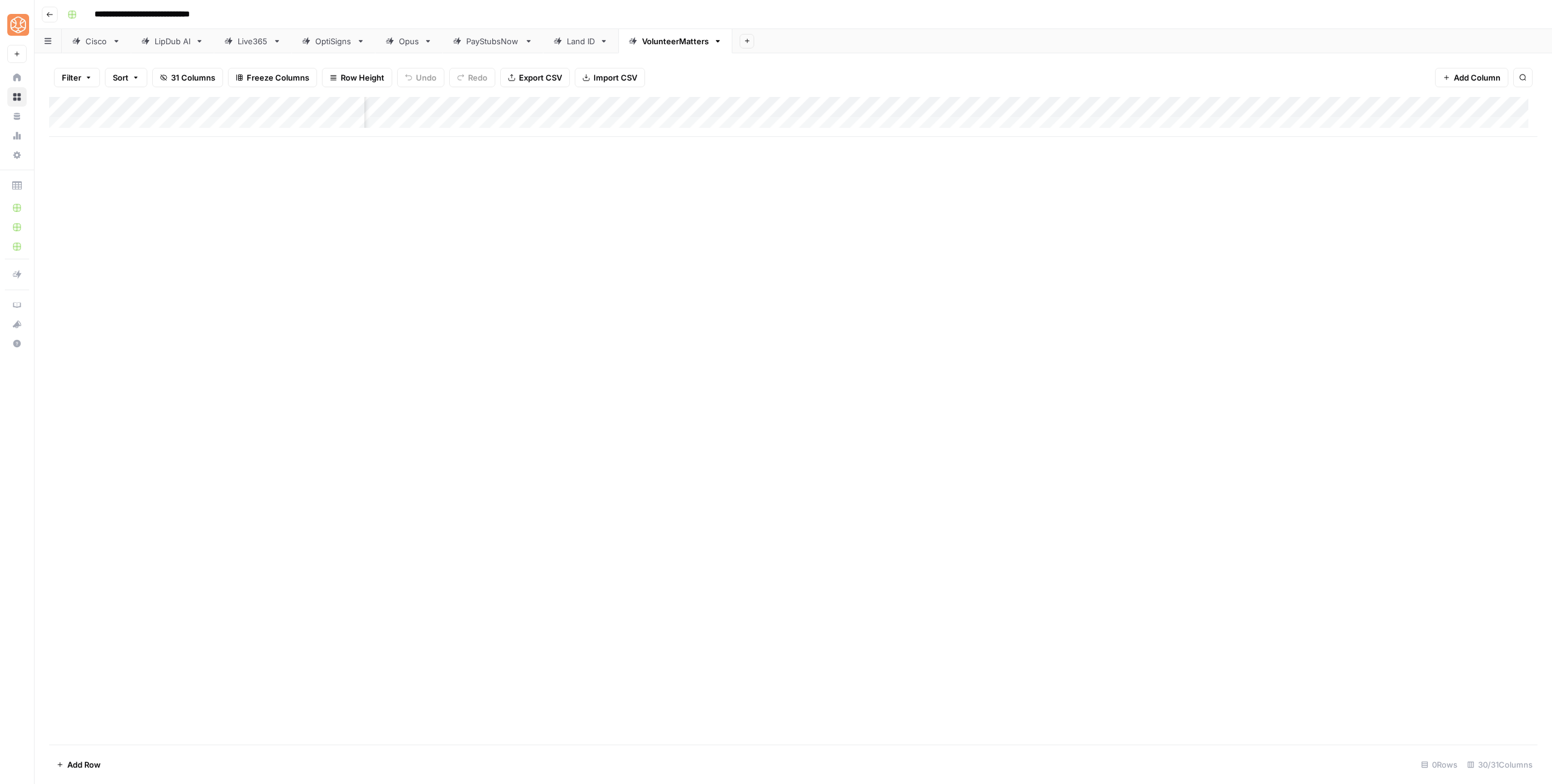 scroll, scrollTop: 0, scrollLeft: 574, axis: horizontal 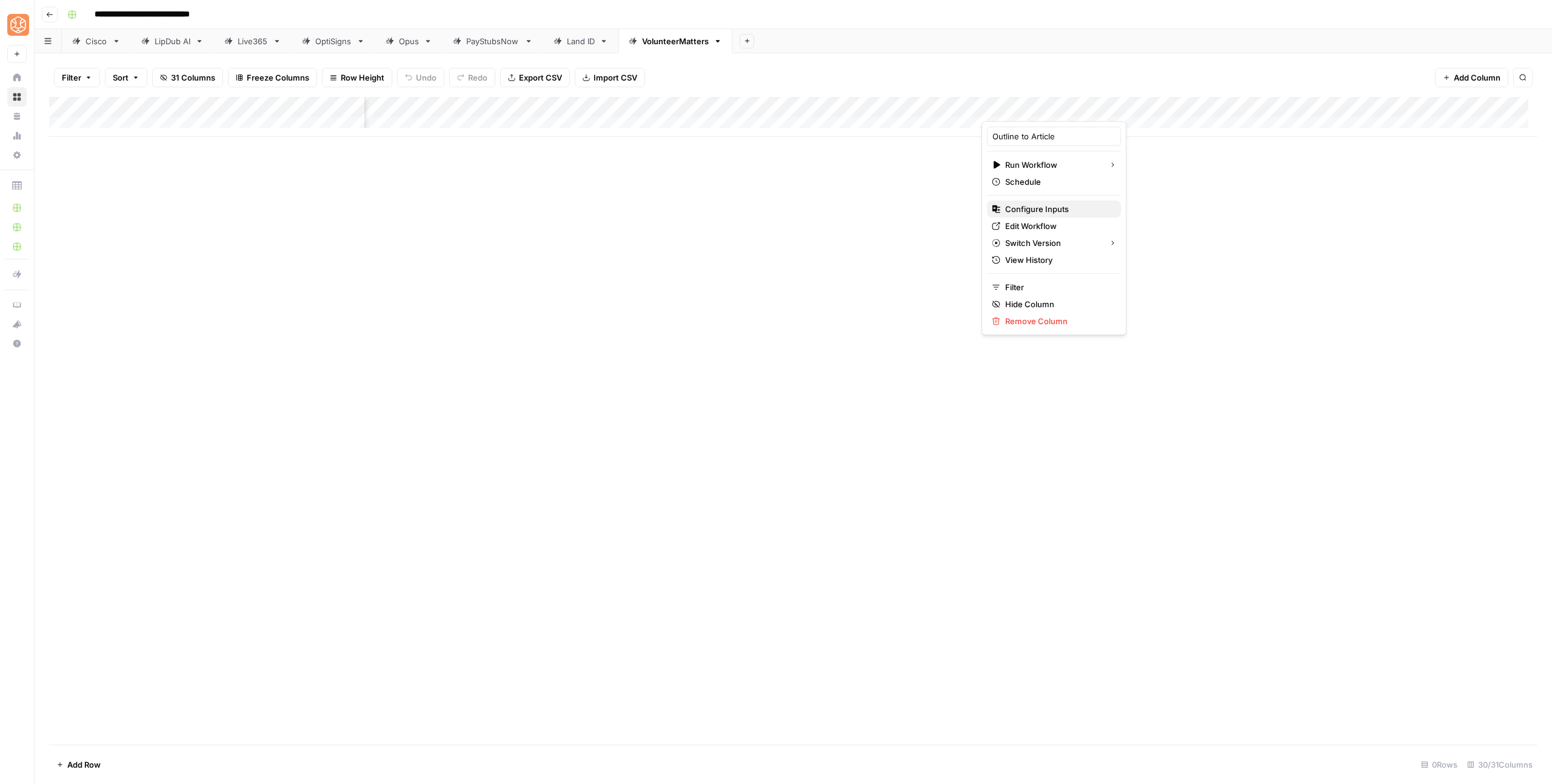 click on "Configure Inputs" at bounding box center [1058, 209] 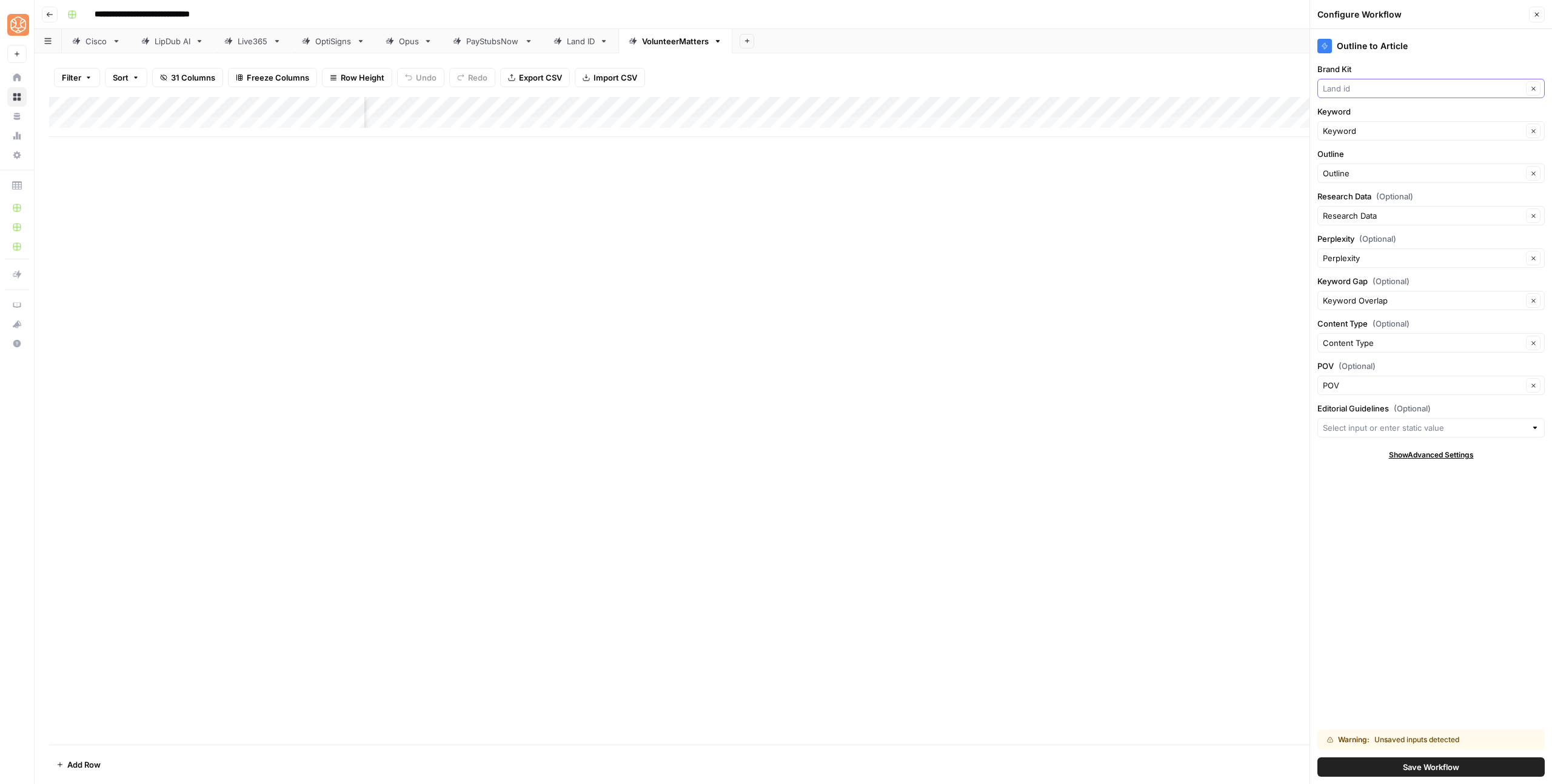 click on "Brand Kit" at bounding box center [1422, 88] 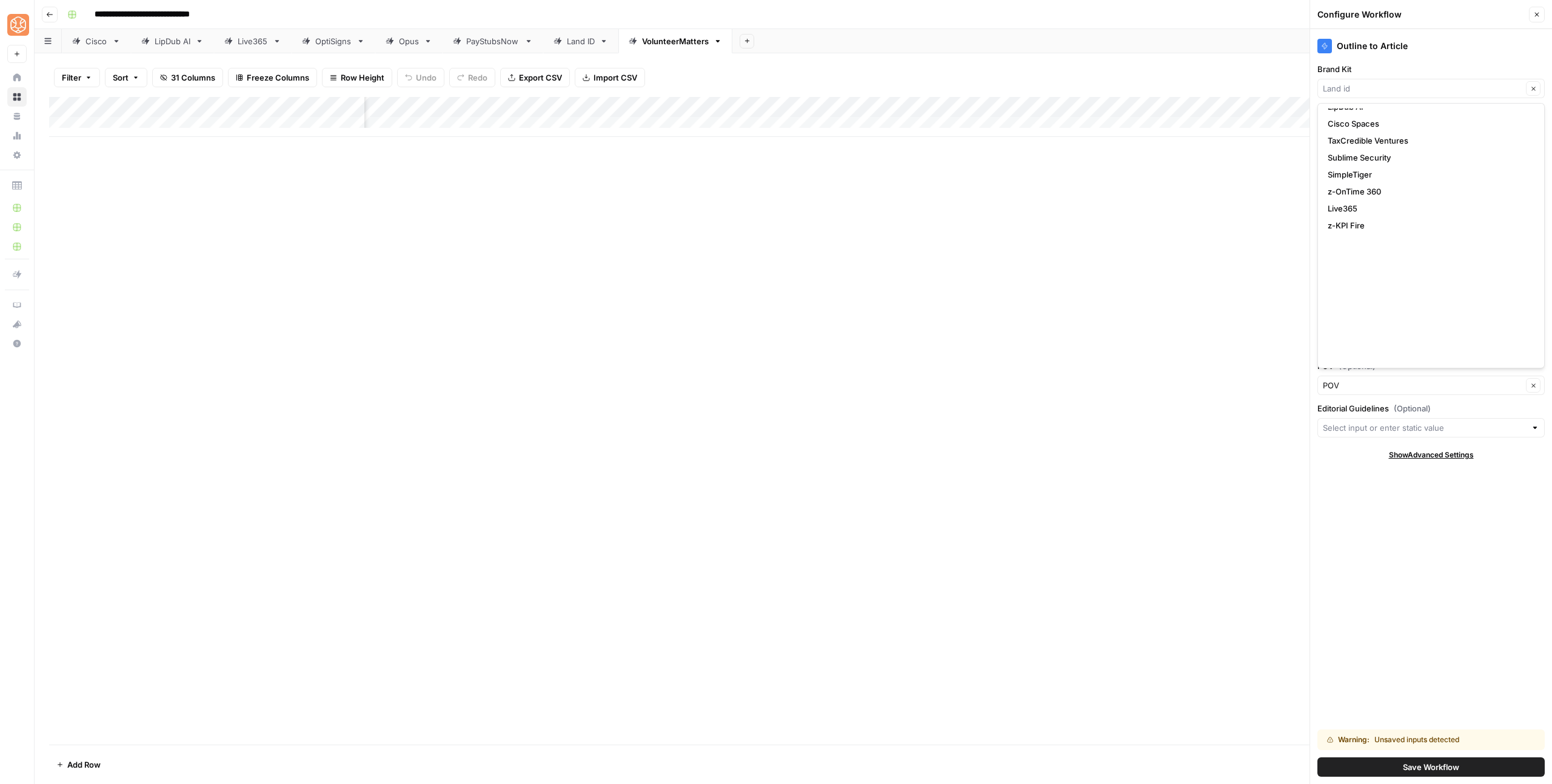 scroll, scrollTop: 254, scrollLeft: 0, axis: vertical 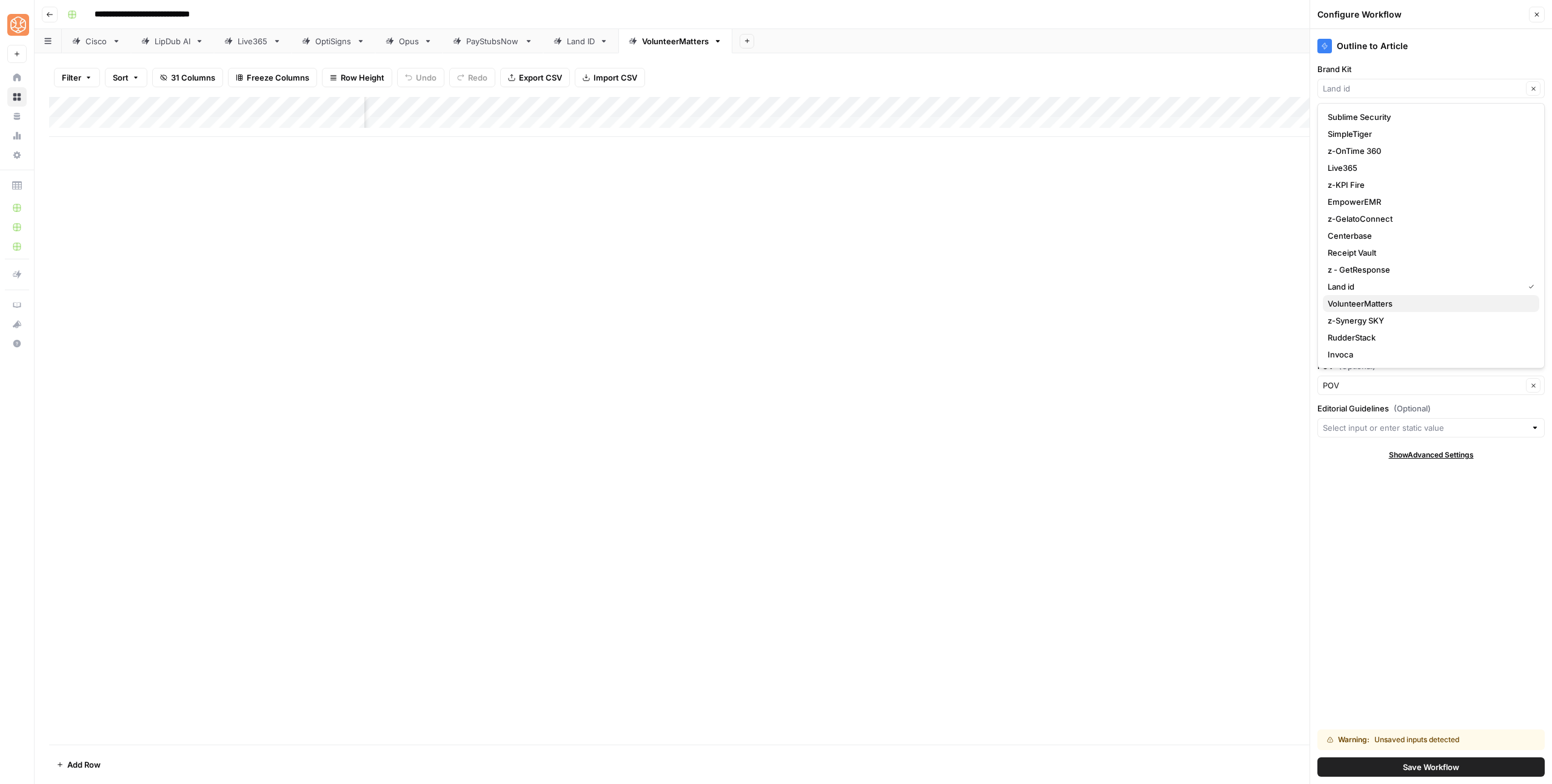 click on "VolunteerMatters" at bounding box center [1428, 304] 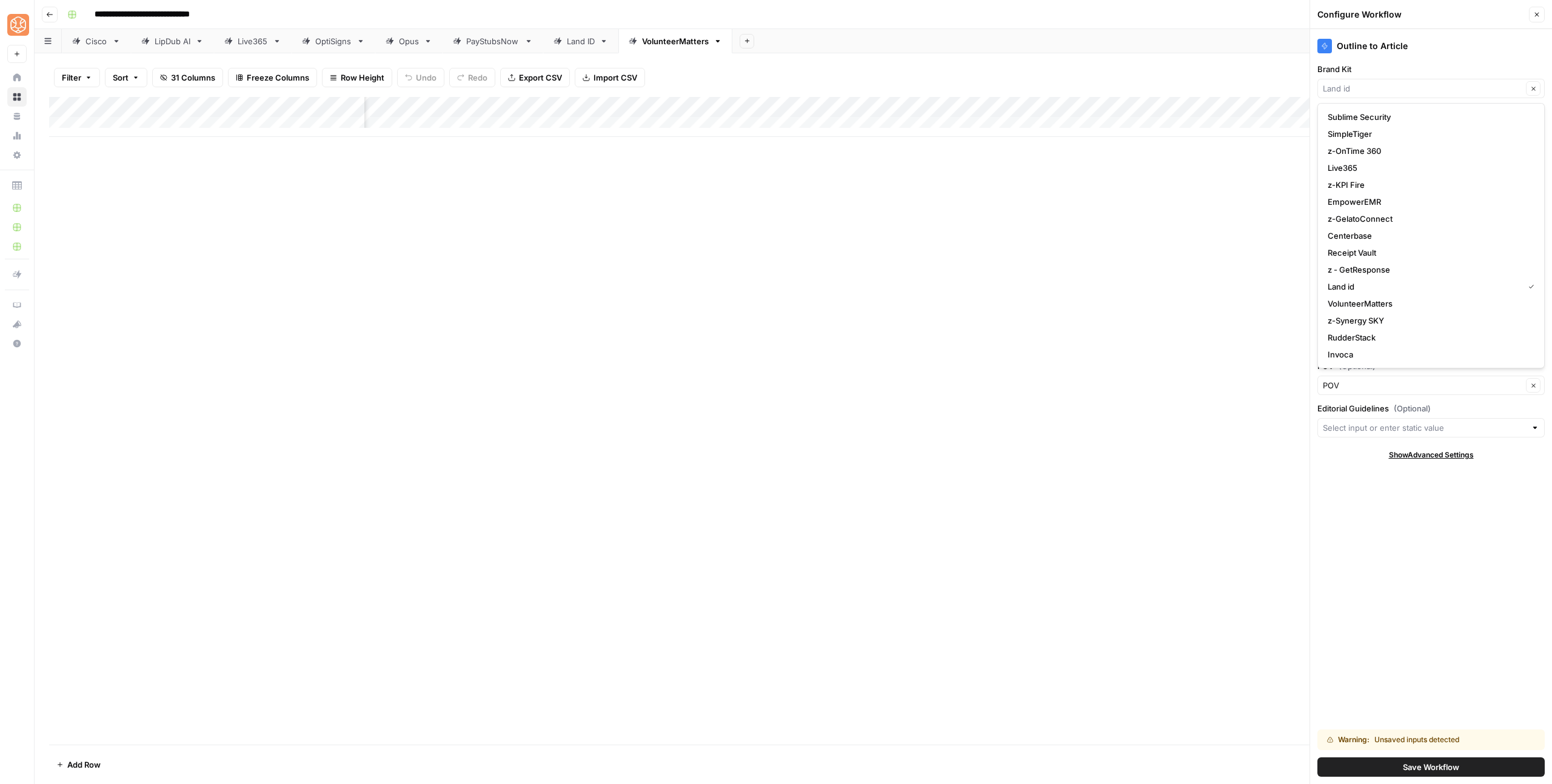 type on "VolunteerMatters" 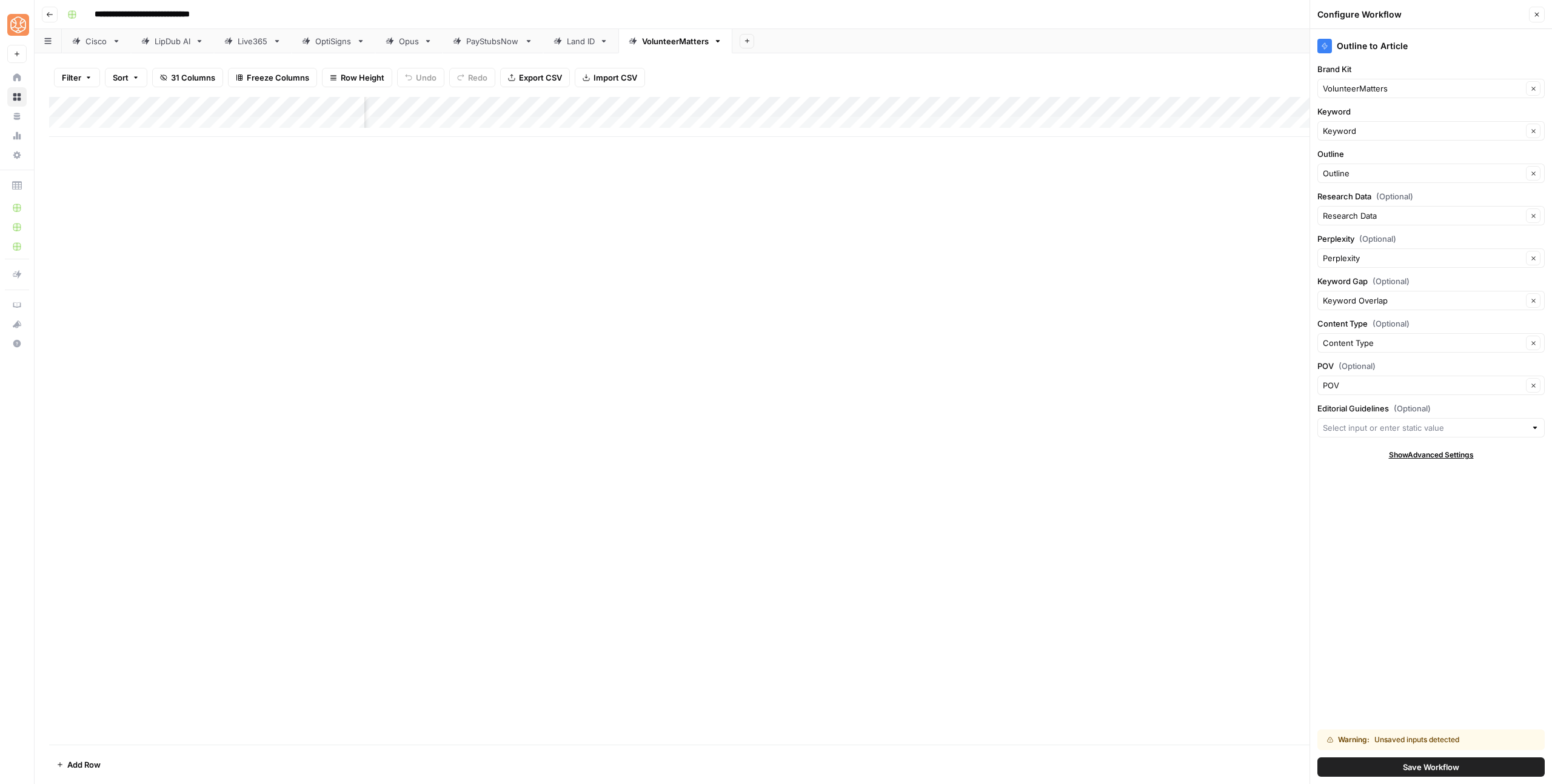 click on "Save Workflow" at bounding box center (1431, 767) 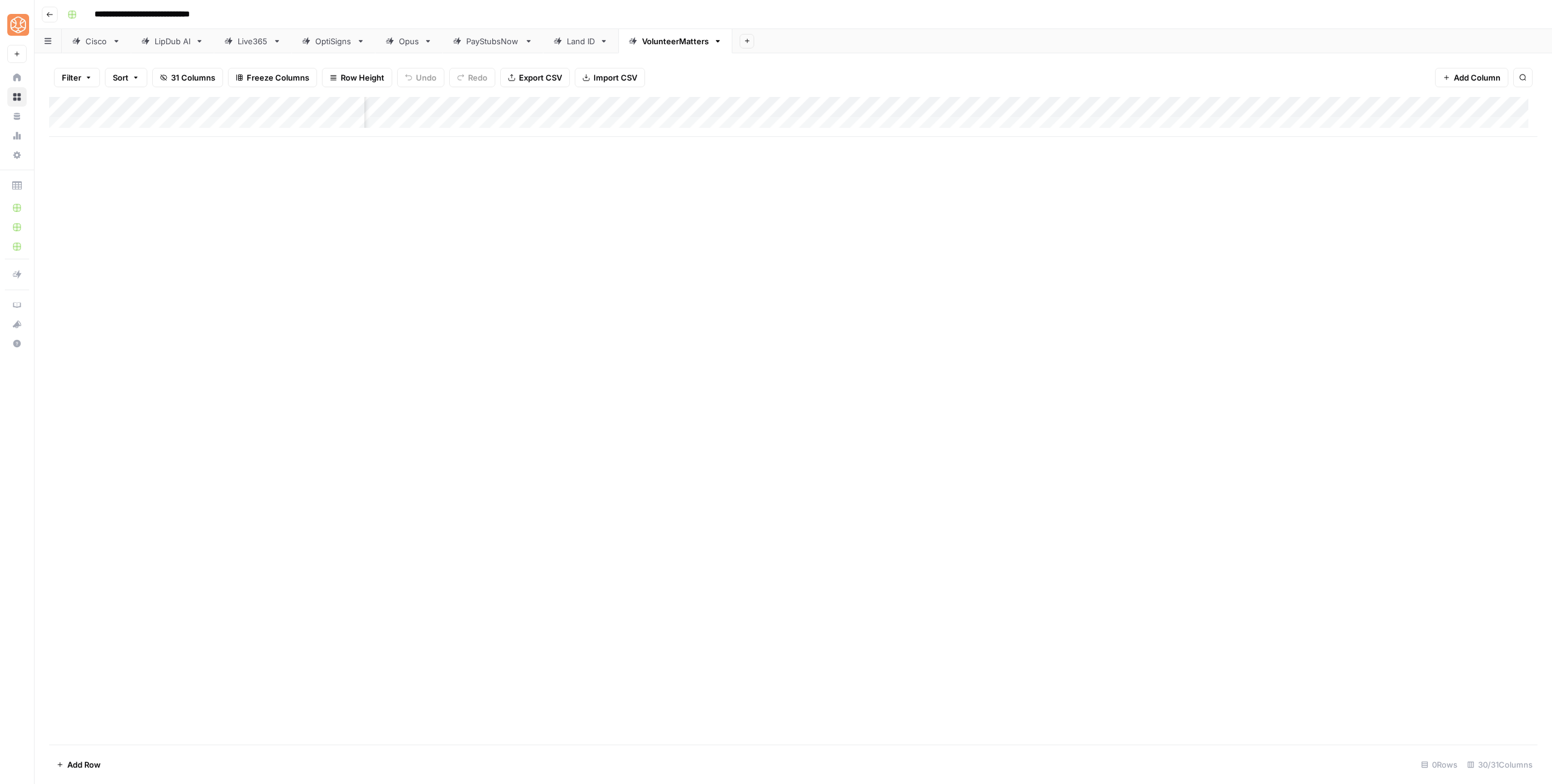 click on "Add Column" at bounding box center [793, 117] 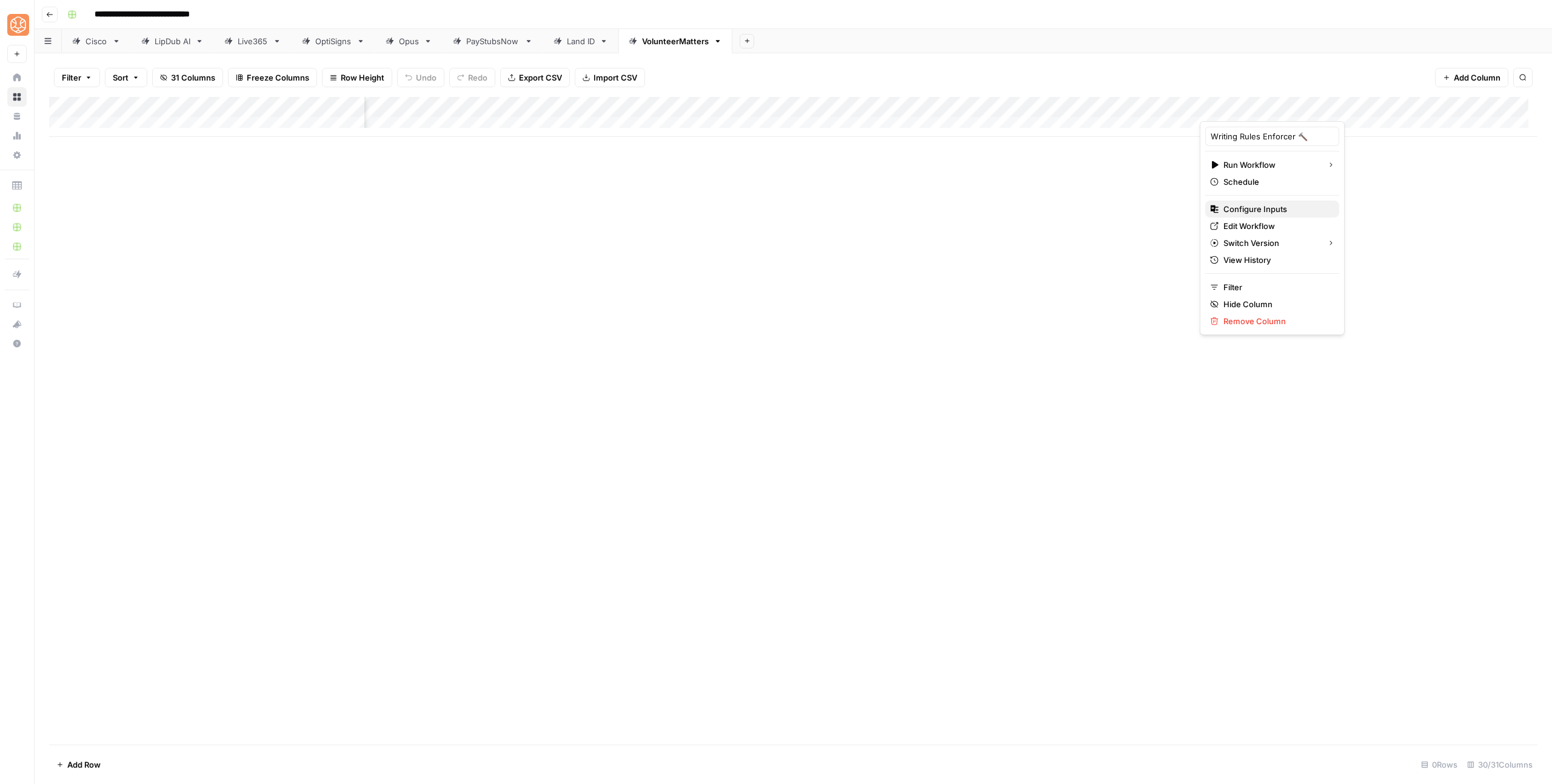 click on "Configure Inputs" at bounding box center (1276, 209) 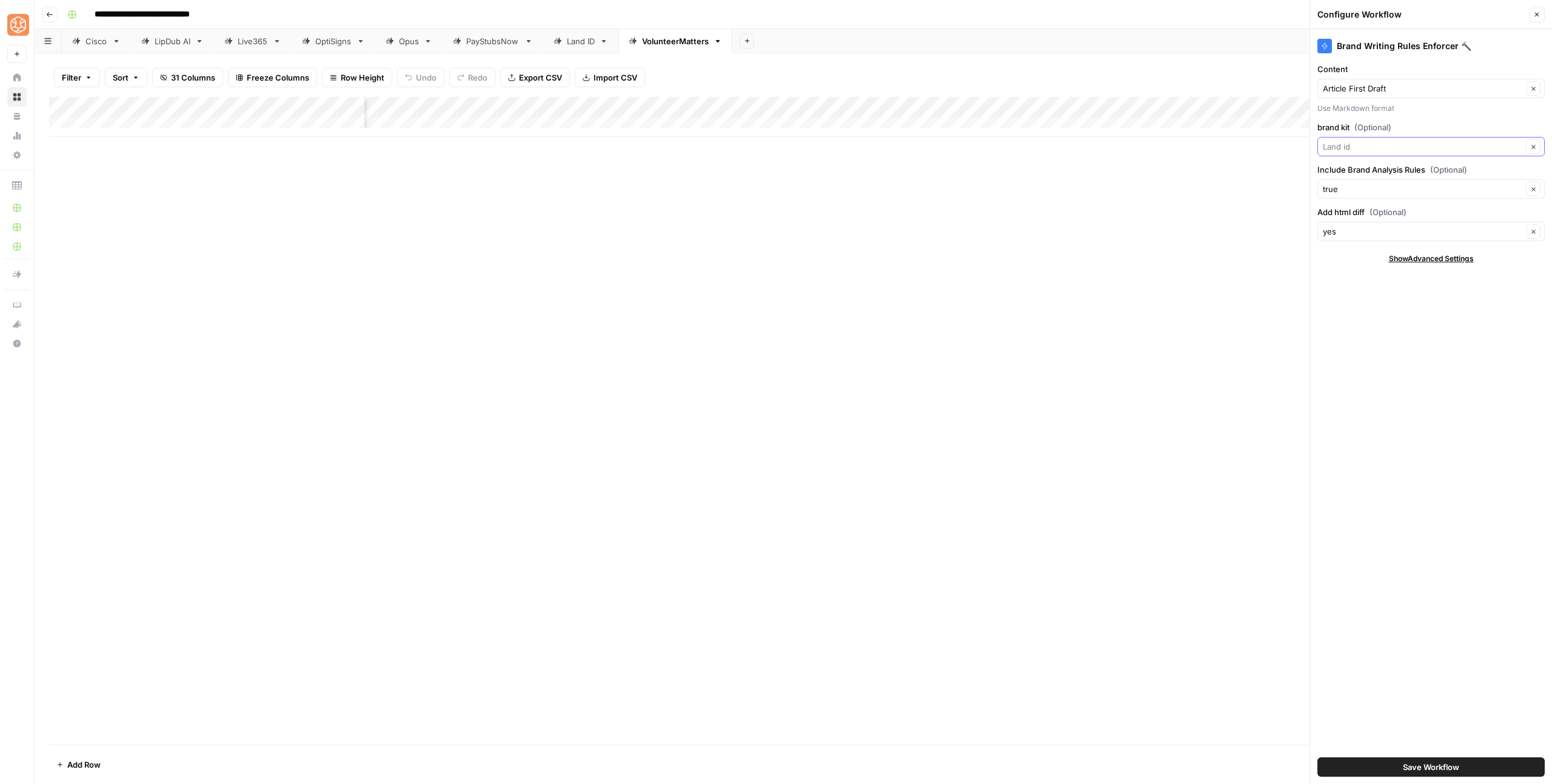 click on "brand kit   (Optional)" at bounding box center (1422, 147) 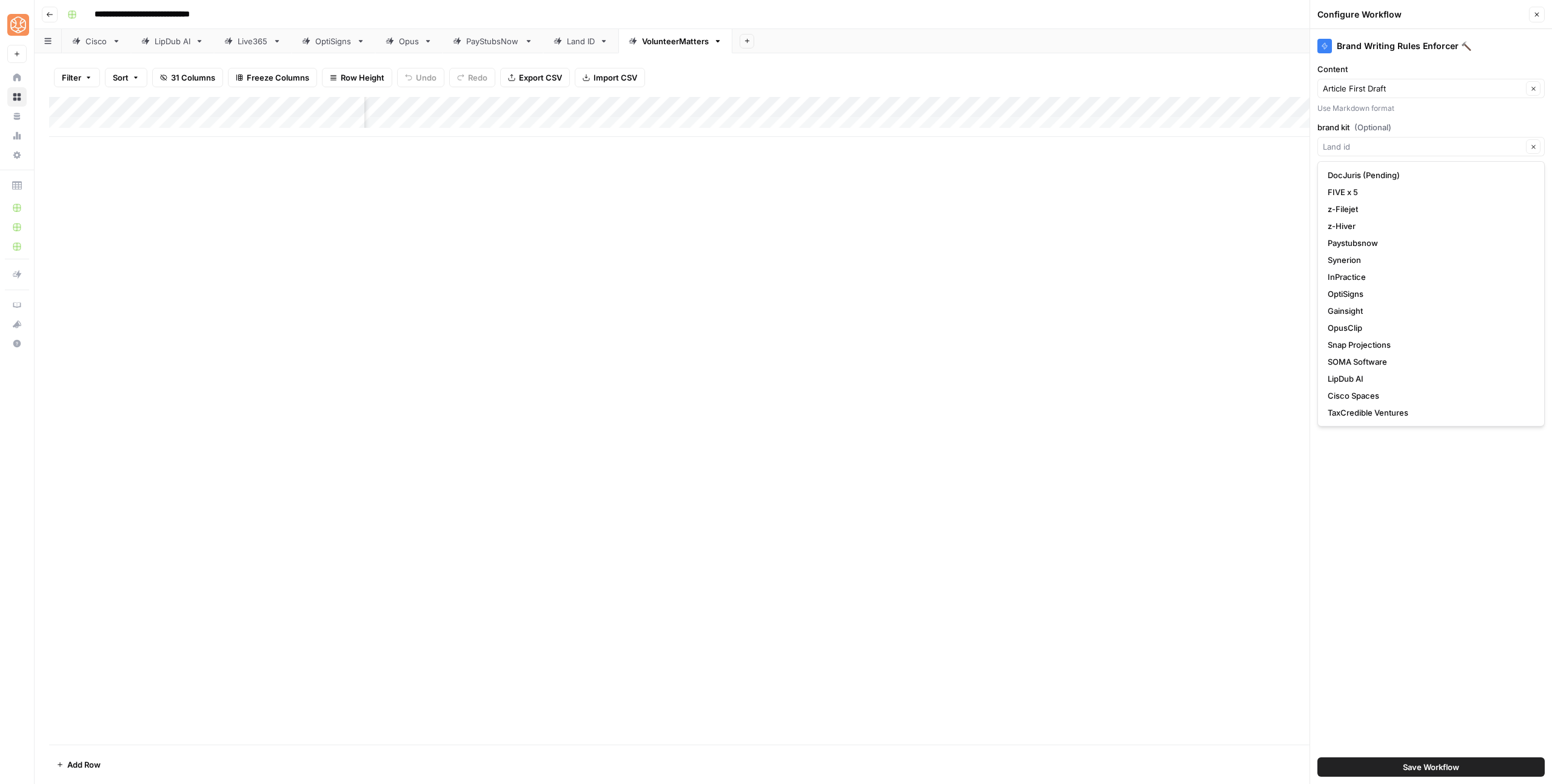 scroll, scrollTop: 254, scrollLeft: 0, axis: vertical 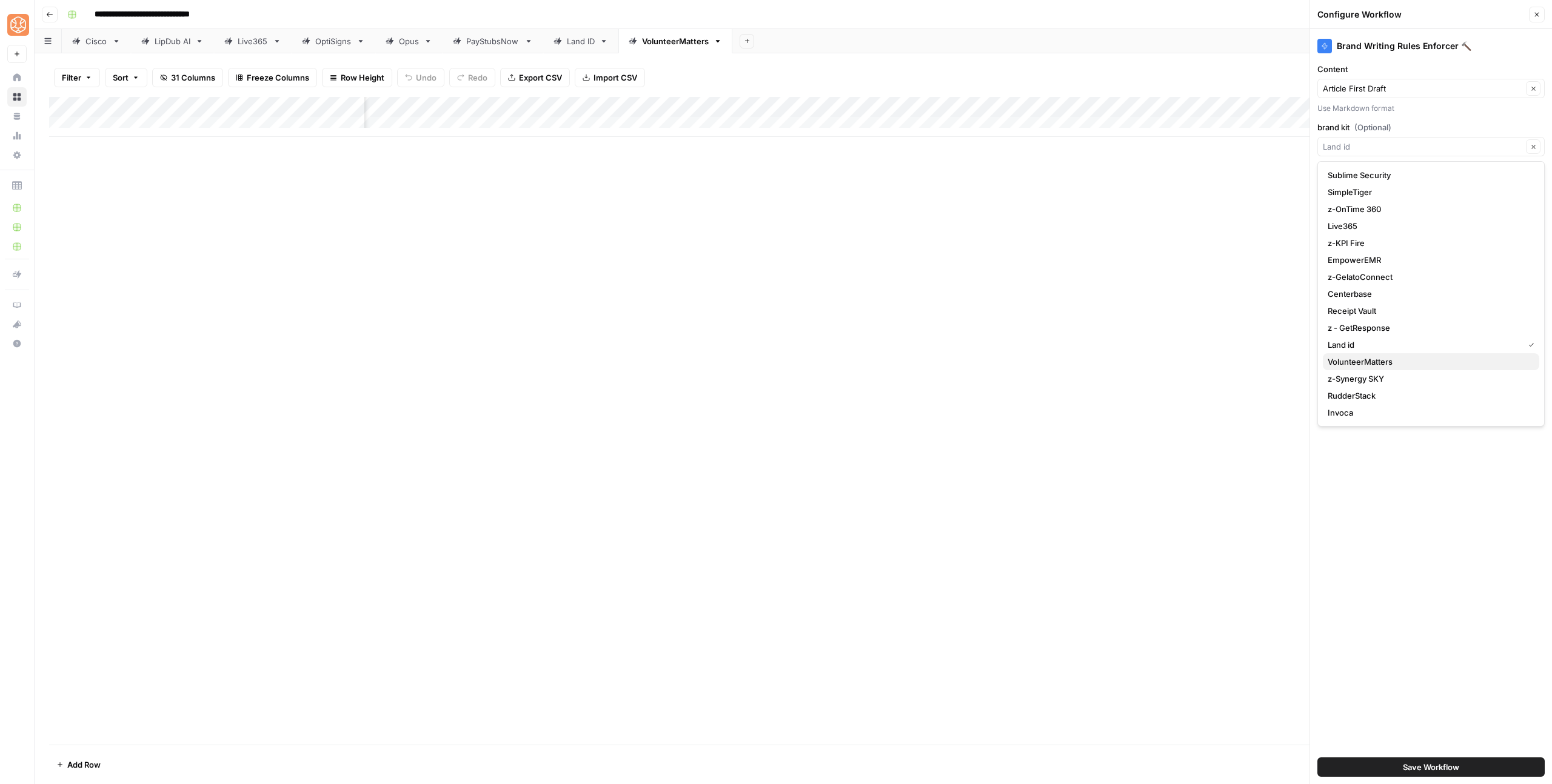 click on "VolunteerMatters" at bounding box center (1428, 362) 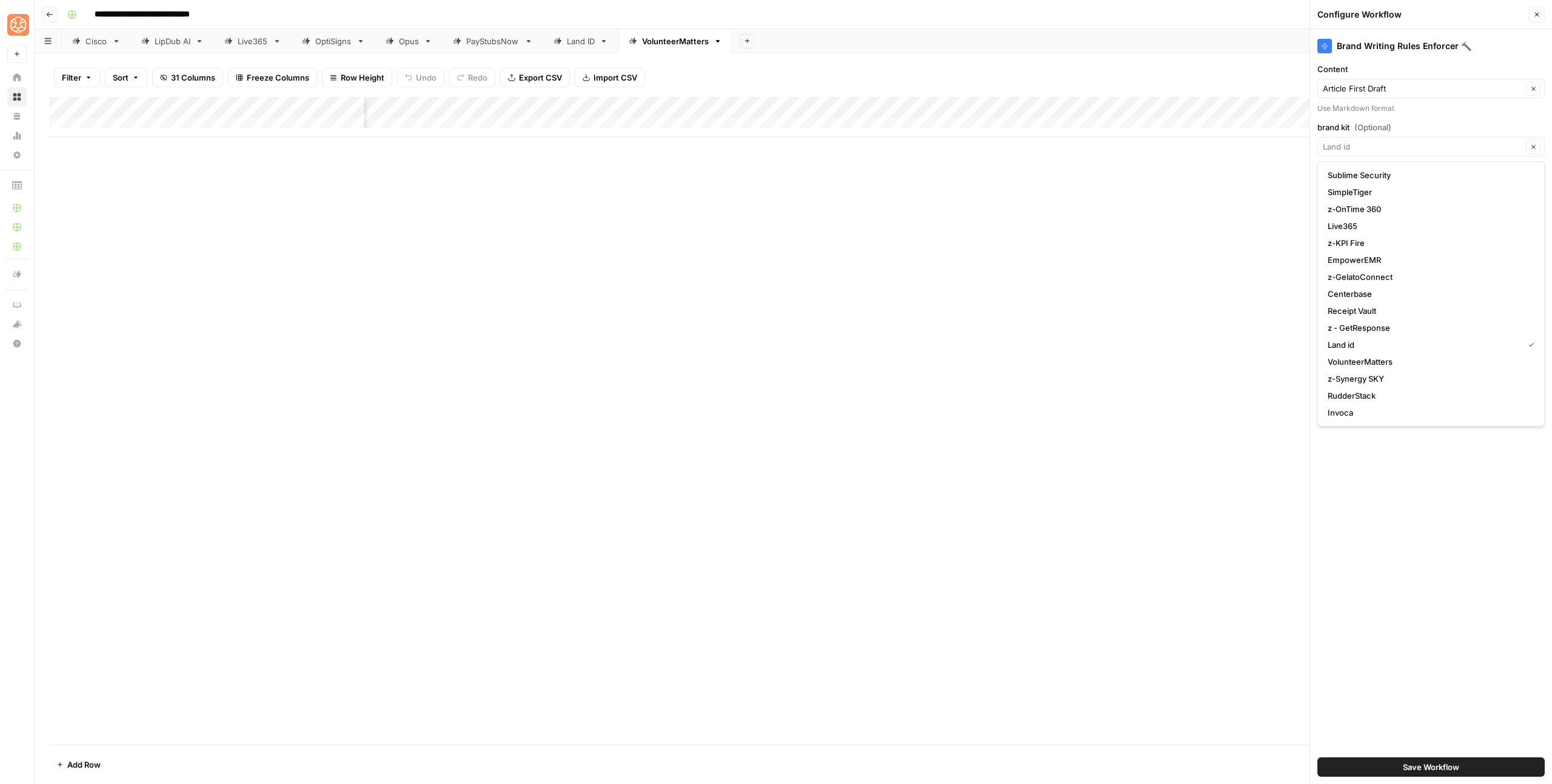 type on "VolunteerMatters" 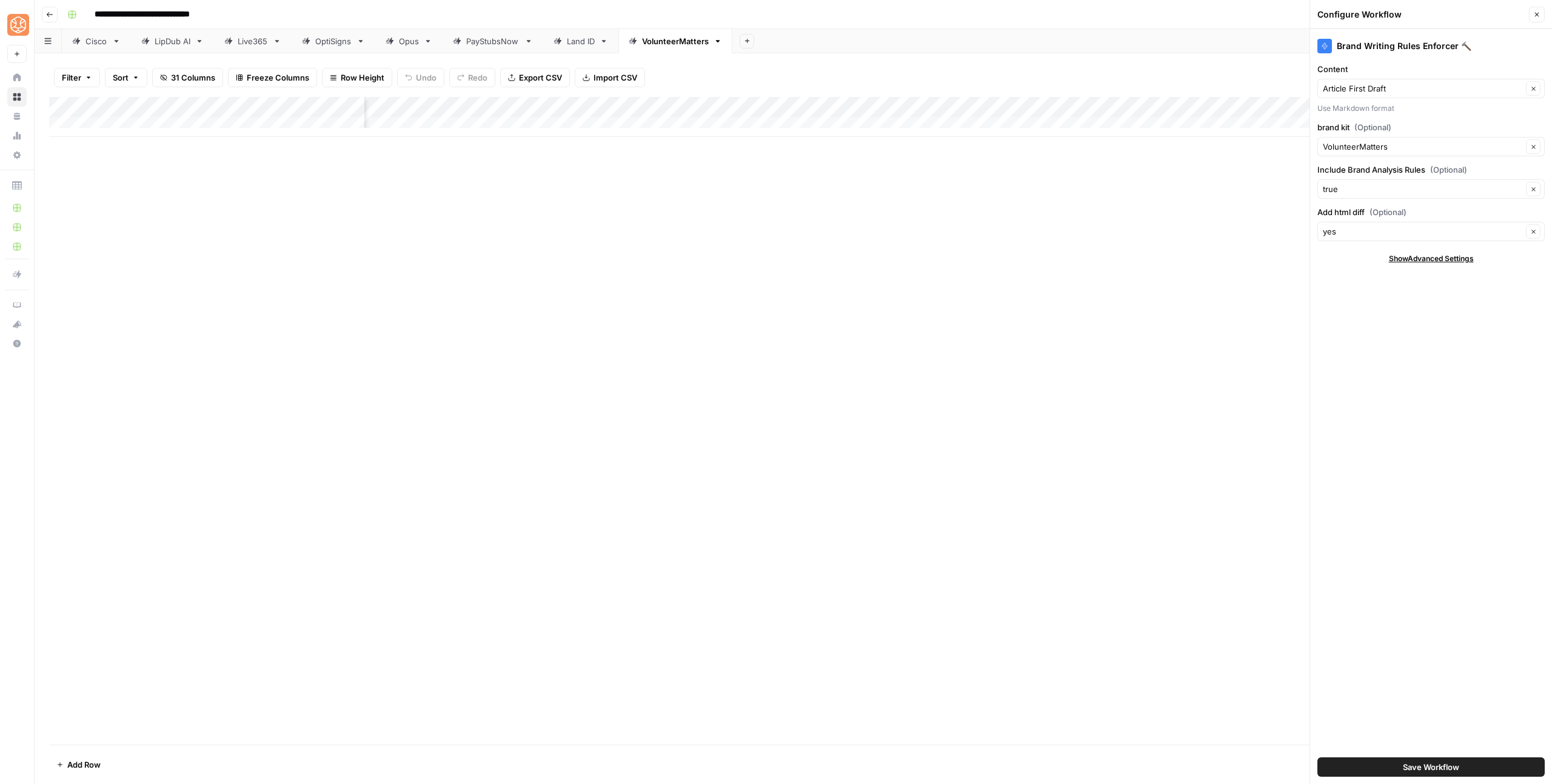 click on "Save Workflow" at bounding box center (1431, 767) 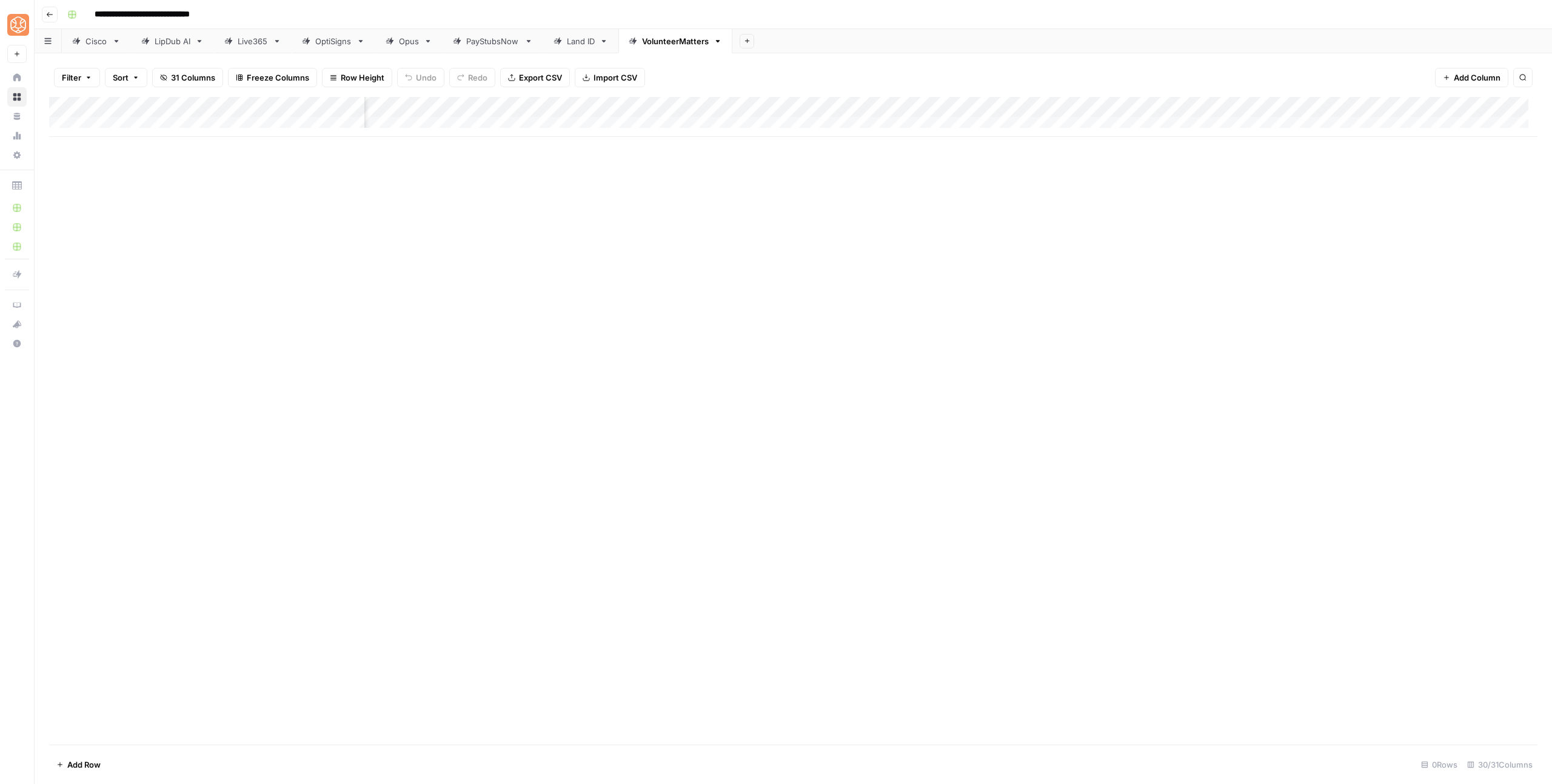 scroll, scrollTop: 0, scrollLeft: 0, axis: both 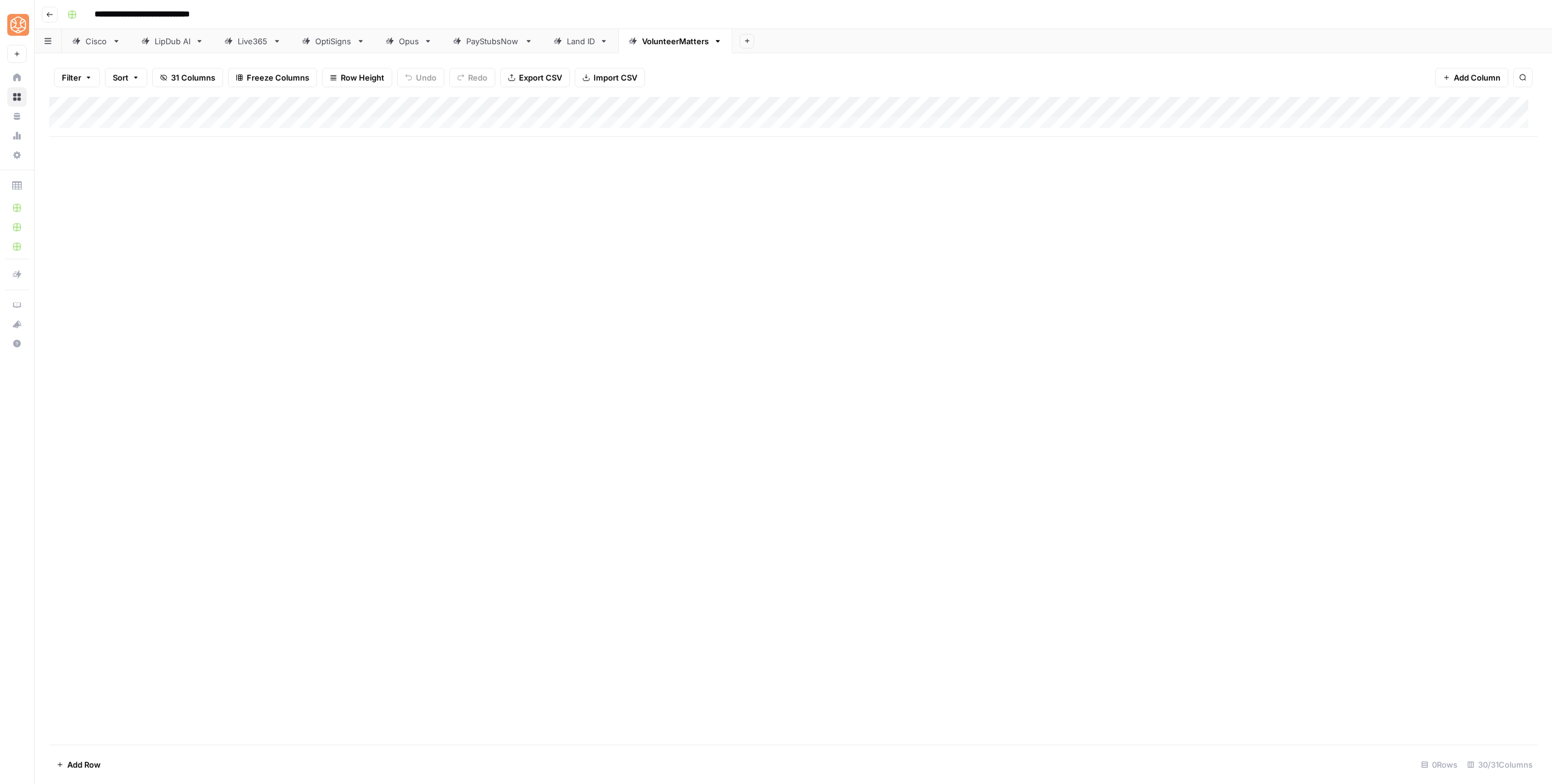 click on "Add Column" at bounding box center (793, 117) 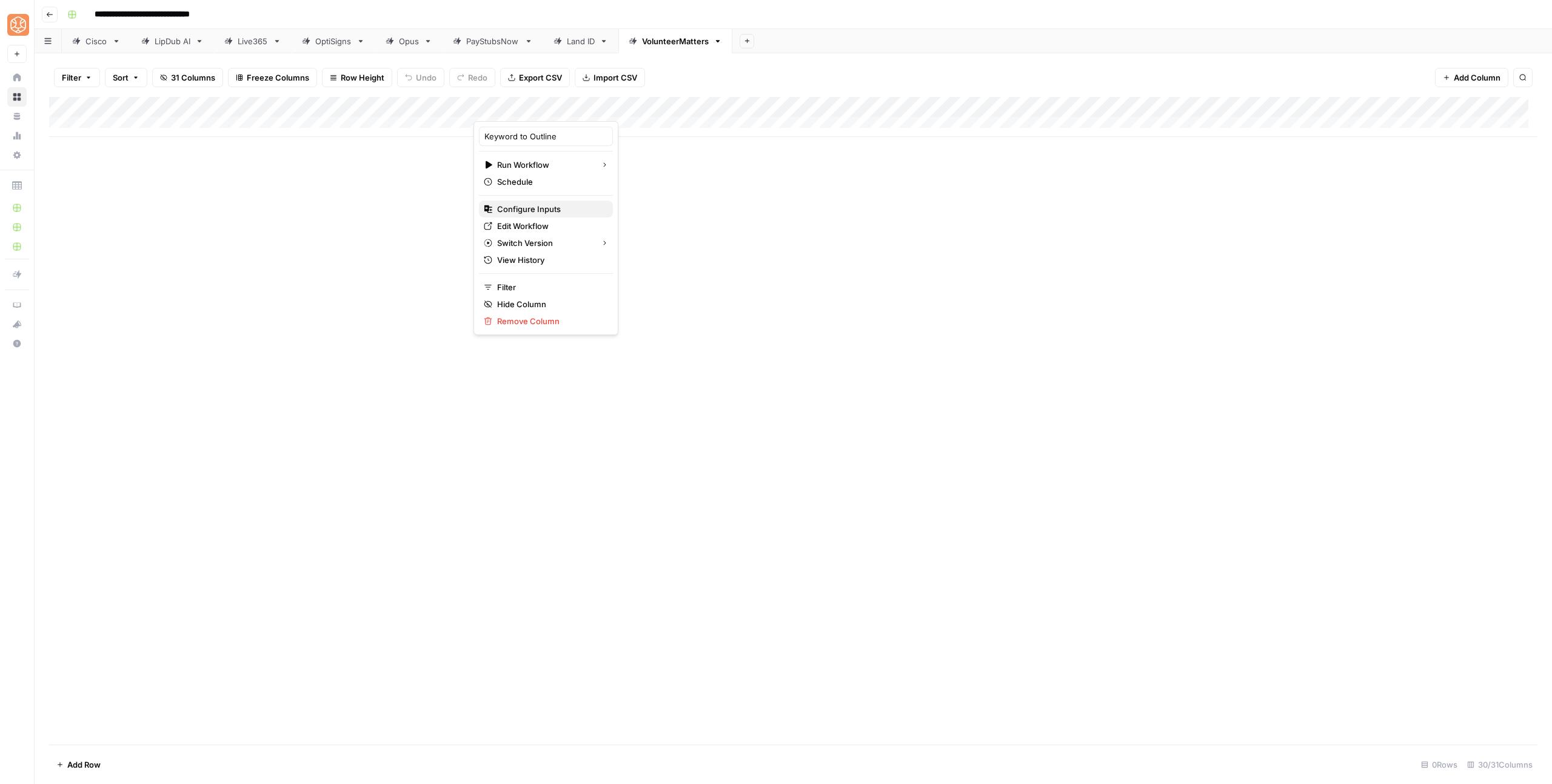 click on "Configure Inputs" at bounding box center (546, 209) 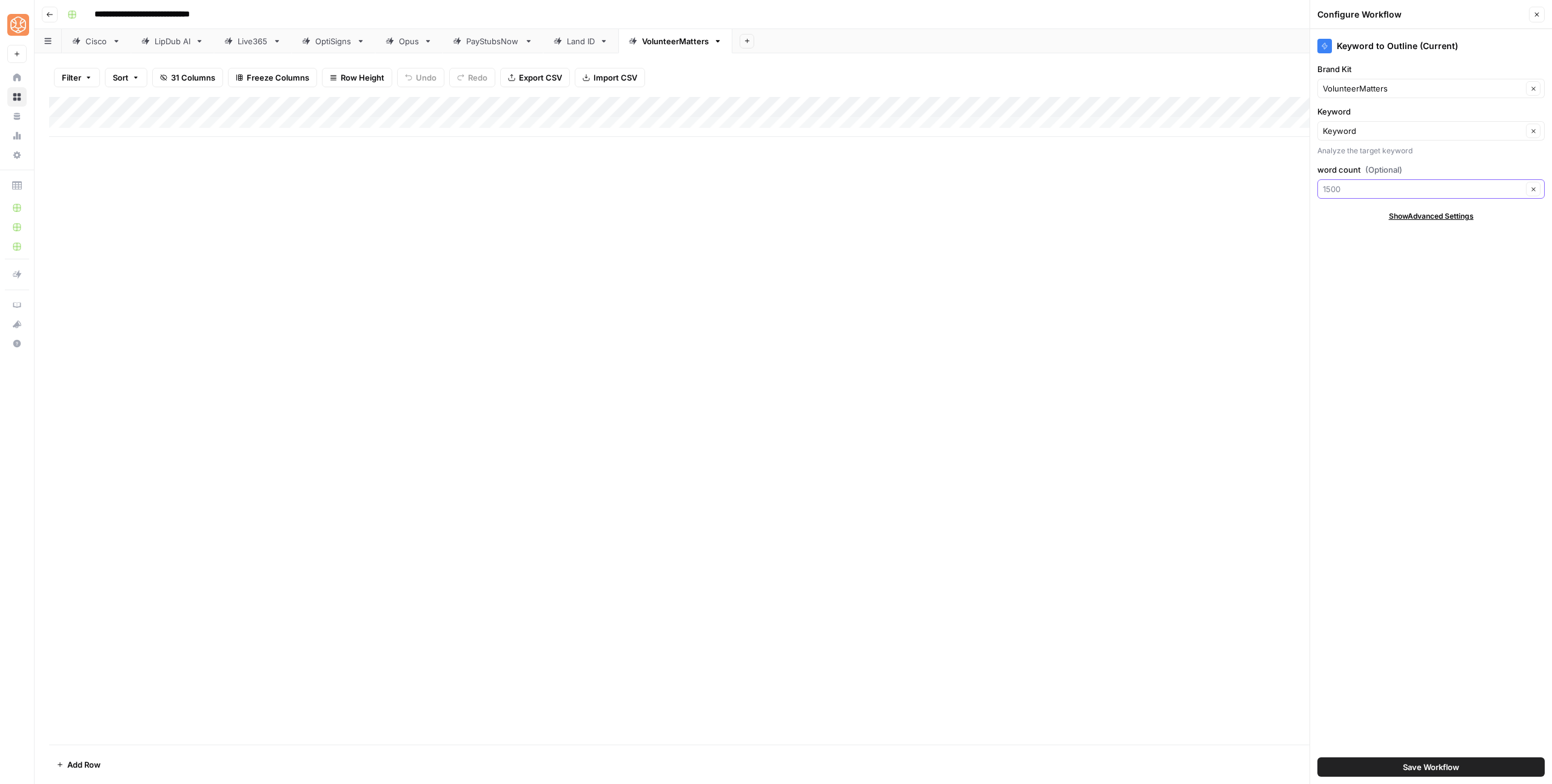 click on "word count   (Optional)" at bounding box center [1422, 189] 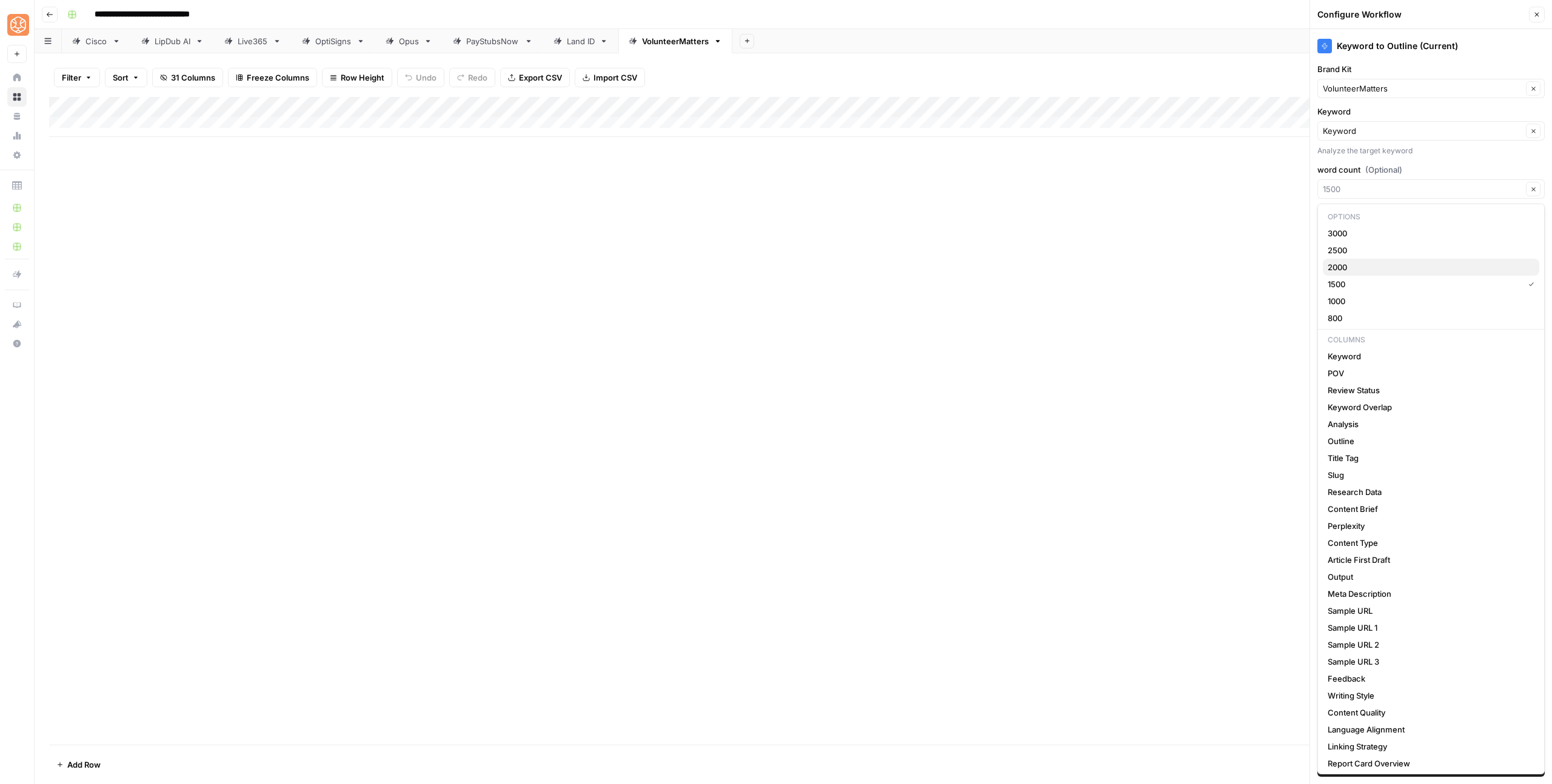 click on "2000" at bounding box center [1428, 267] 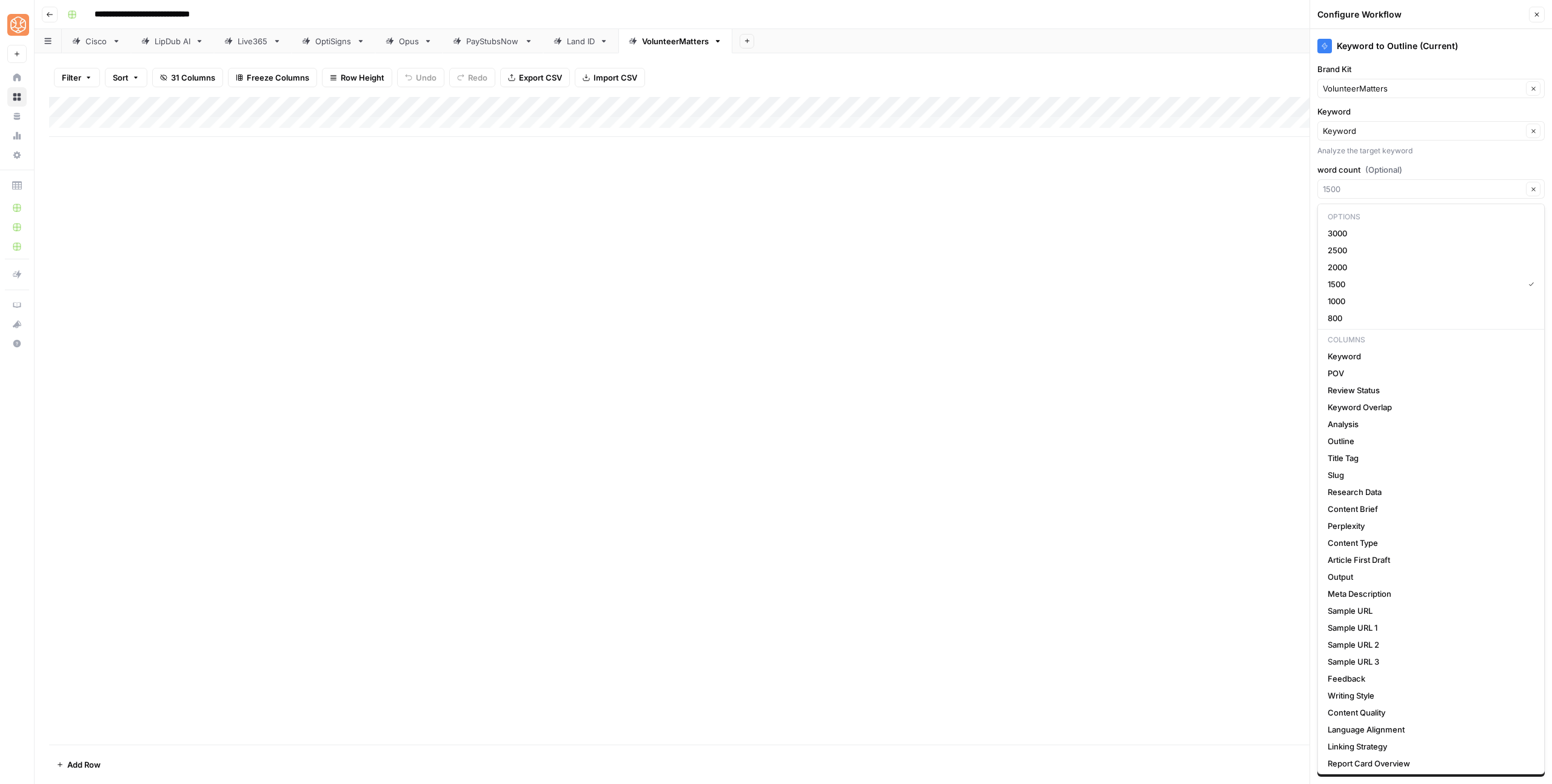 type on "2000" 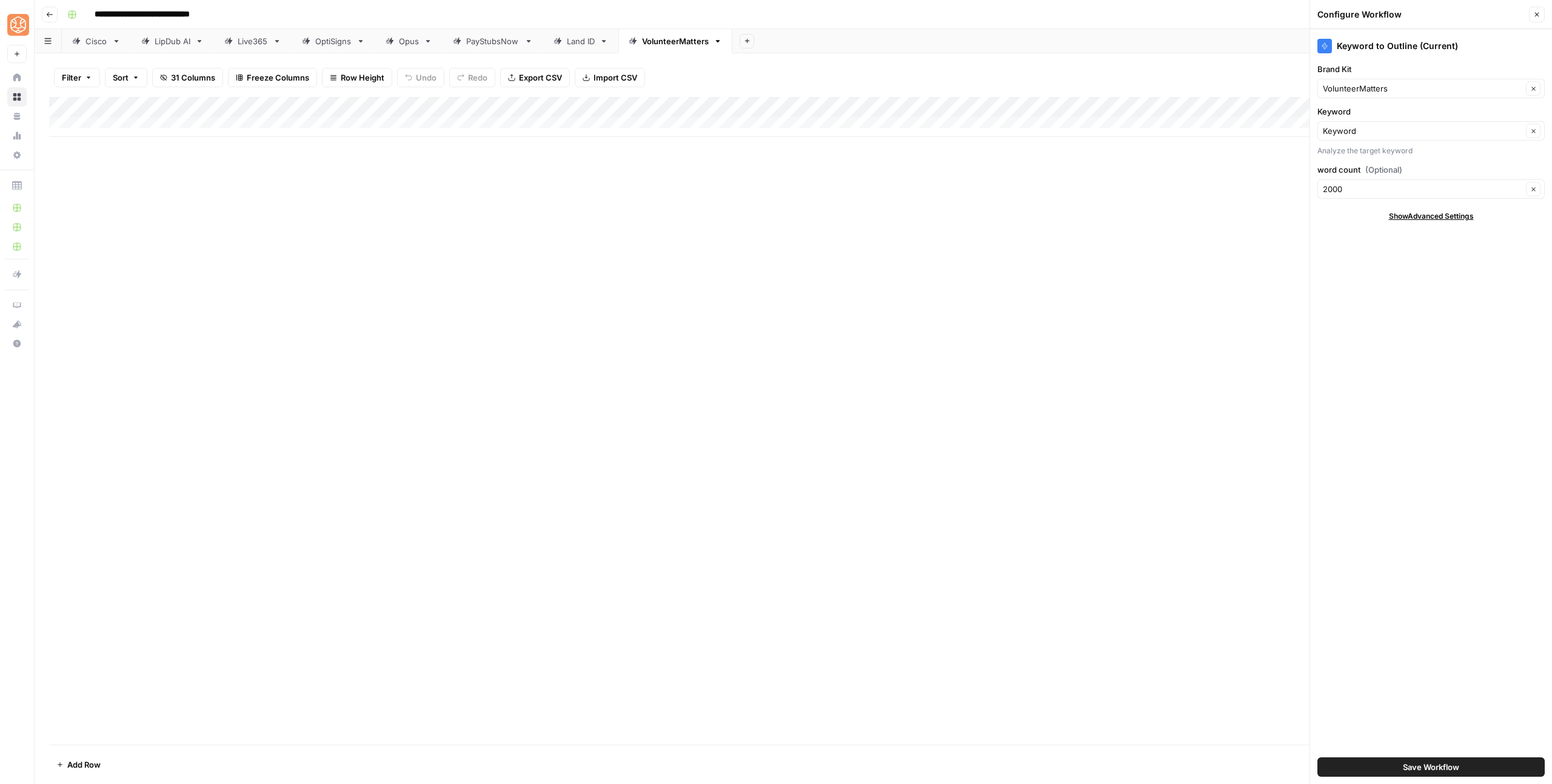 click on "Save Workflow" at bounding box center (1431, 767) 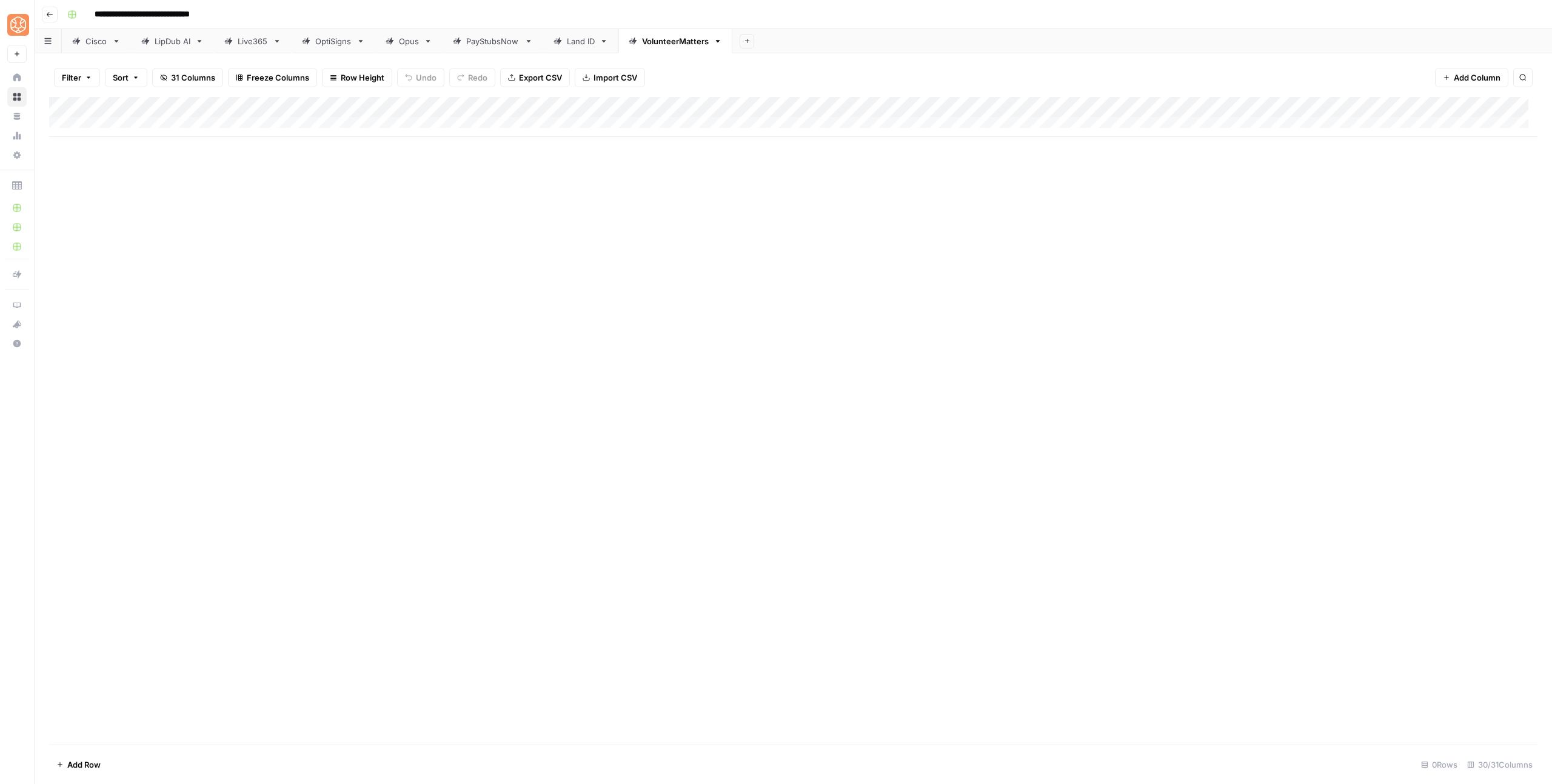 click on "Add Column" at bounding box center [793, 117] 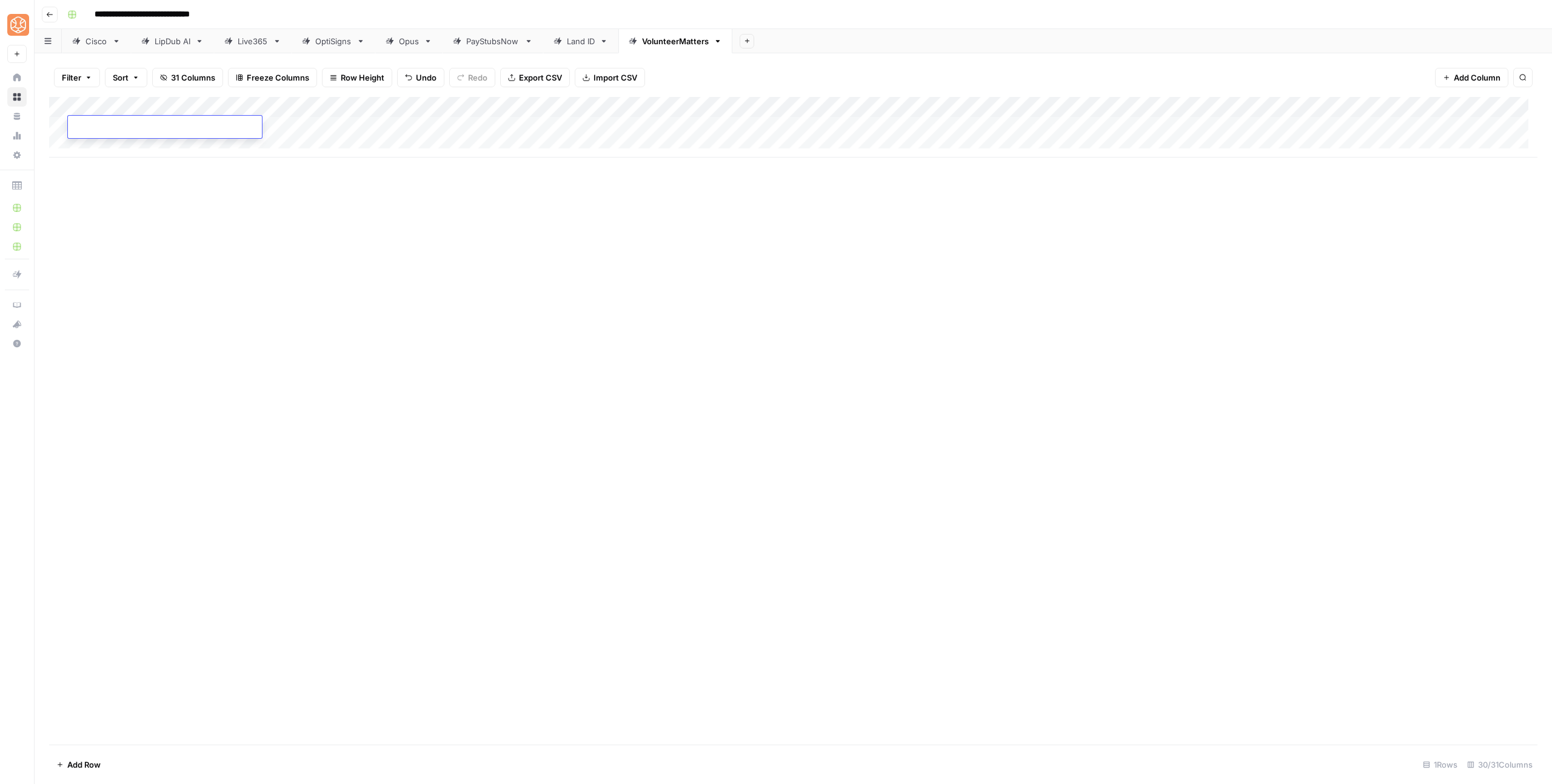 type on "**********" 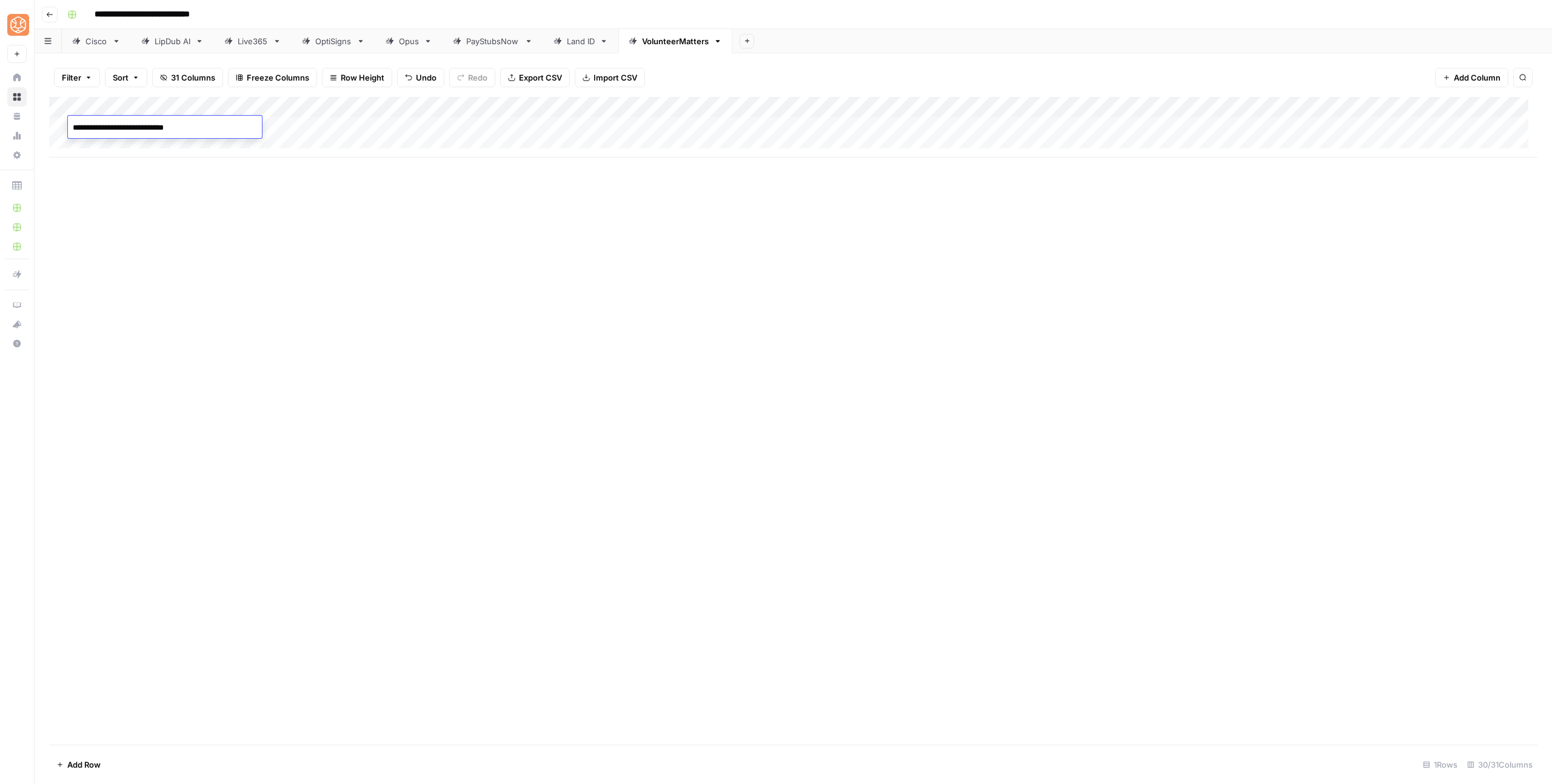 click on "Add Column" at bounding box center [793, 420] 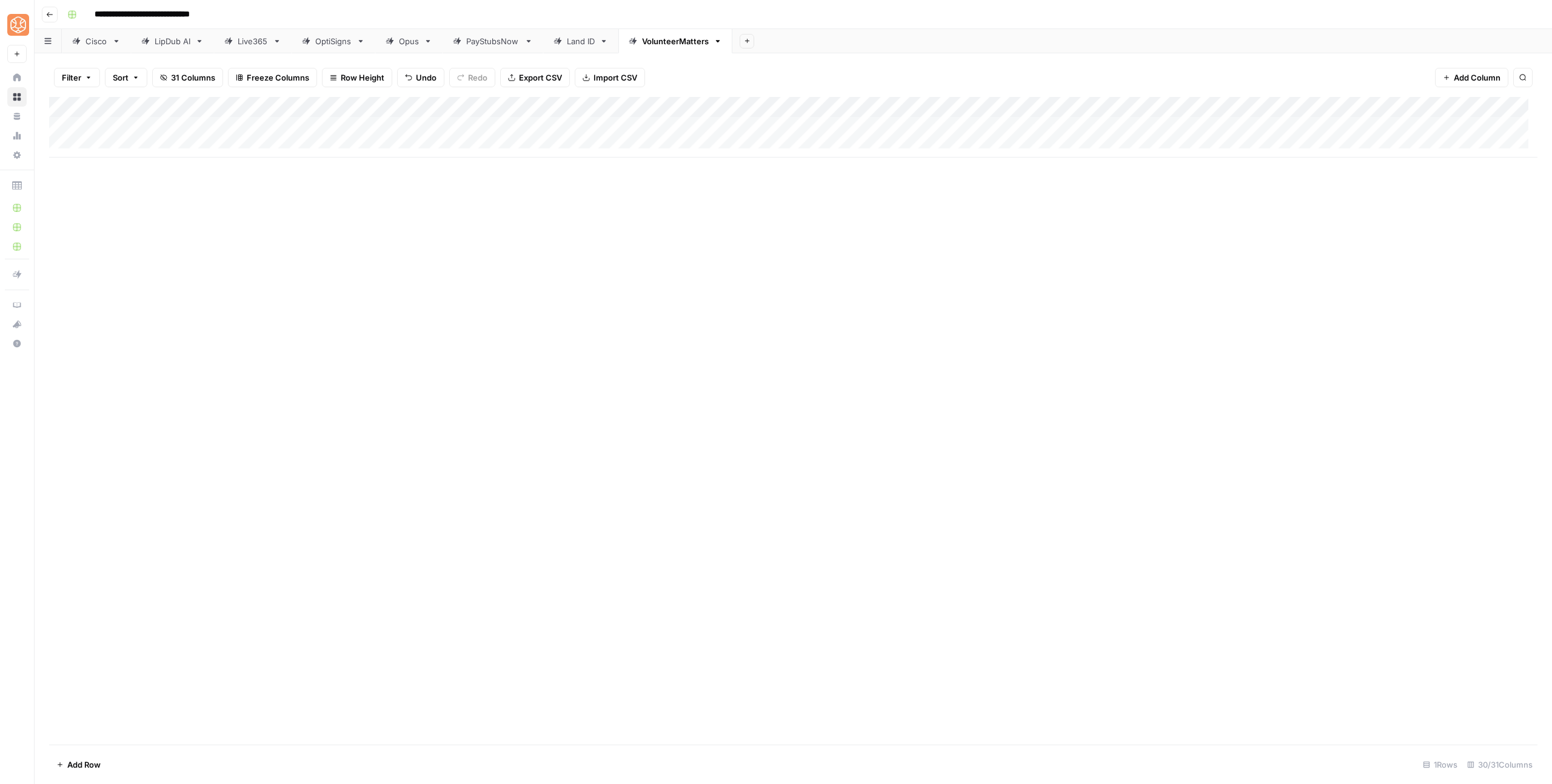 click on "Add Column" at bounding box center [793, 127] 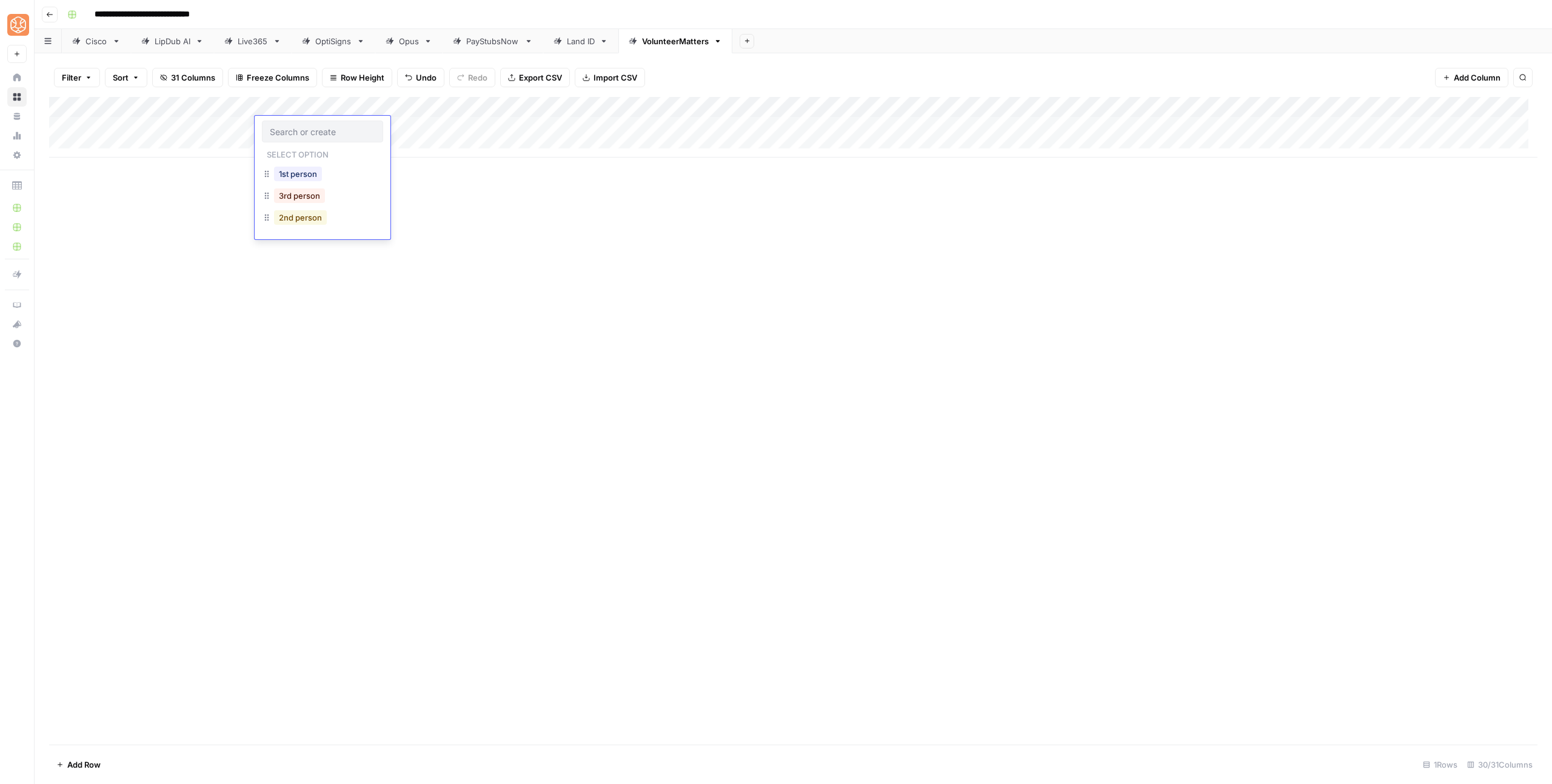 click on "2nd person" at bounding box center (300, 218) 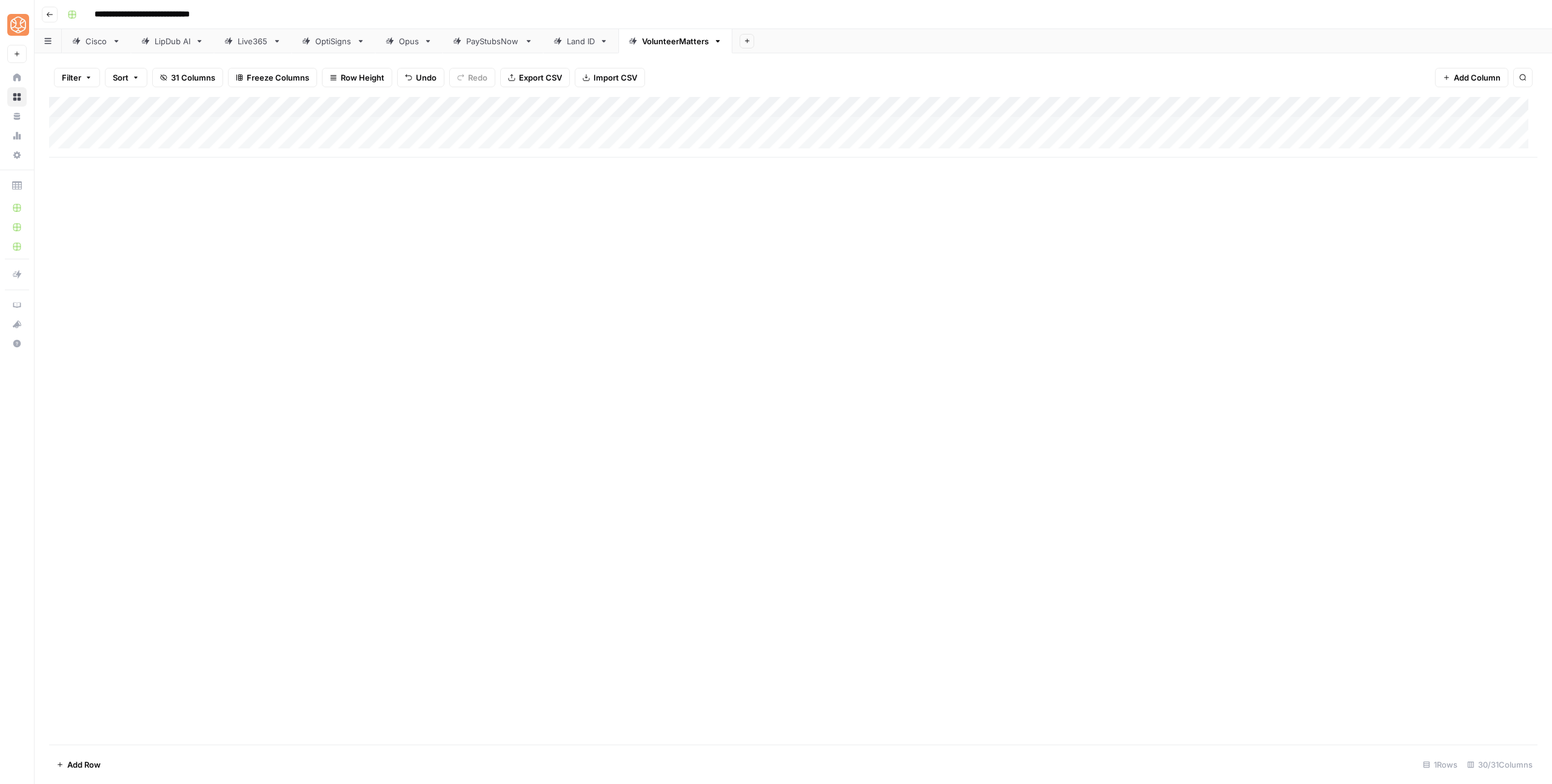 click on "Add Column" at bounding box center [793, 127] 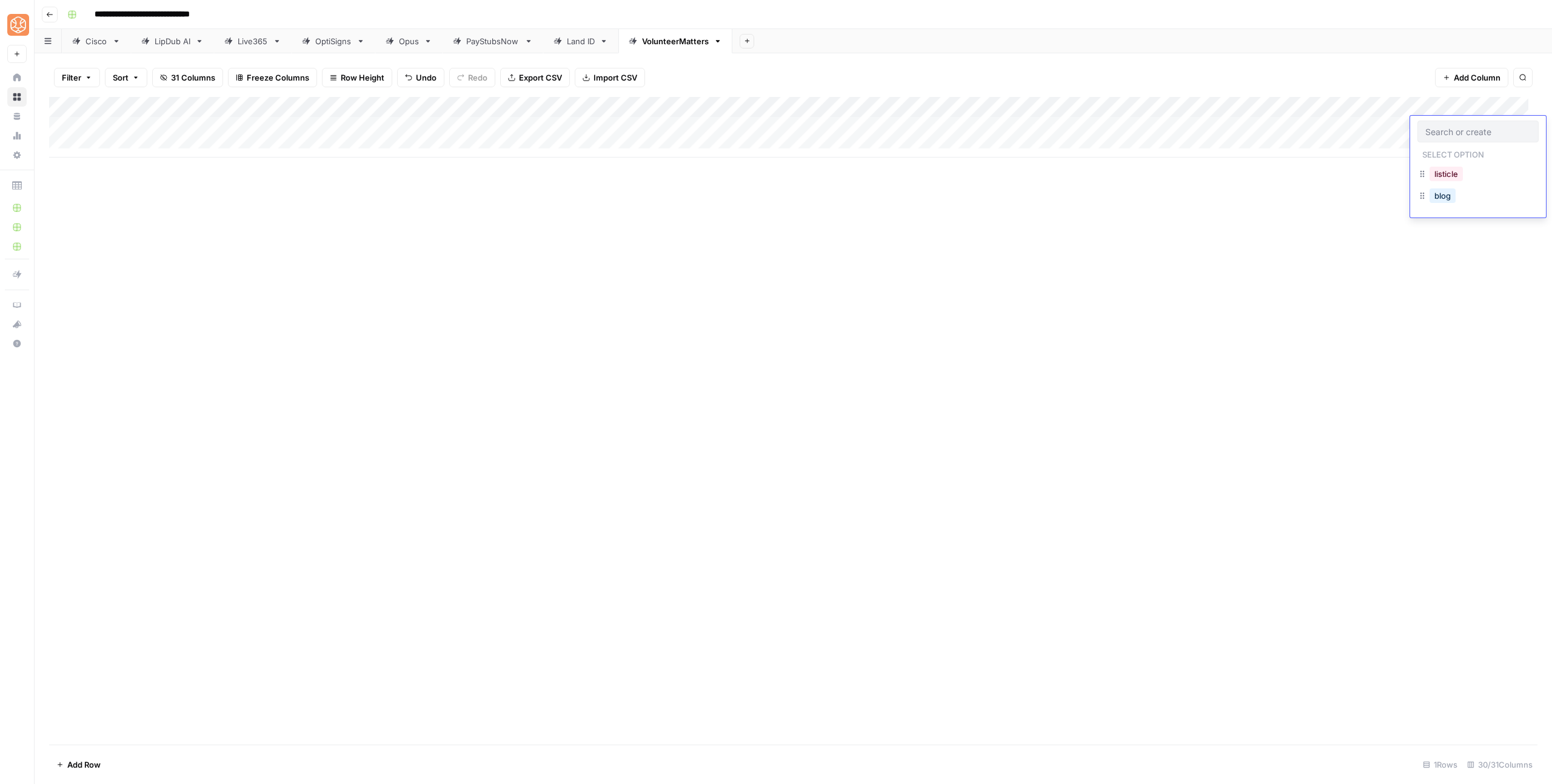 click on "blog" at bounding box center [1442, 196] 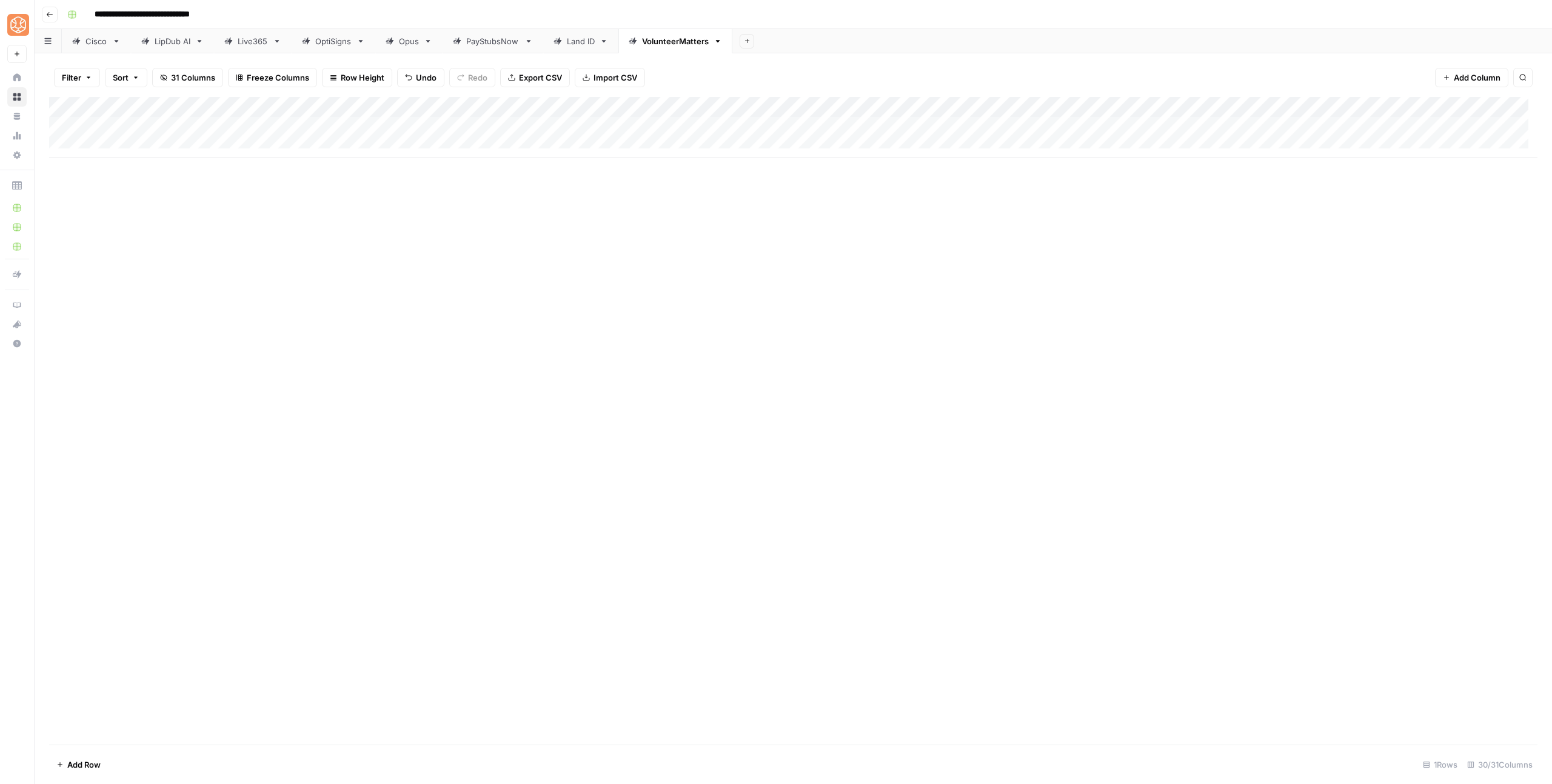 click on "Add Column" at bounding box center (793, 127) 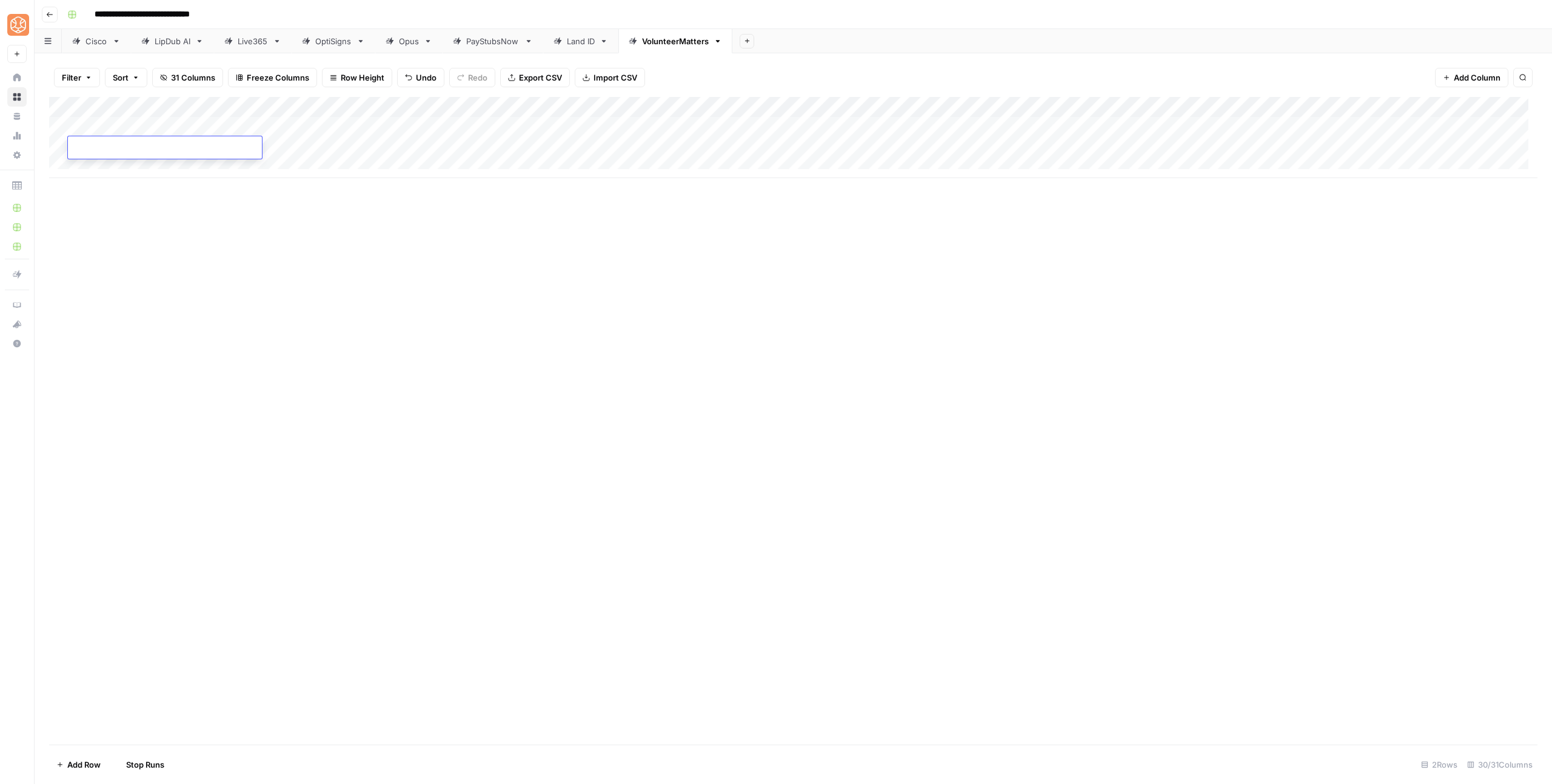 type on "**********" 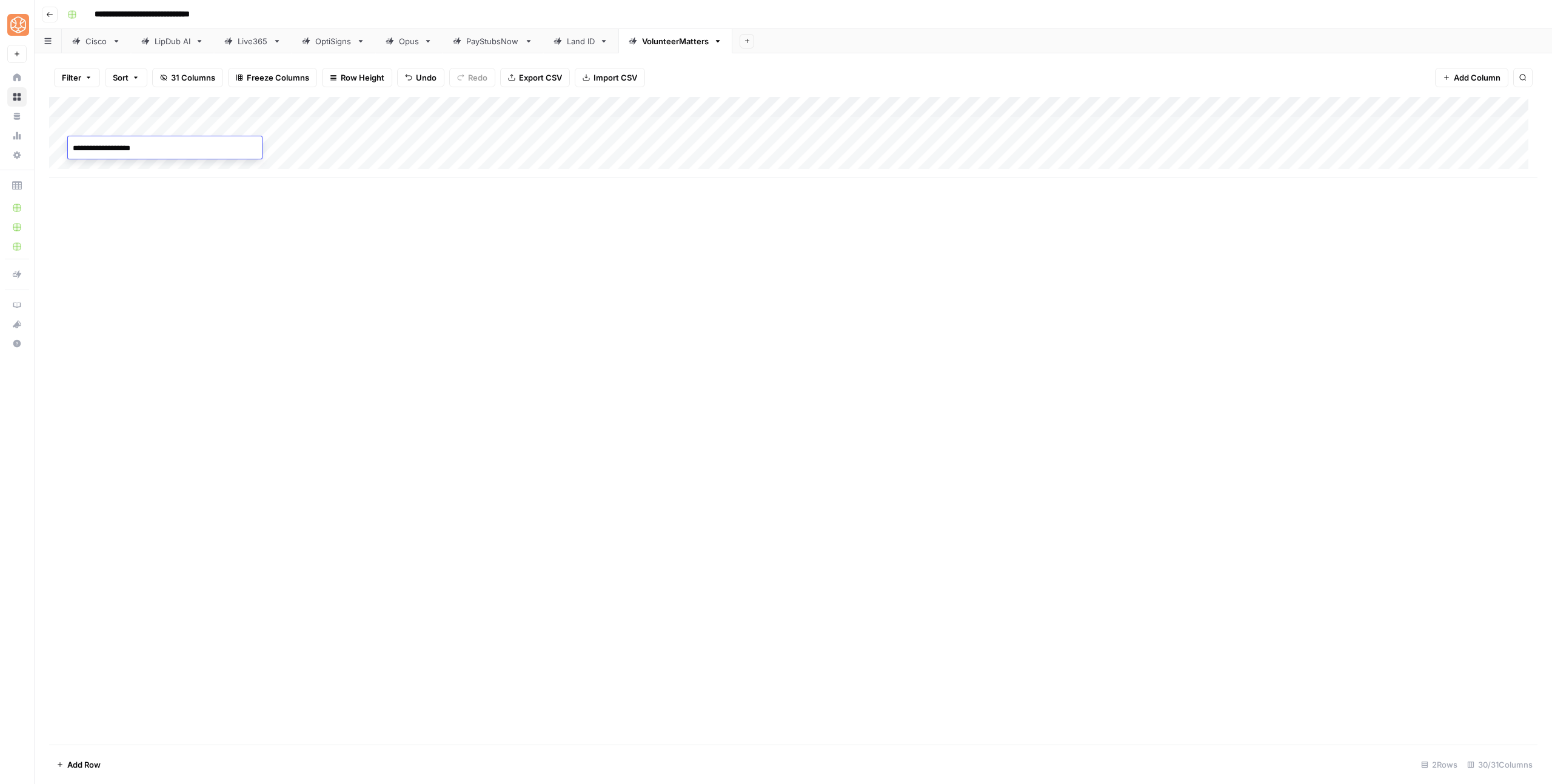 click on "Add Column" at bounding box center [793, 420] 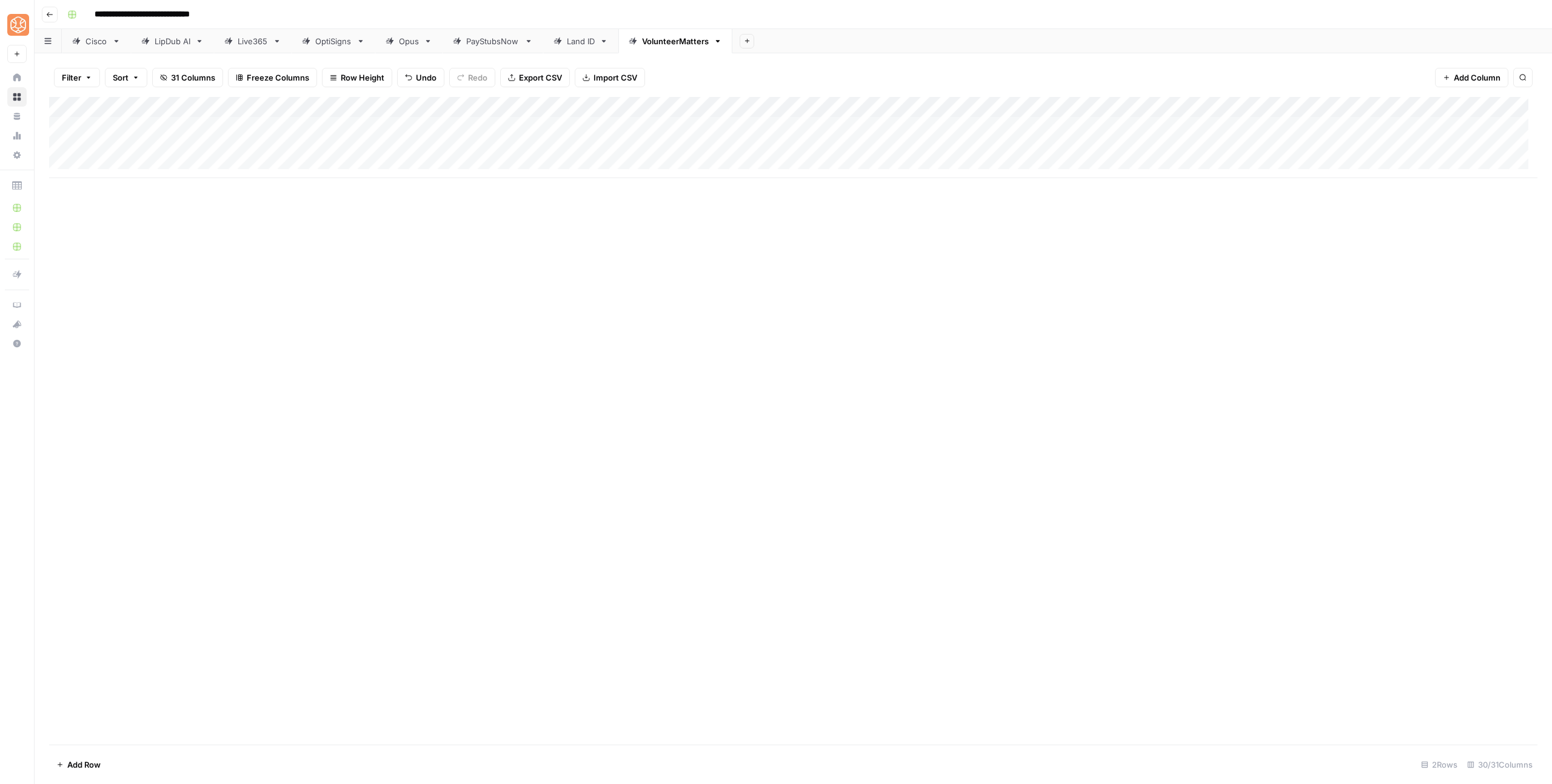 click on "Add Column" at bounding box center (793, 138) 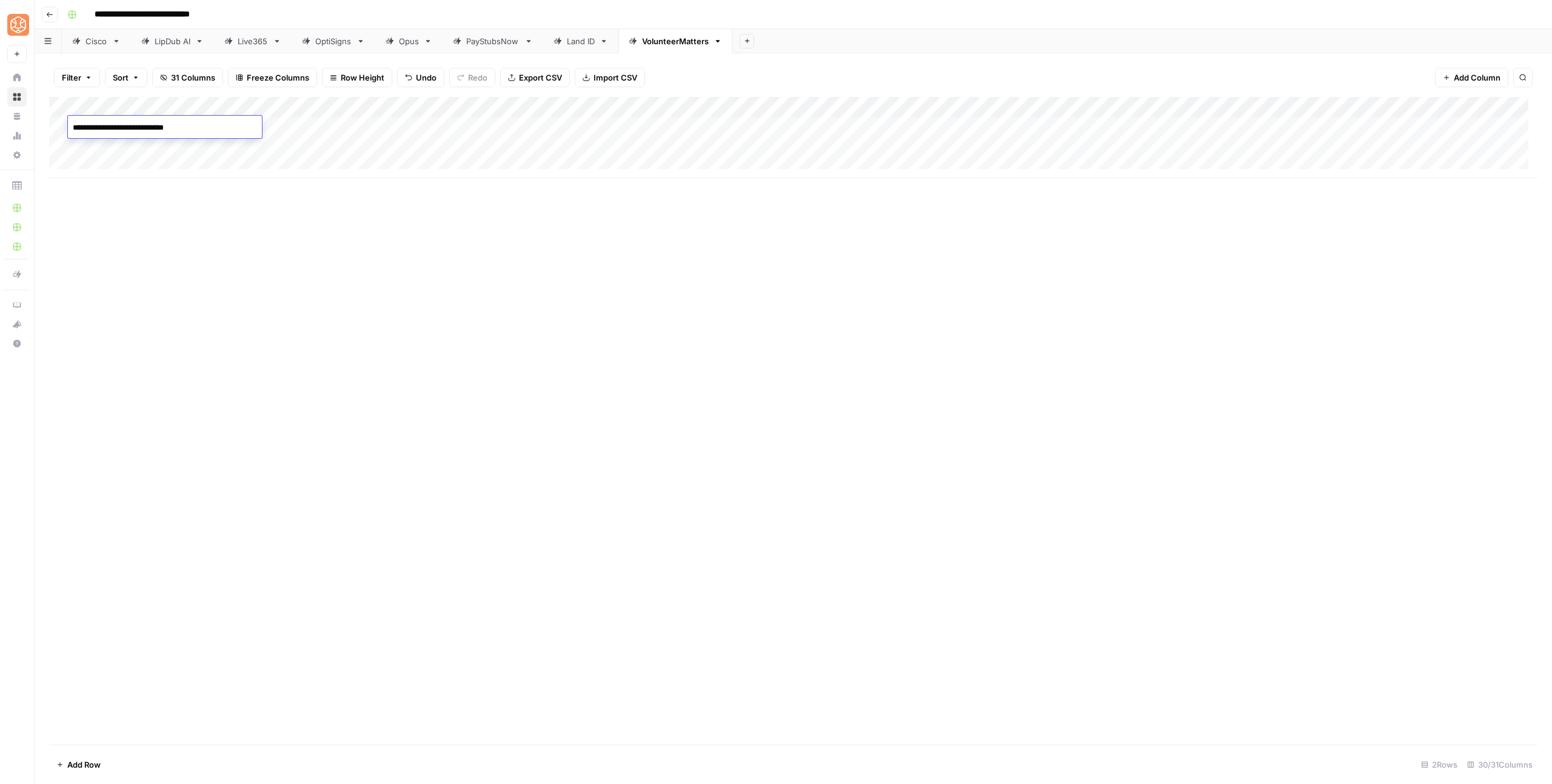 click on "Add Column" at bounding box center [793, 138] 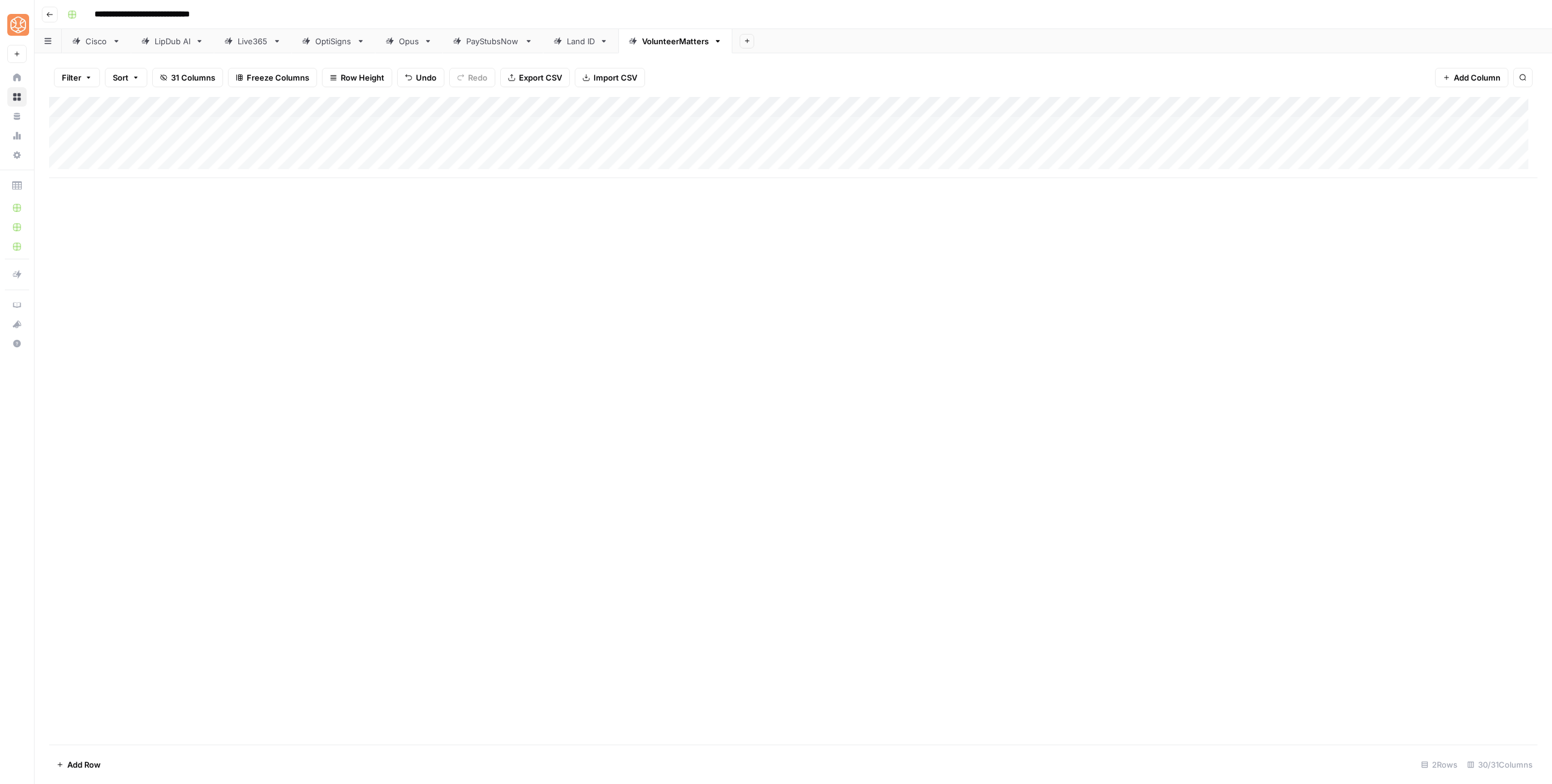 click on "Add Column" at bounding box center (793, 138) 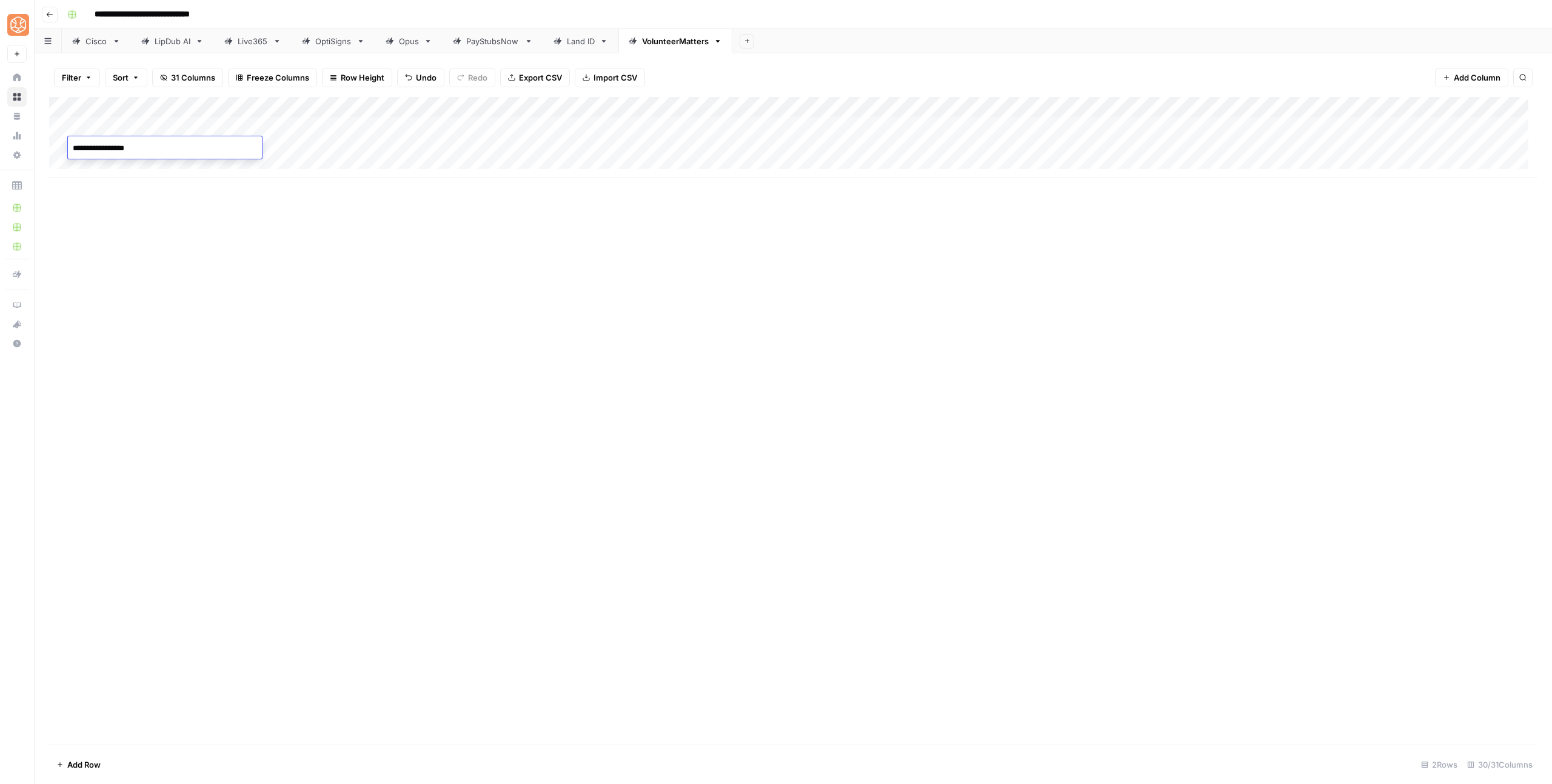 type on "**********" 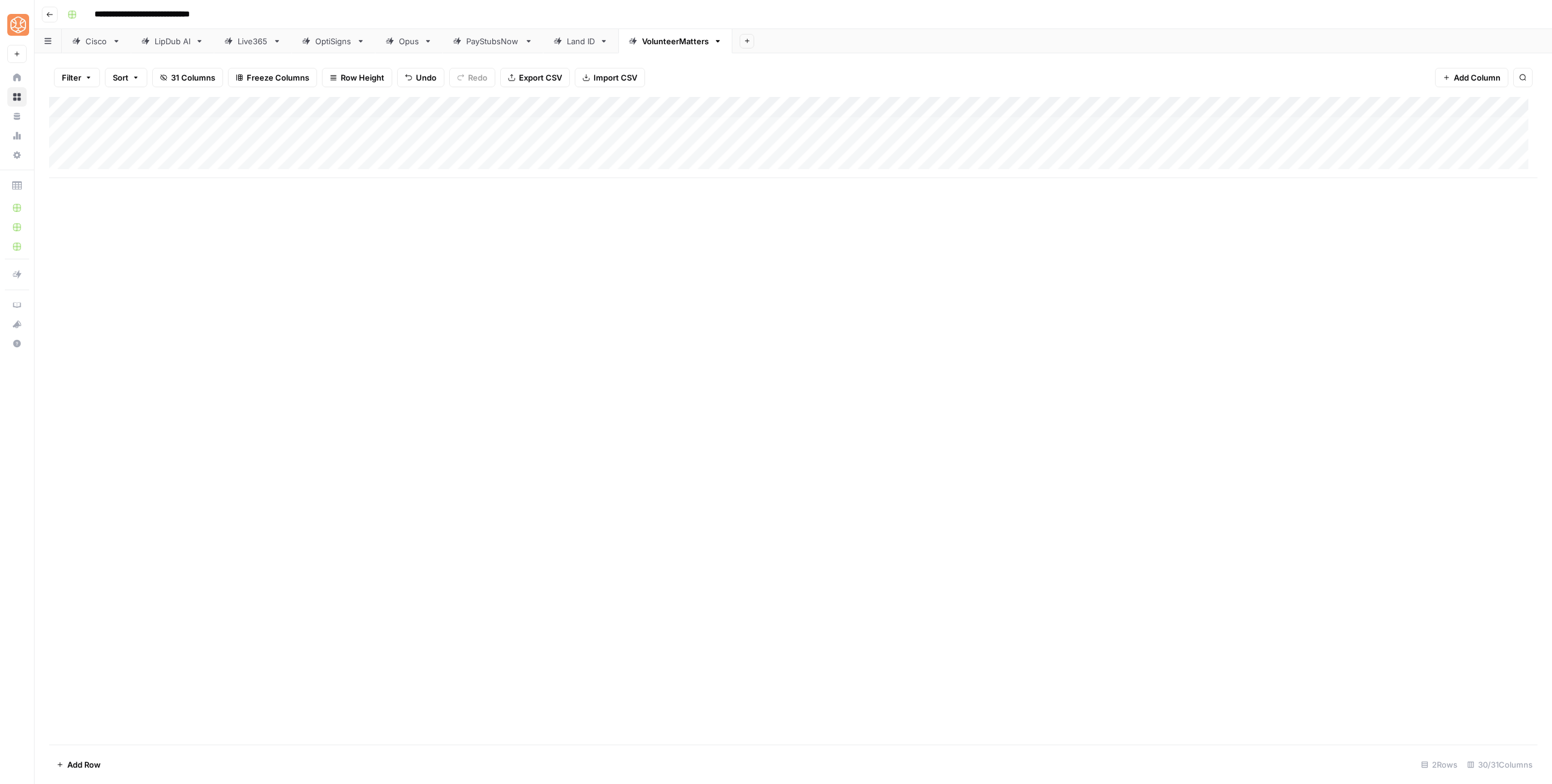 scroll, scrollTop: 0, scrollLeft: 0, axis: both 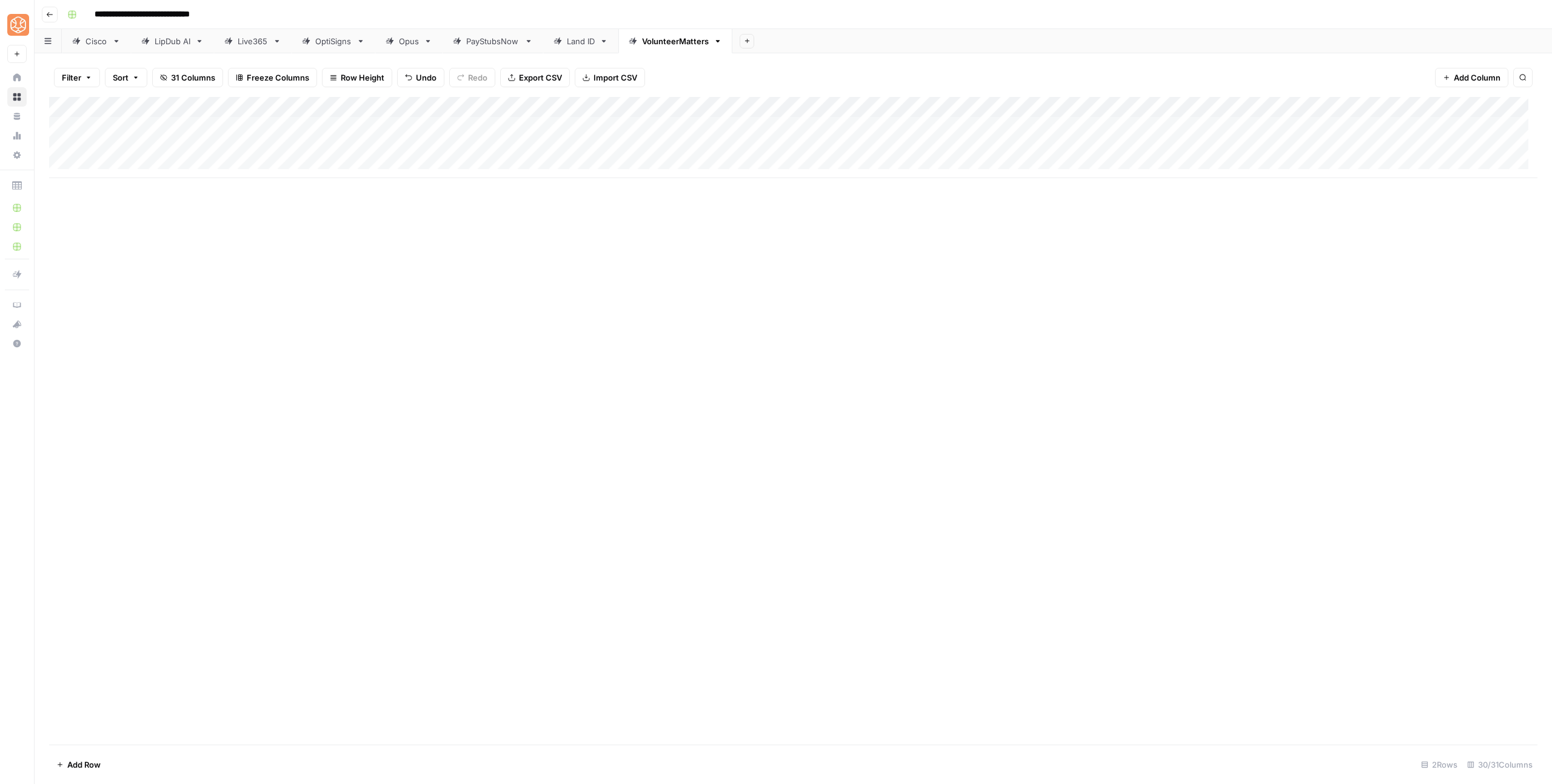 click on "Add Column" at bounding box center (793, 138) 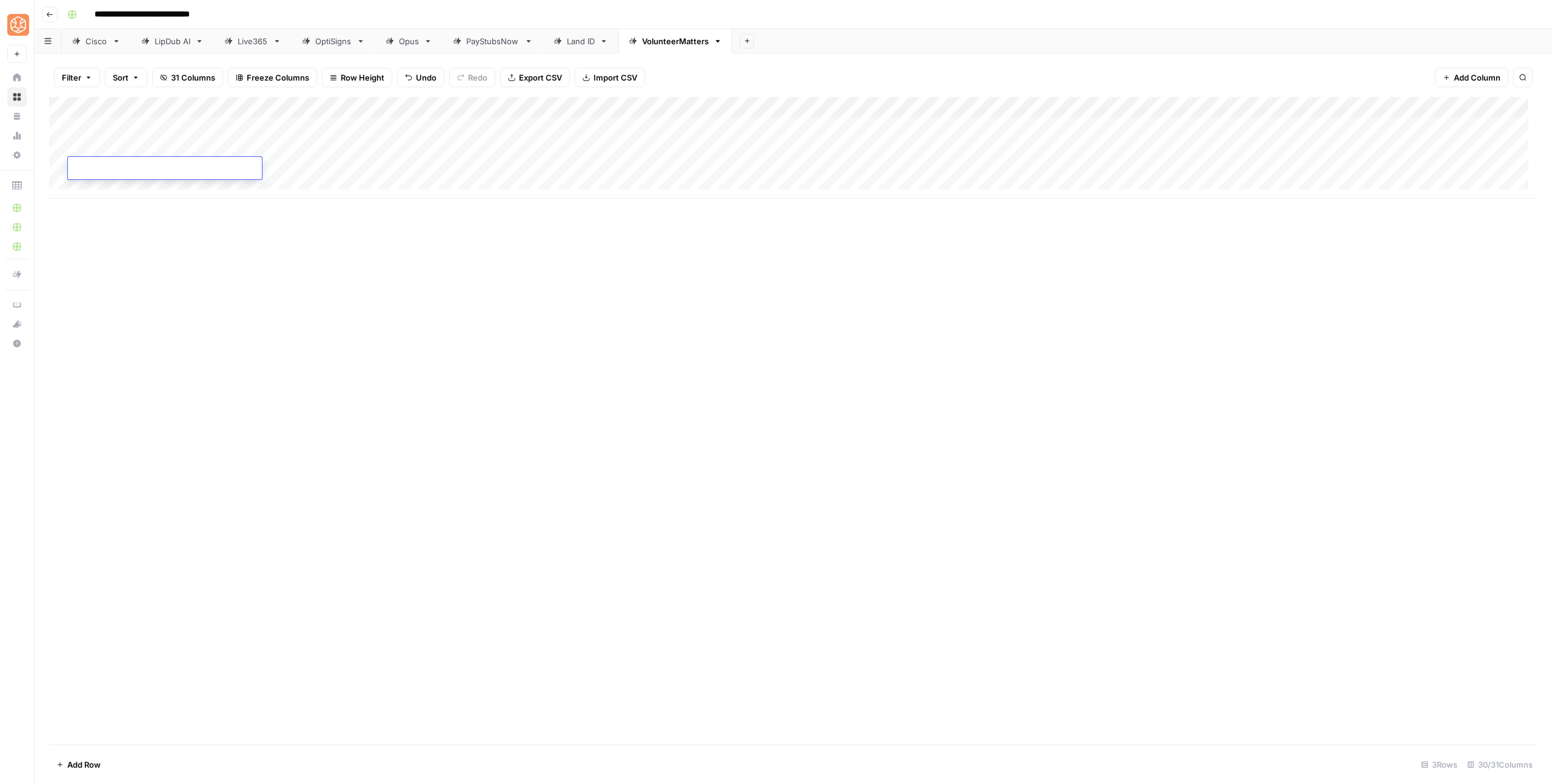 type on "**********" 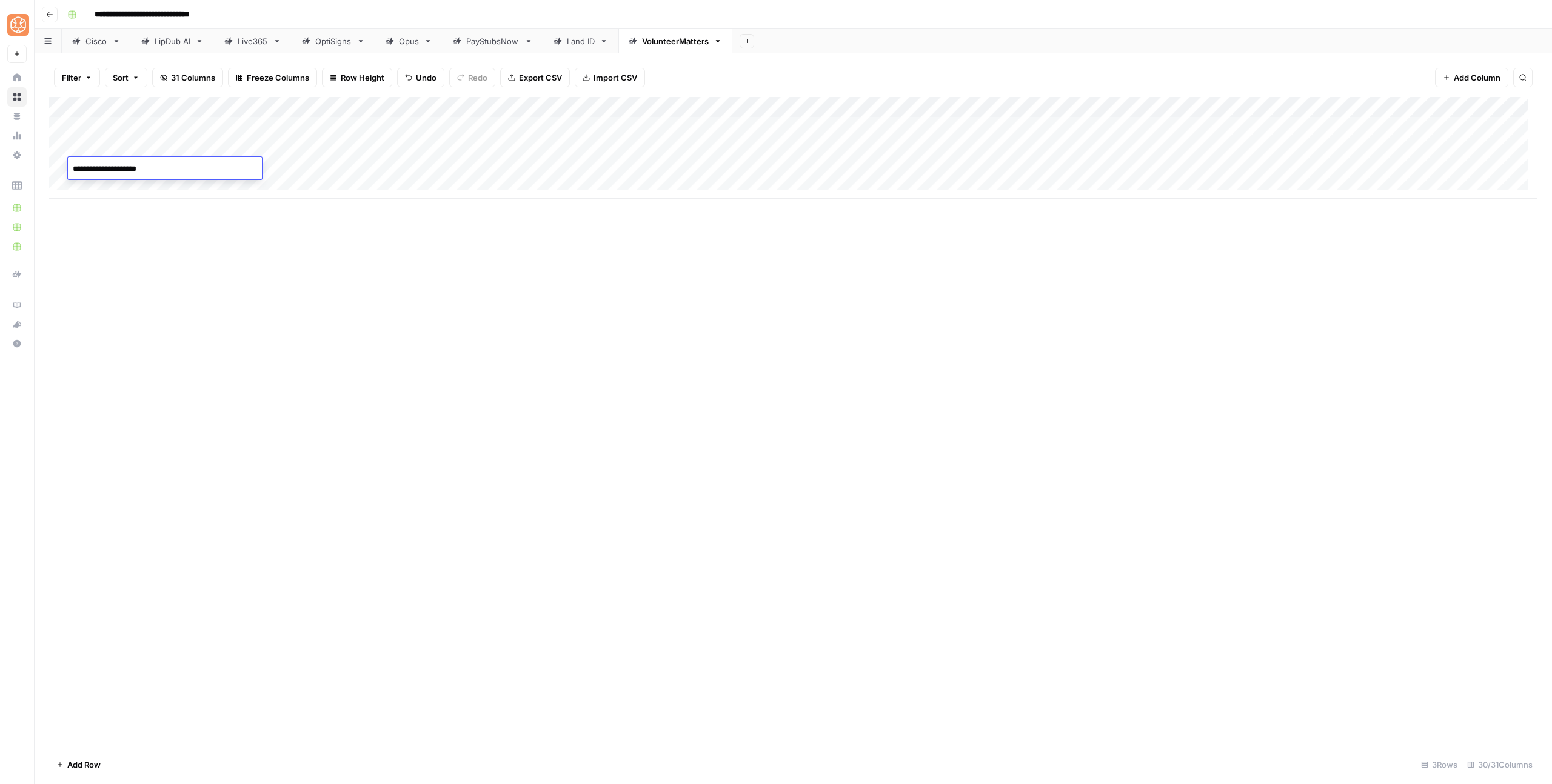 click on "Add Column" at bounding box center [793, 420] 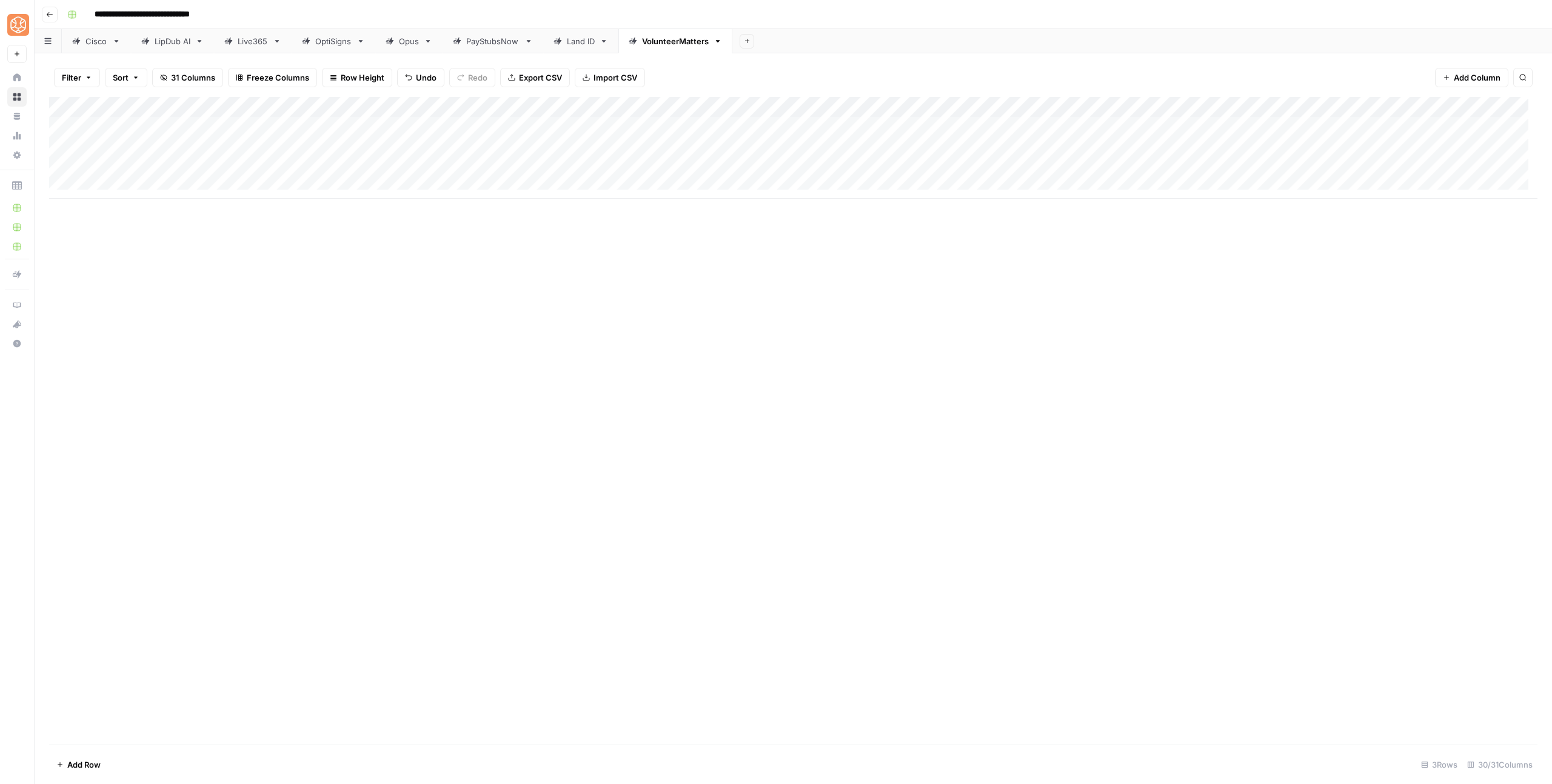 click on "Add Column" at bounding box center (793, 148) 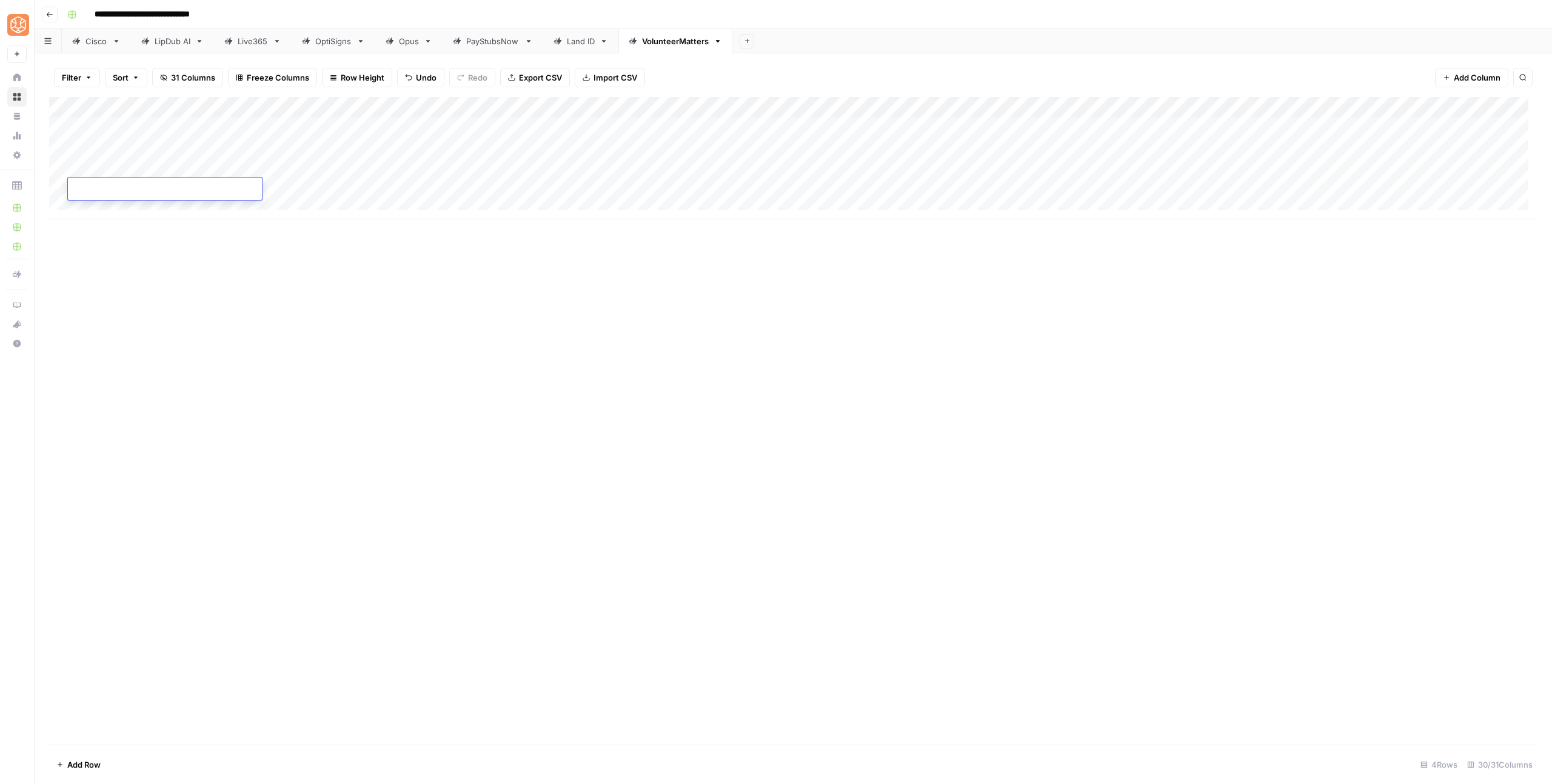 type on "**********" 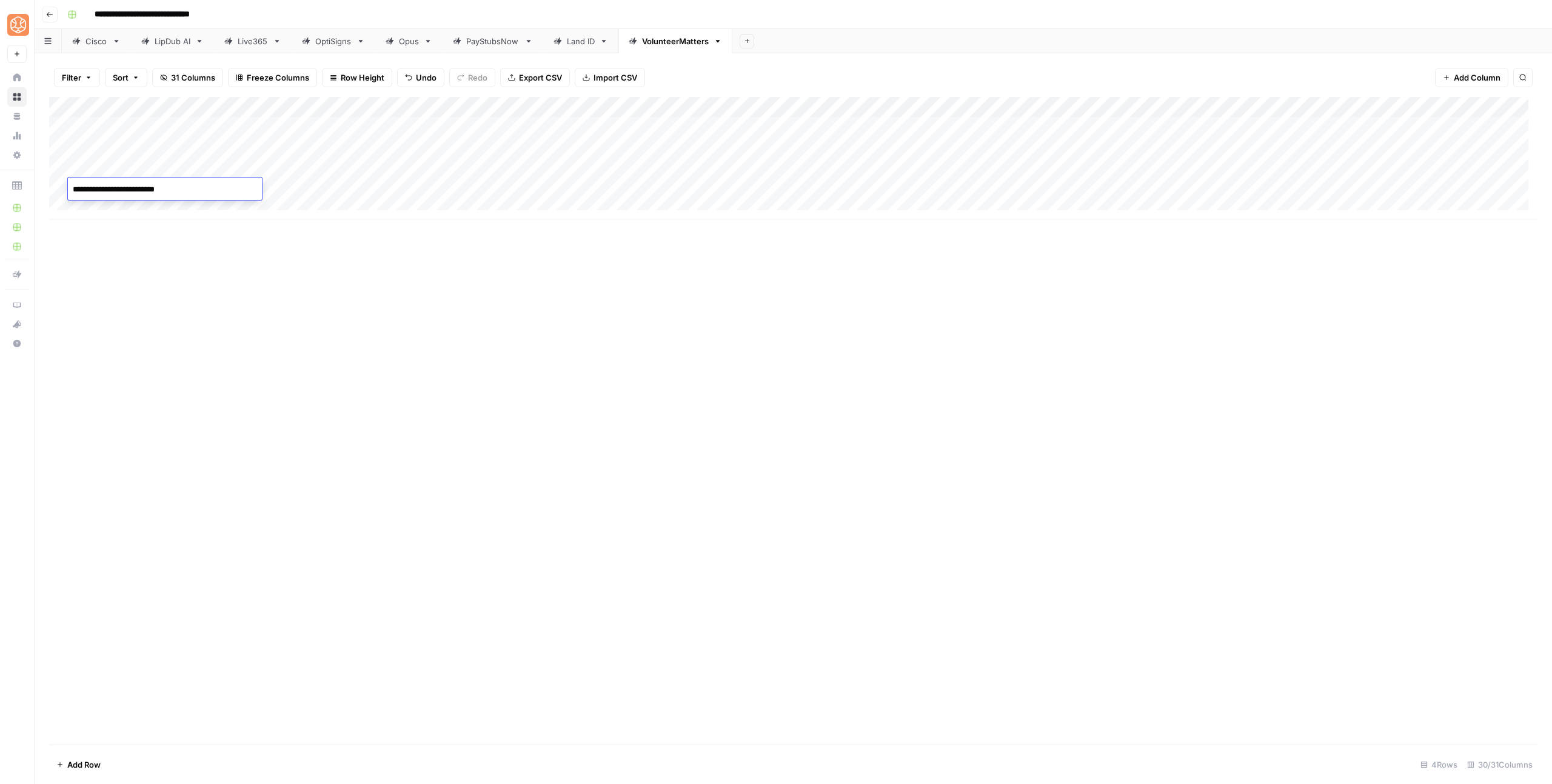drag, startPoint x: 155, startPoint y: 273, endPoint x: 155, endPoint y: 264, distance: 9 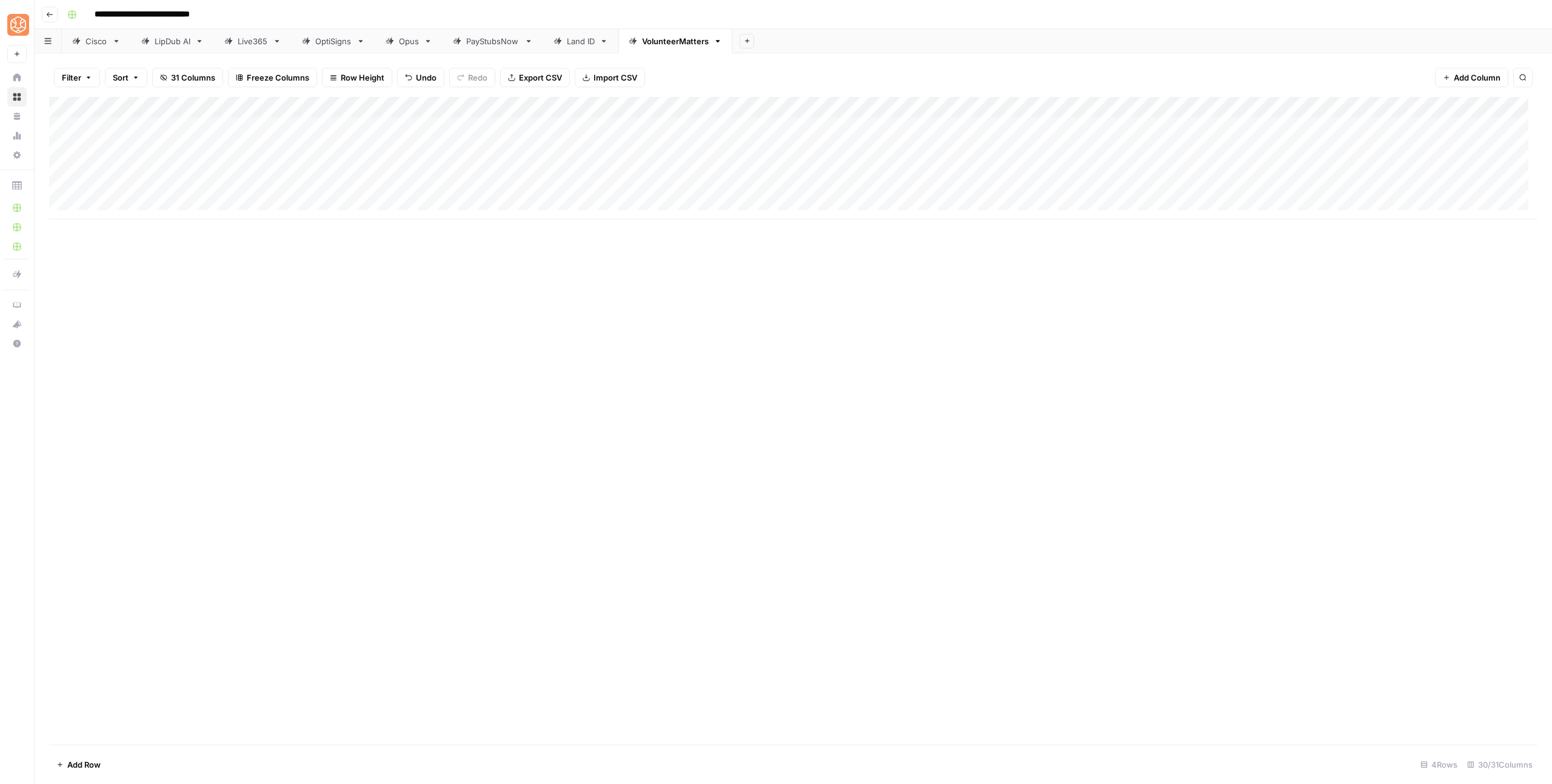 click on "Add Column" at bounding box center (793, 158) 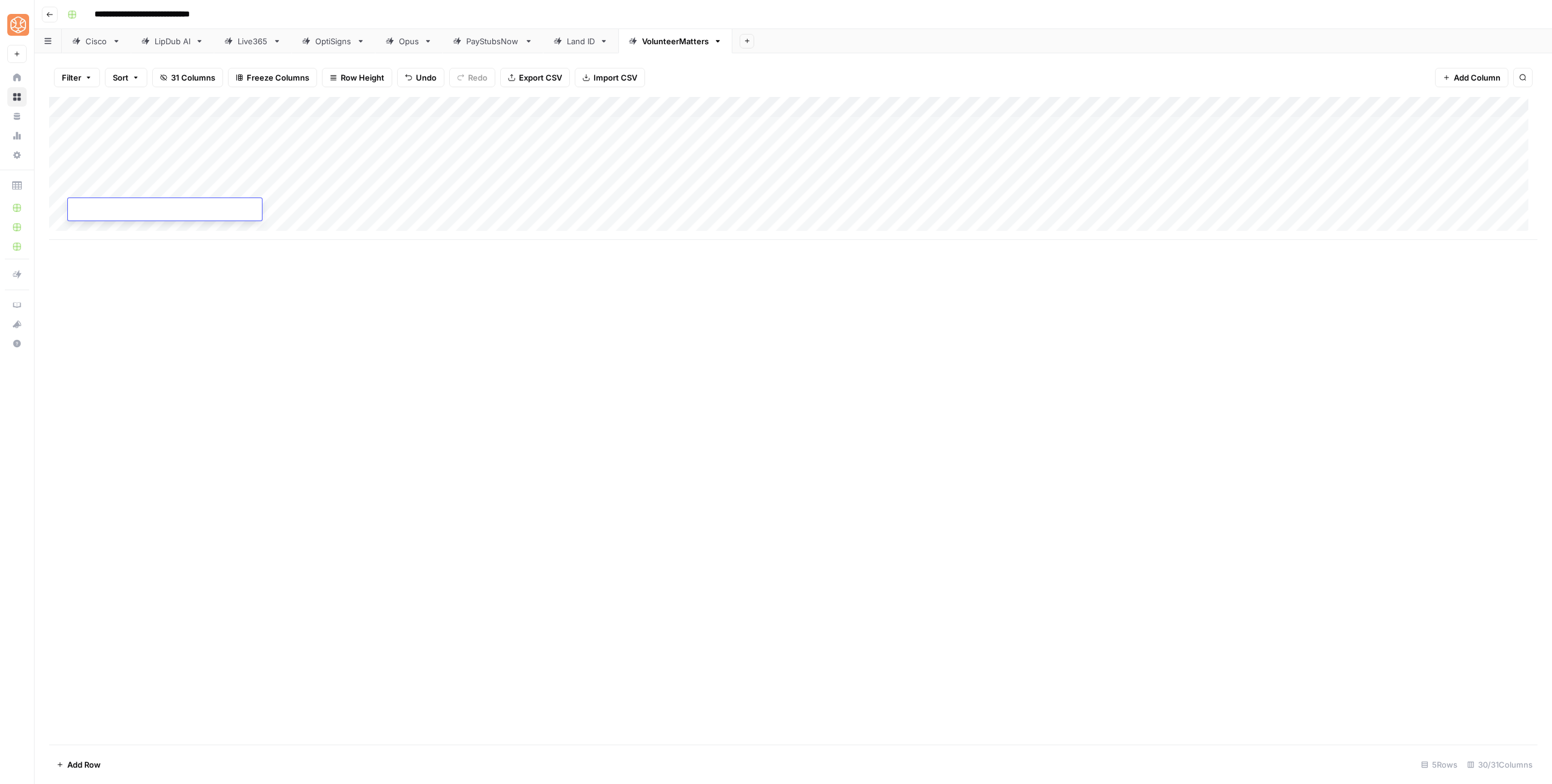 type on "**********" 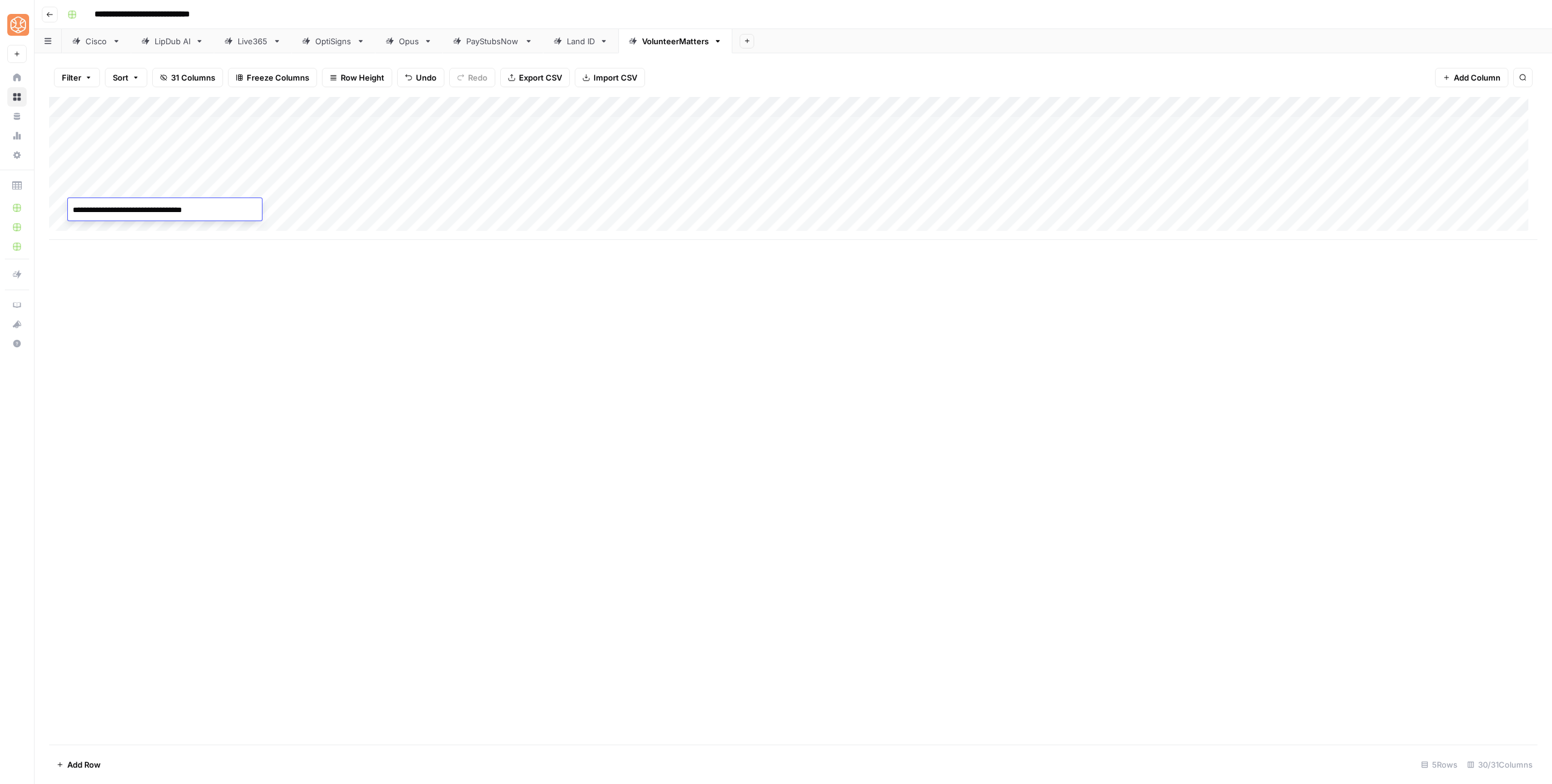 click on "Add Column" at bounding box center (793, 420) 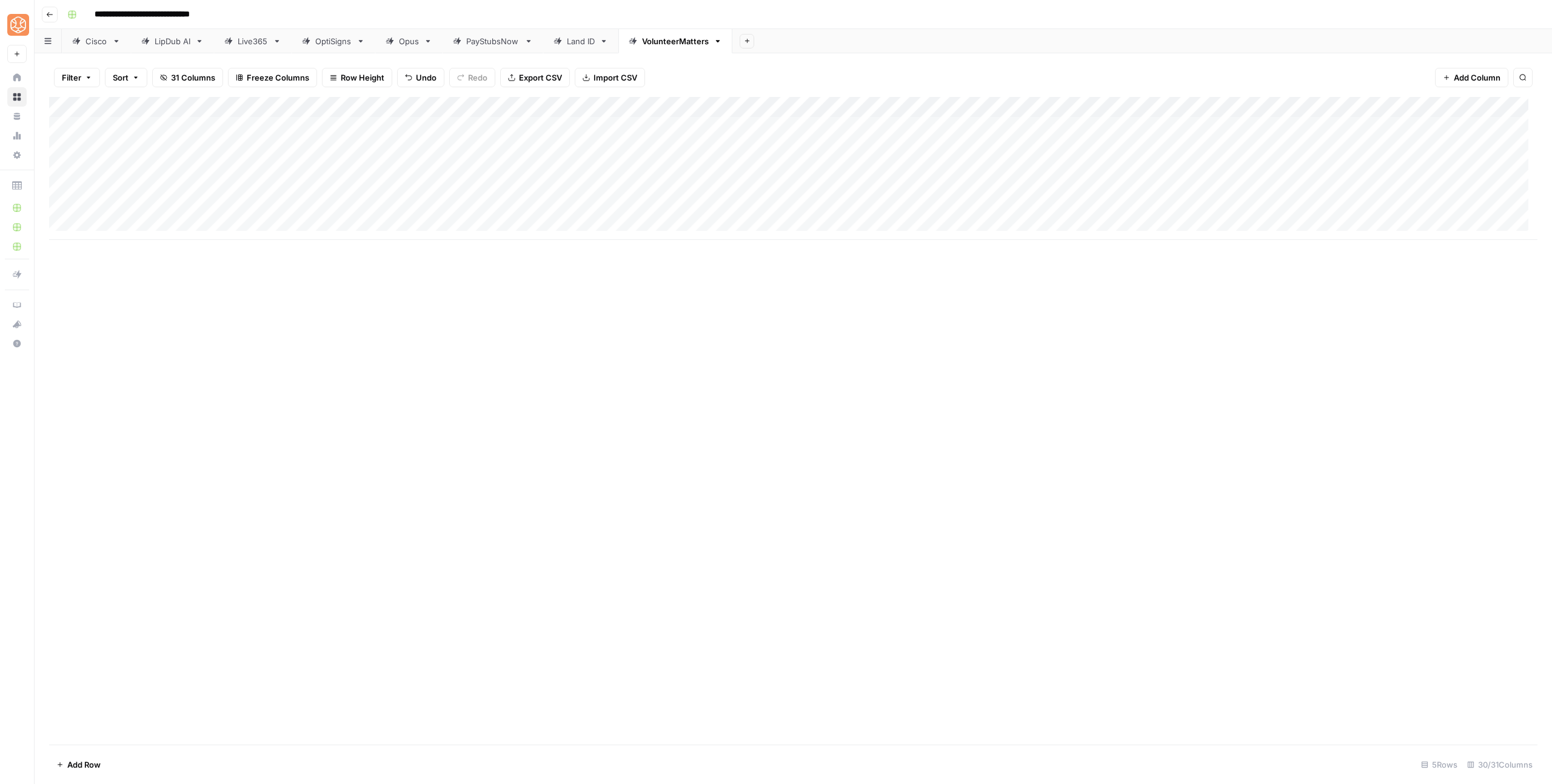 click on "Add Column" at bounding box center (793, 168) 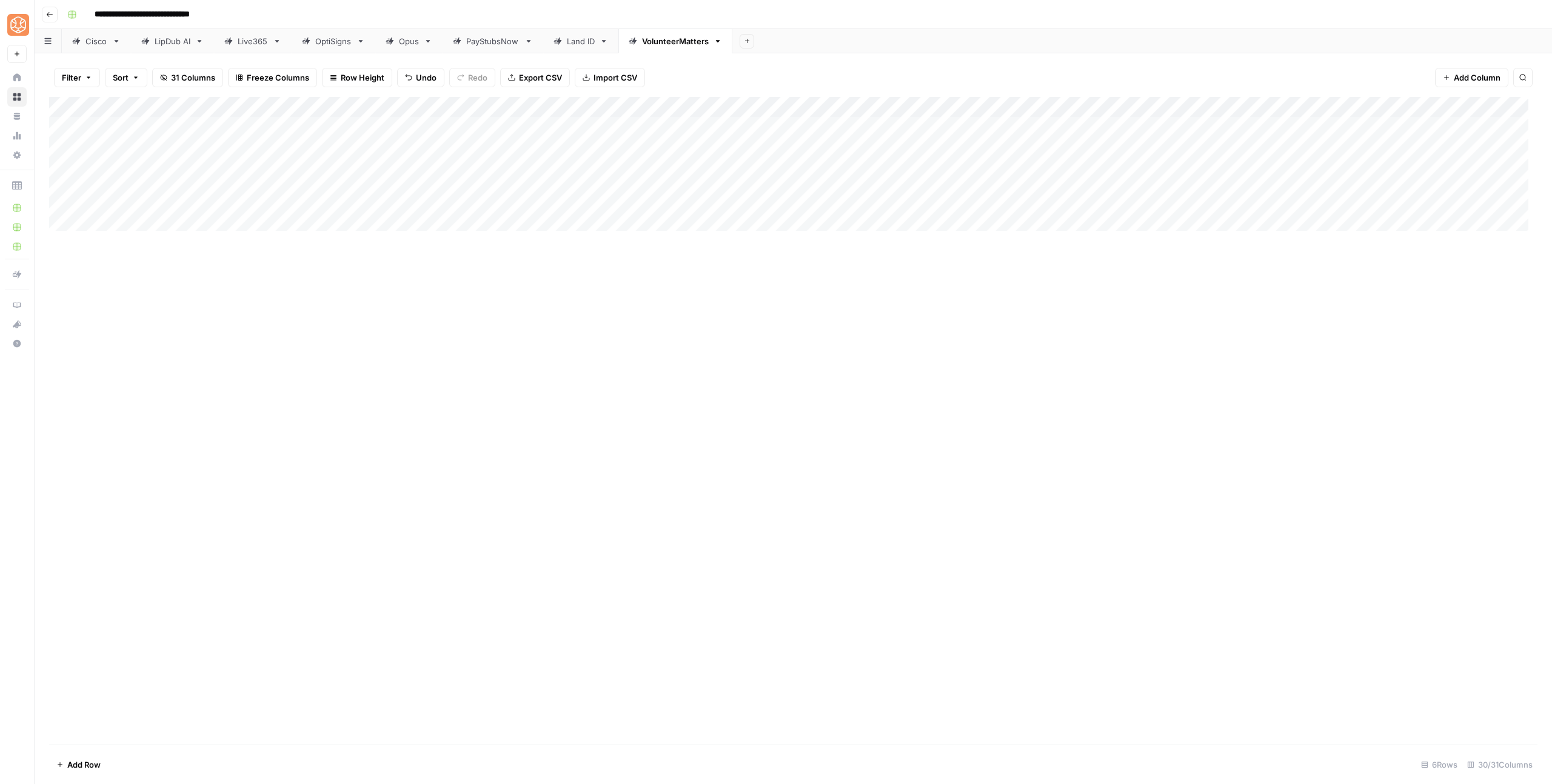 click on "Add Column" at bounding box center (793, 168) 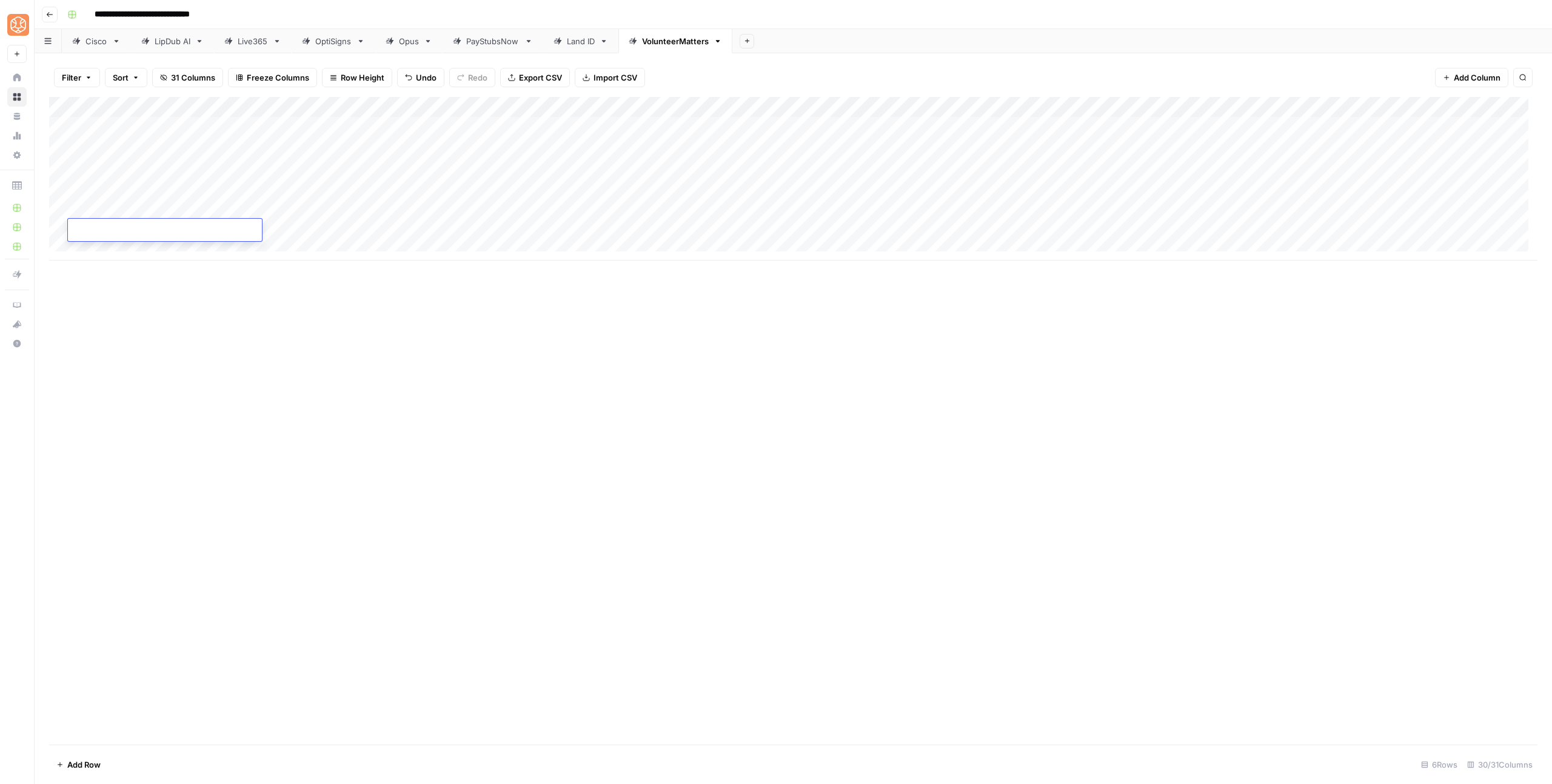 type on "**********" 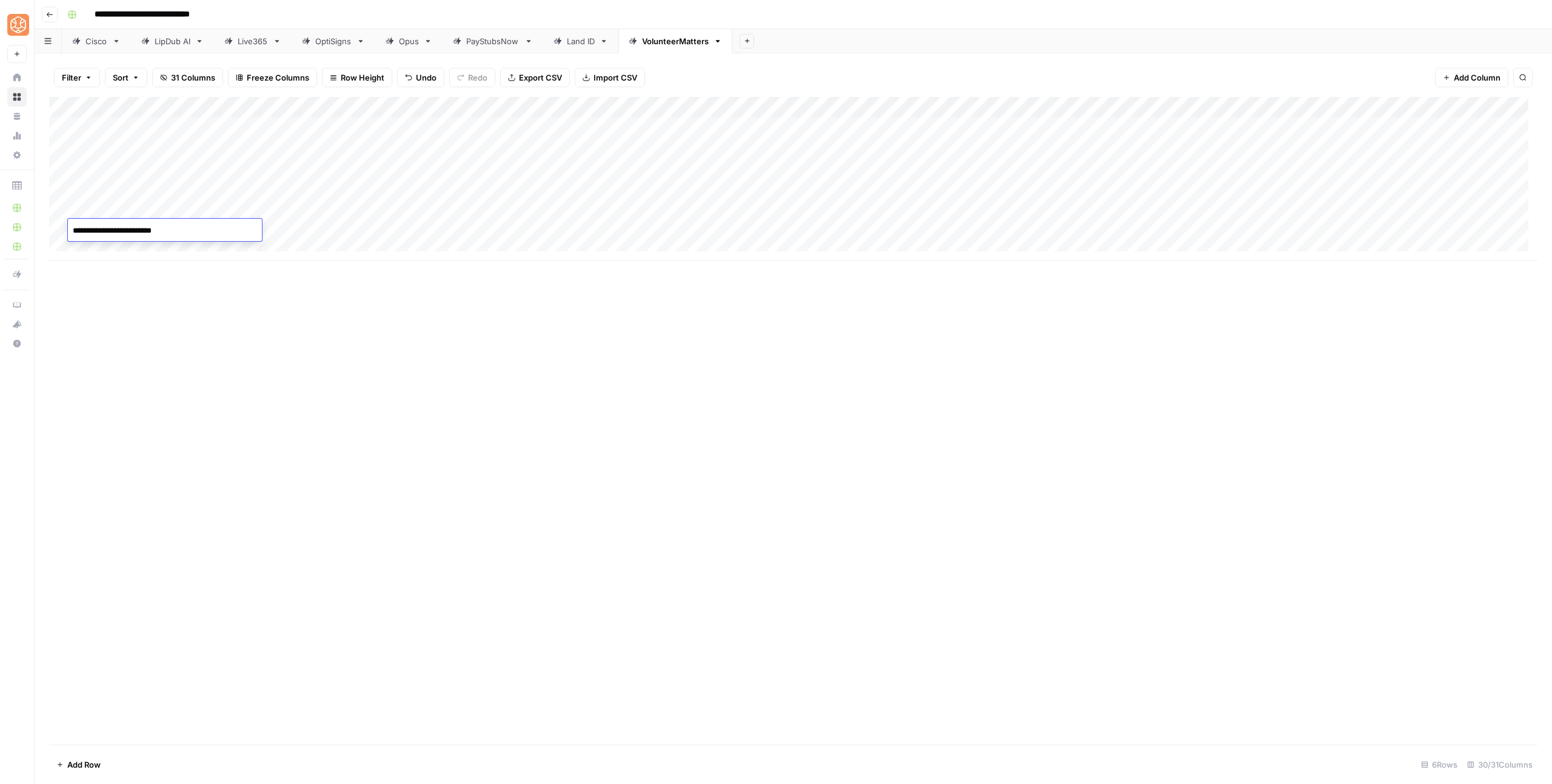 click on "Add Column" at bounding box center [793, 420] 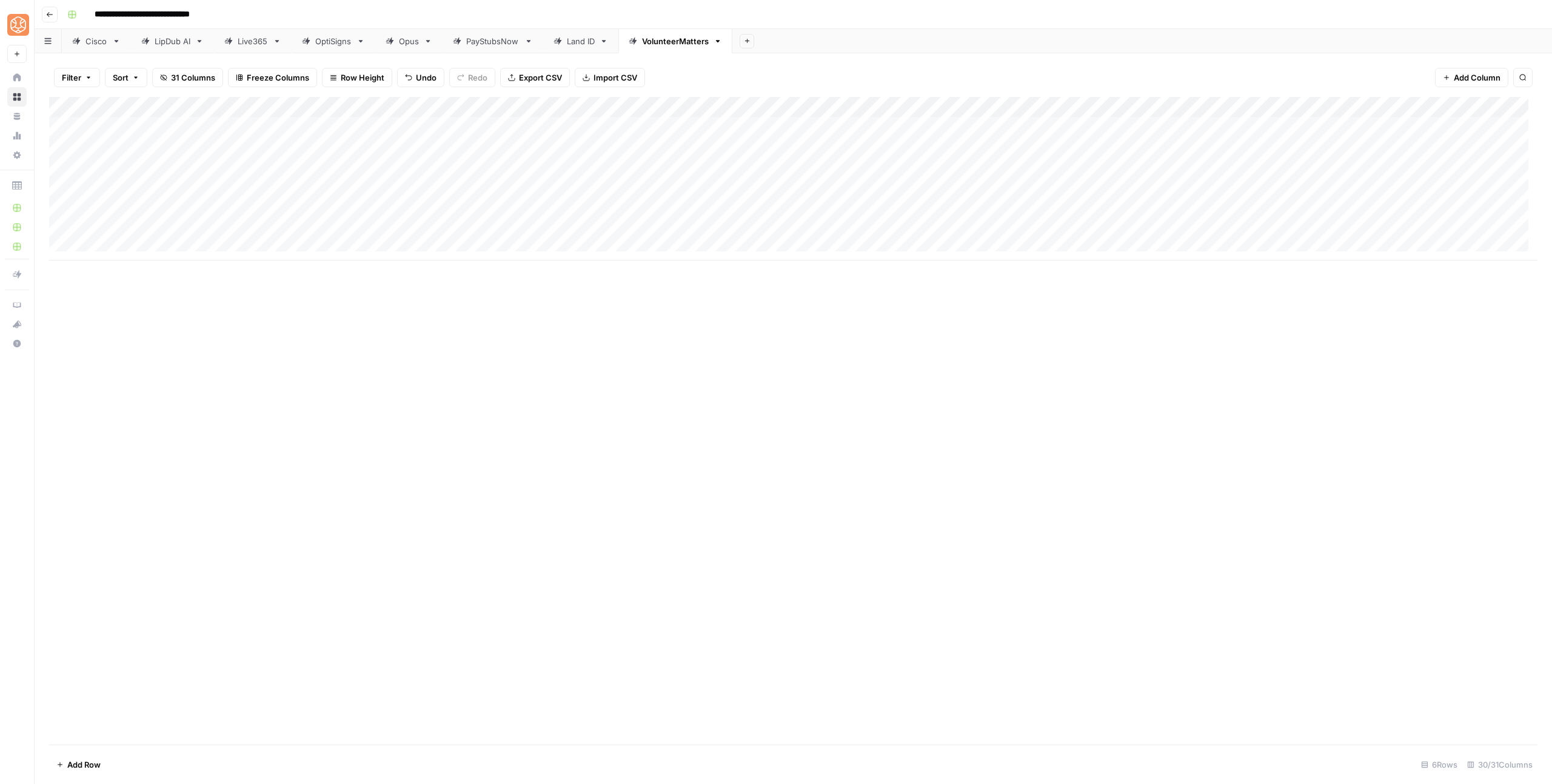 click on "Add Column" at bounding box center (793, 179) 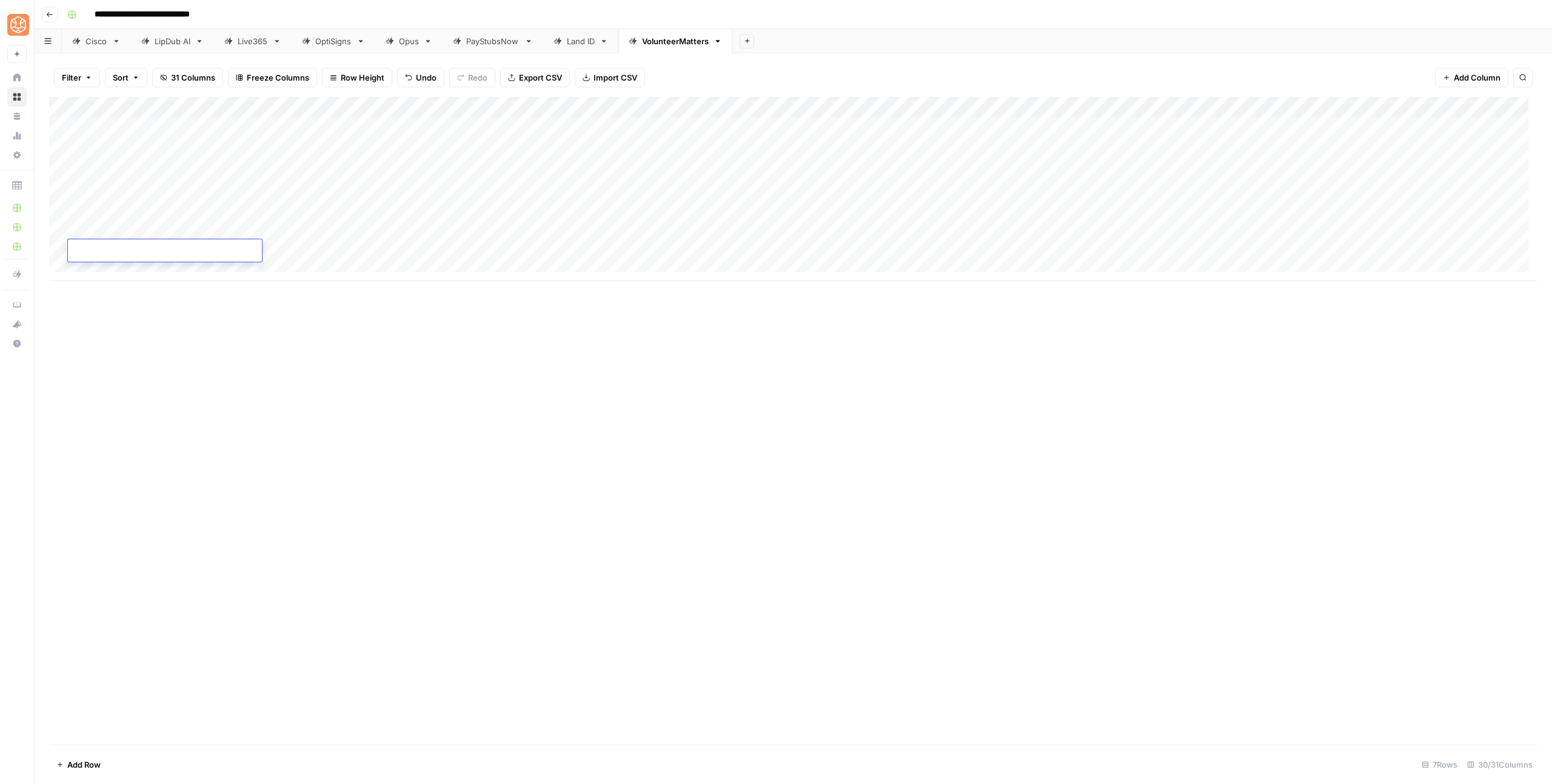 type on "**********" 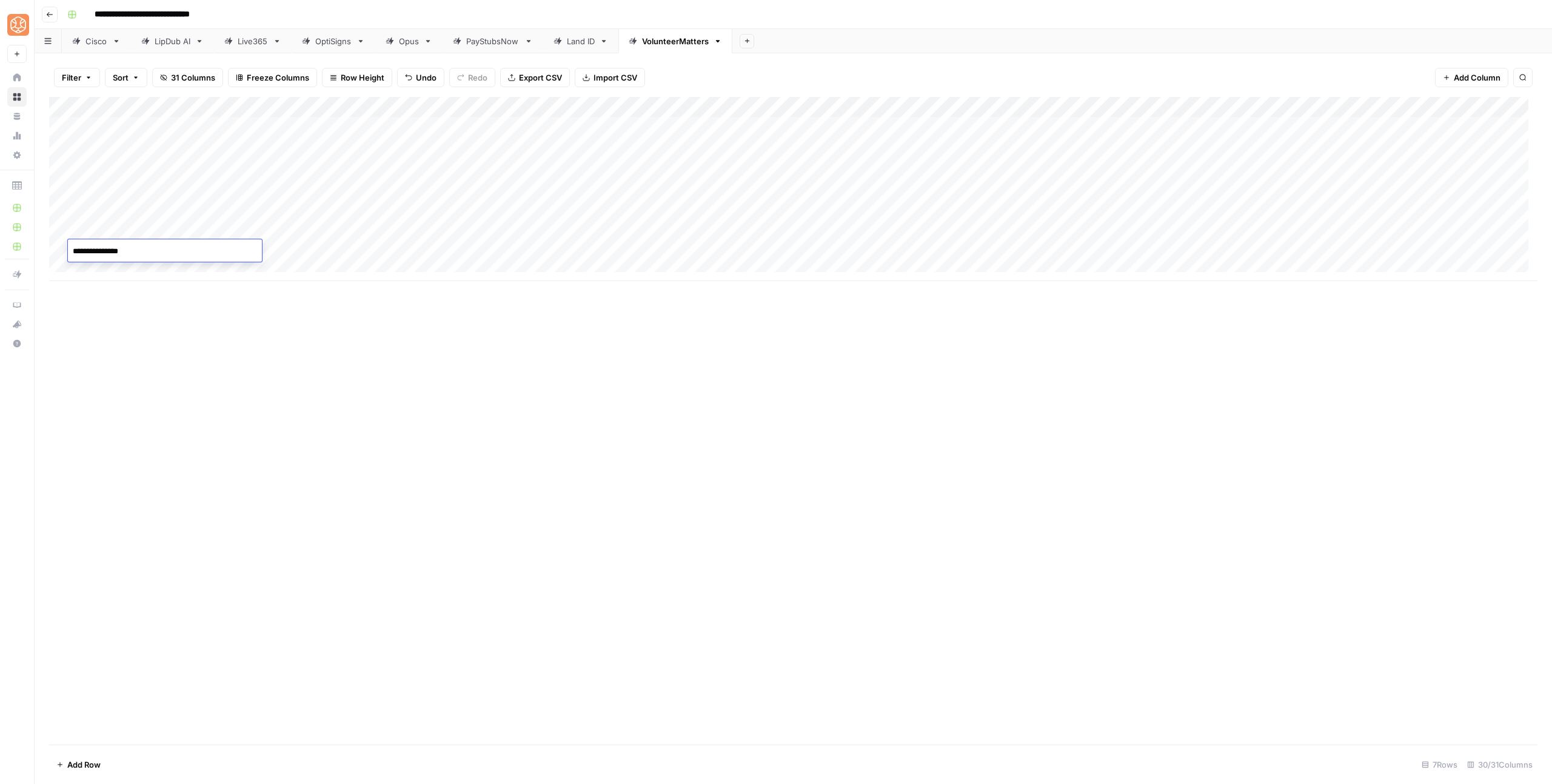 click on "Add Column" at bounding box center (793, 420) 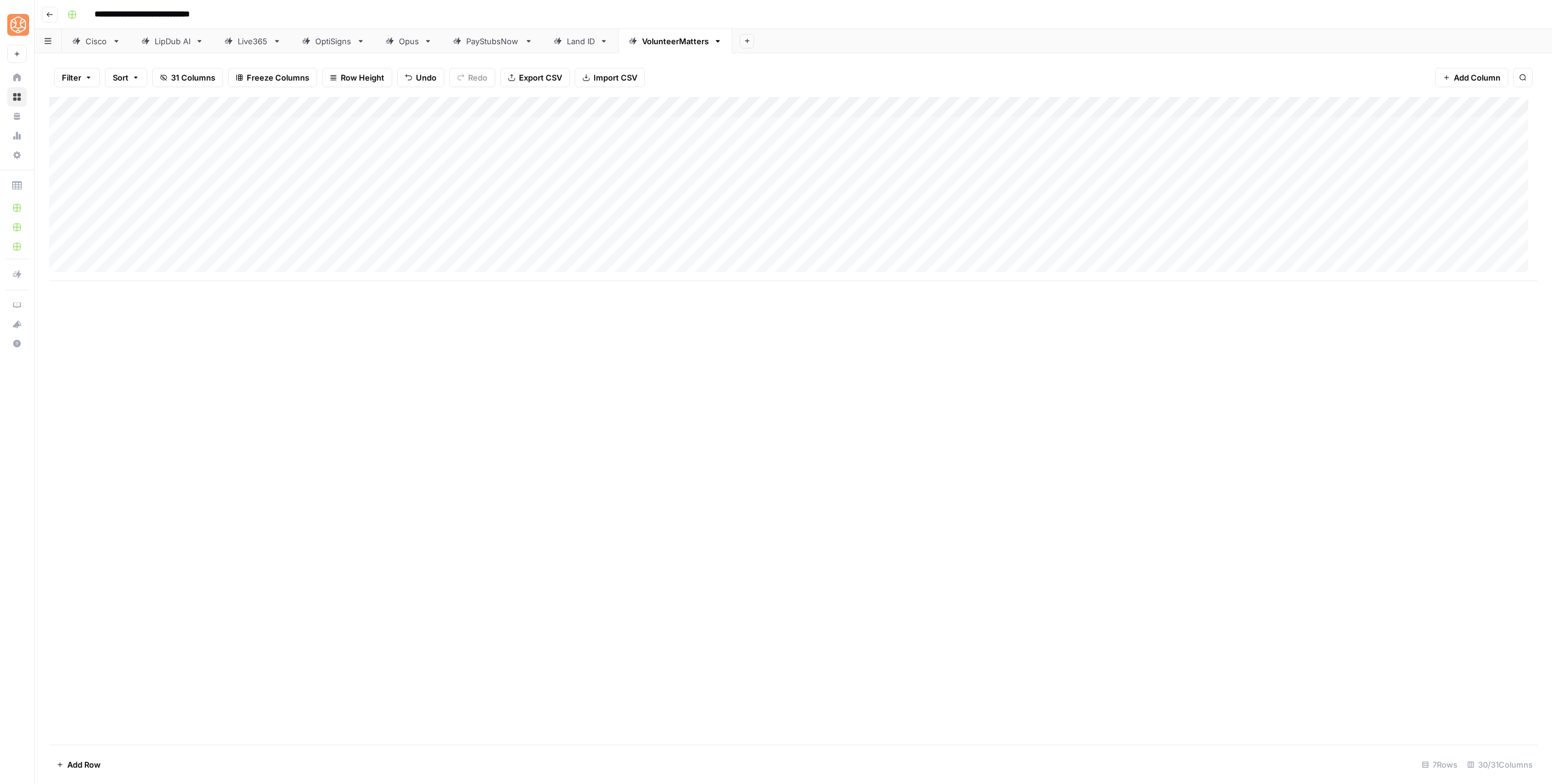 click on "Add Column" at bounding box center [793, 189] 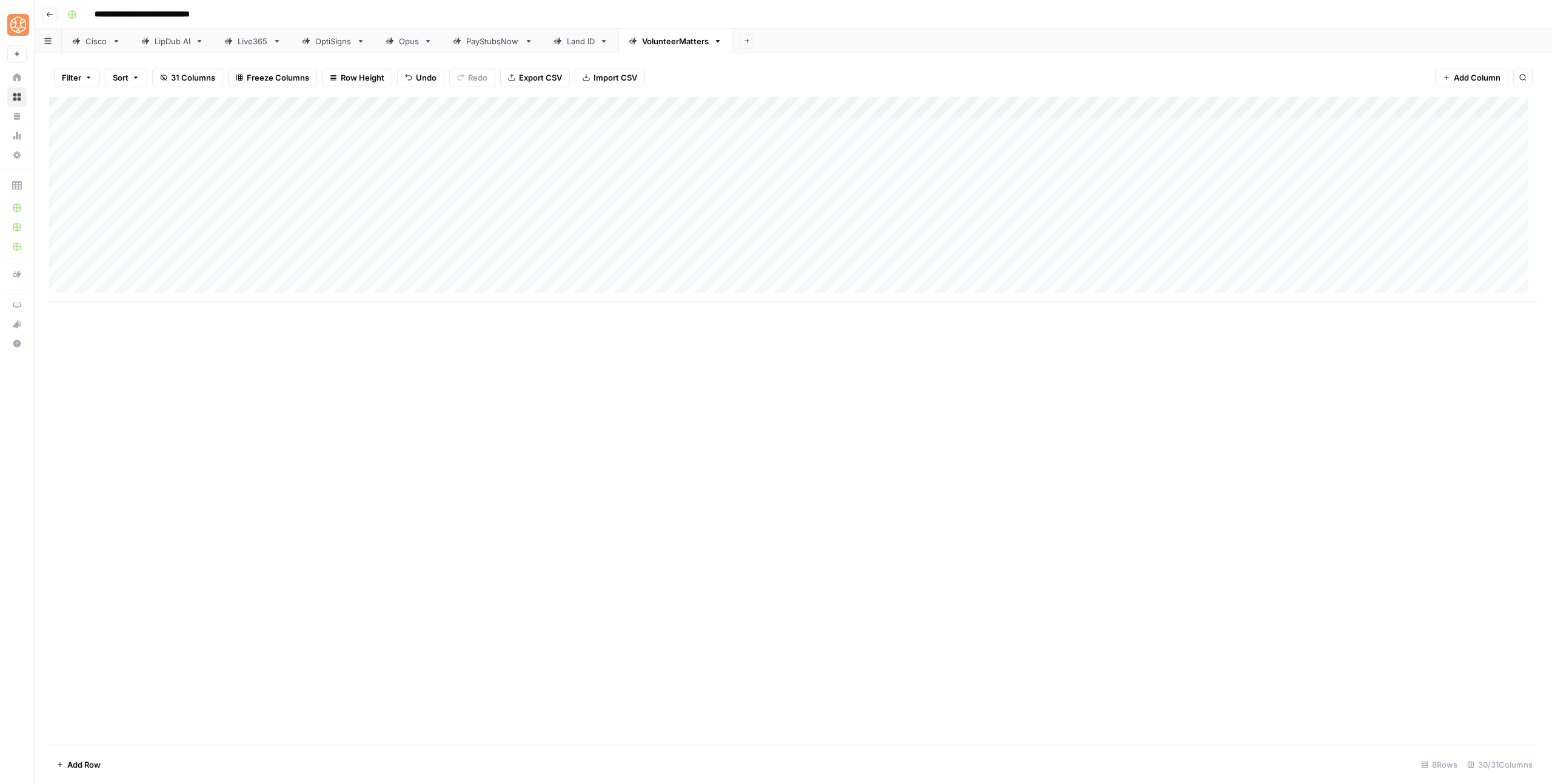 click on "Add Column" at bounding box center (793, 199) 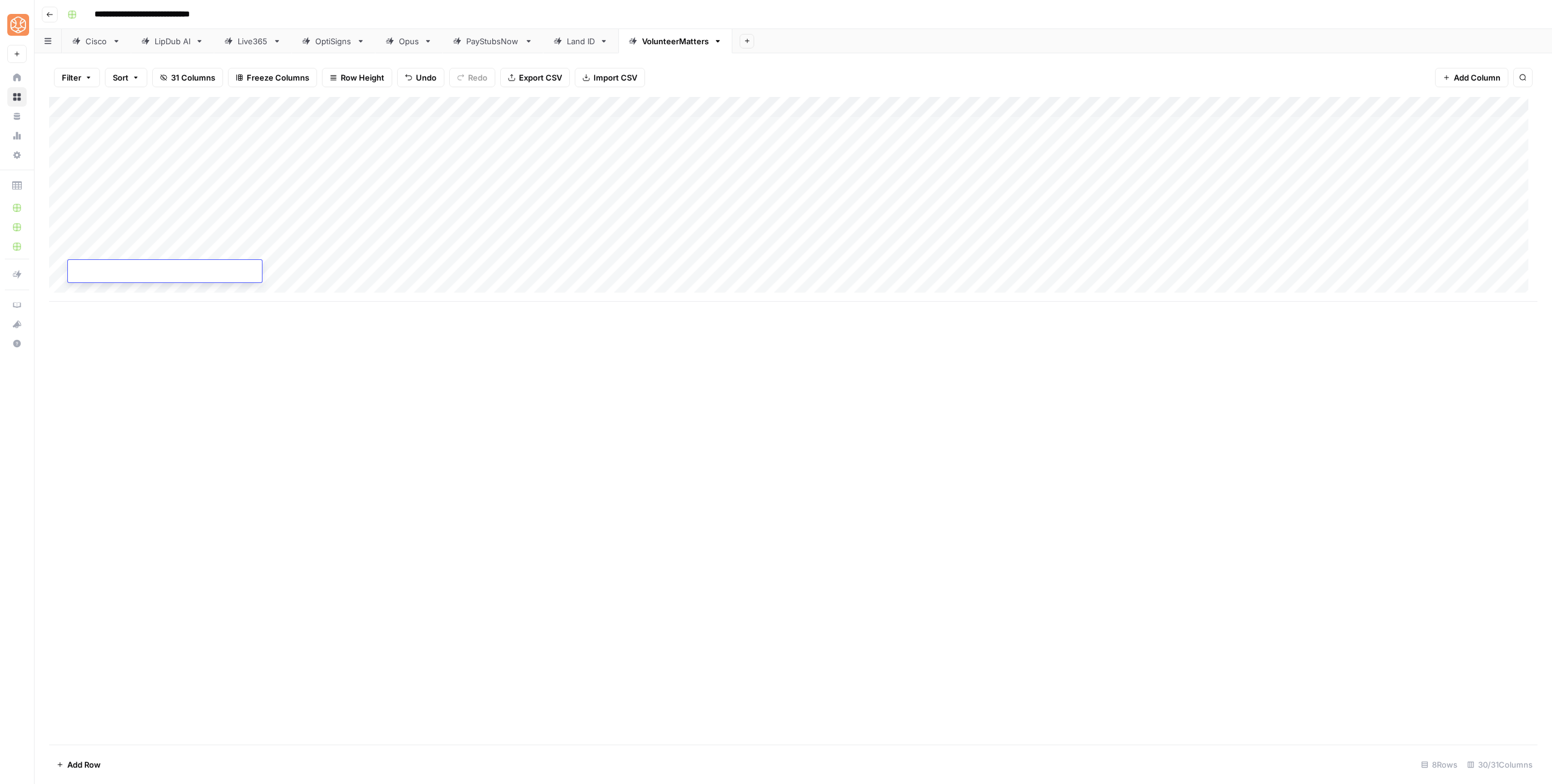 type on "**********" 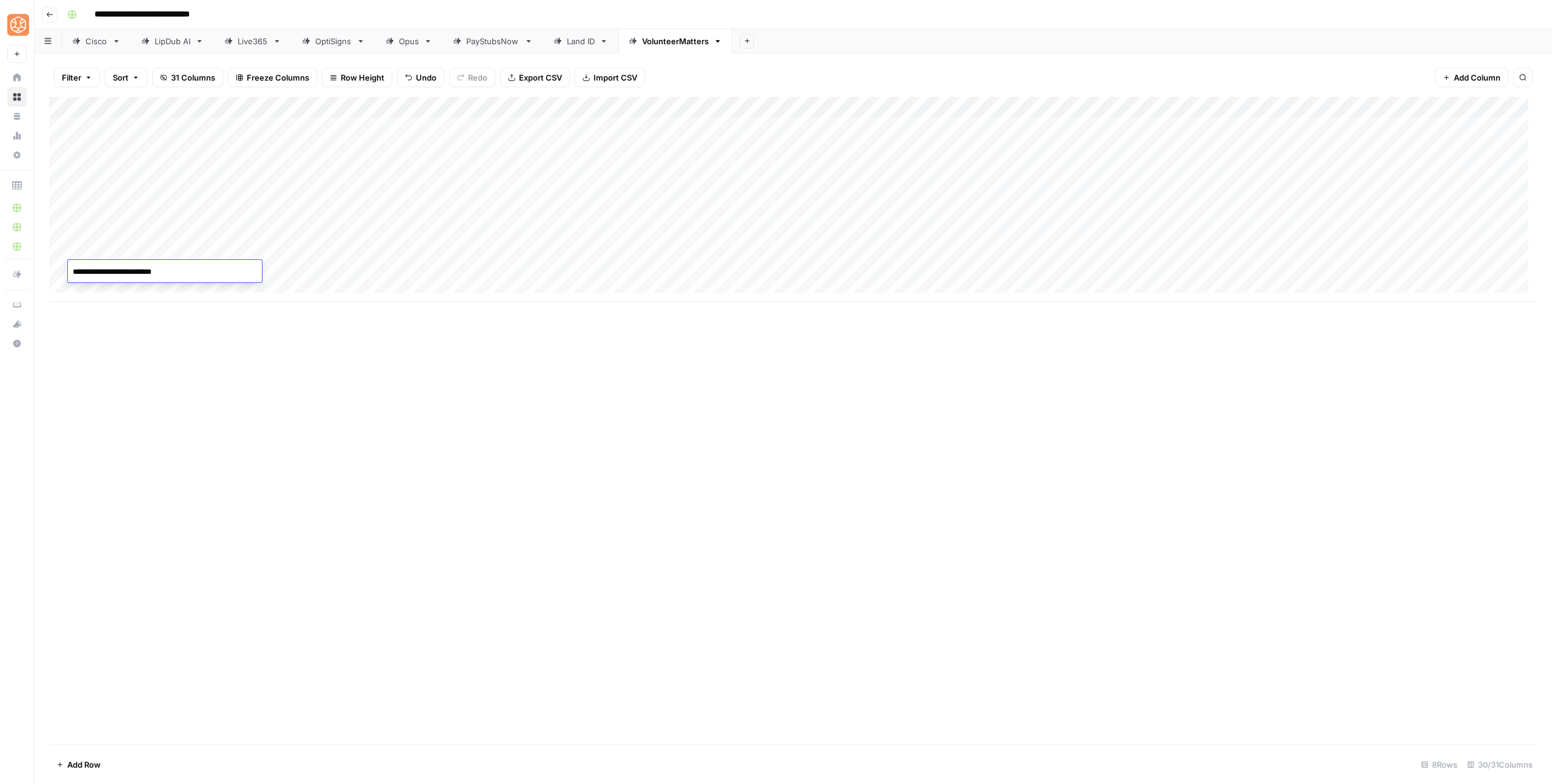 click on "Add Column" at bounding box center [793, 420] 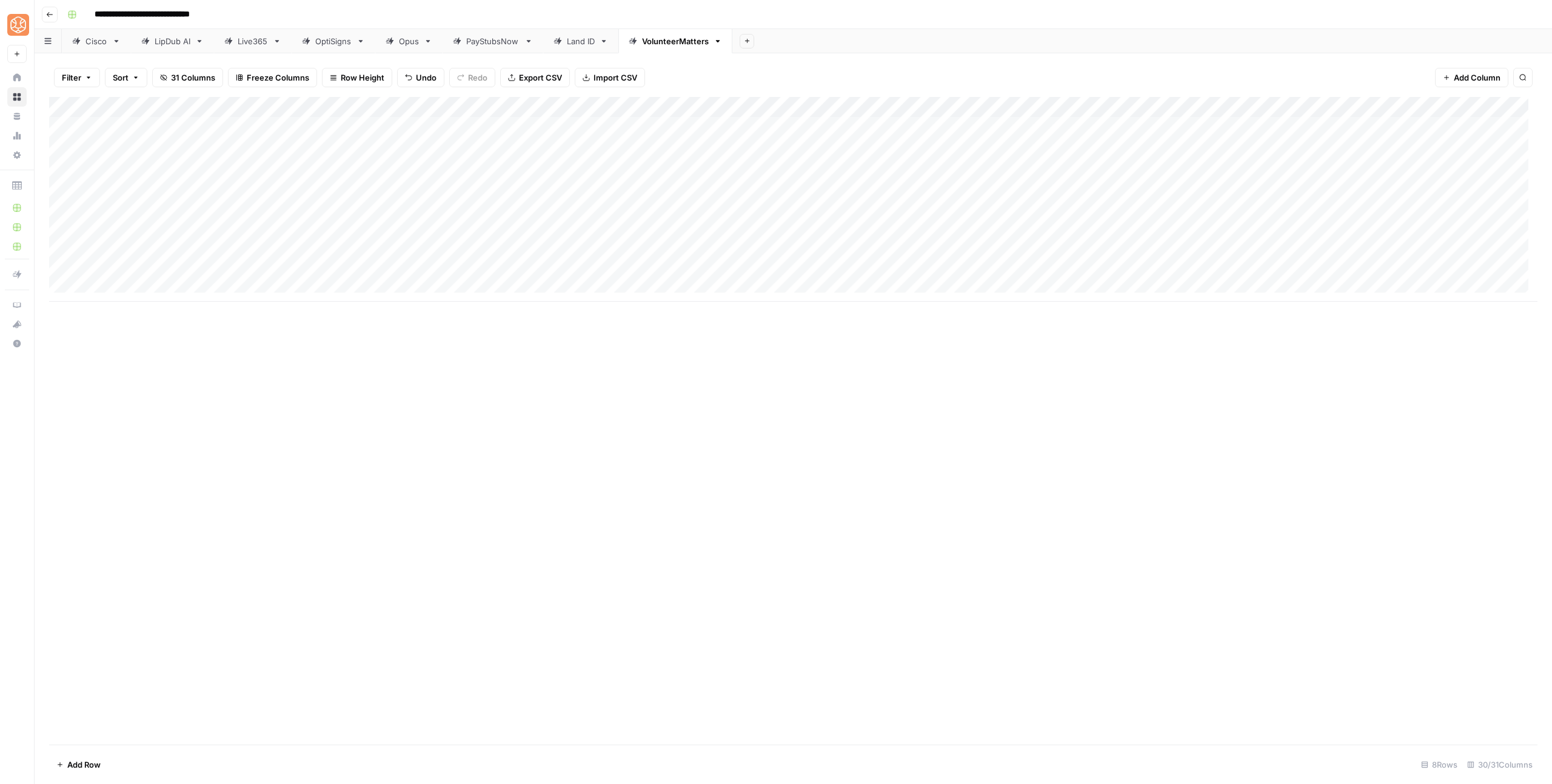 click on "Add Column" at bounding box center (793, 199) 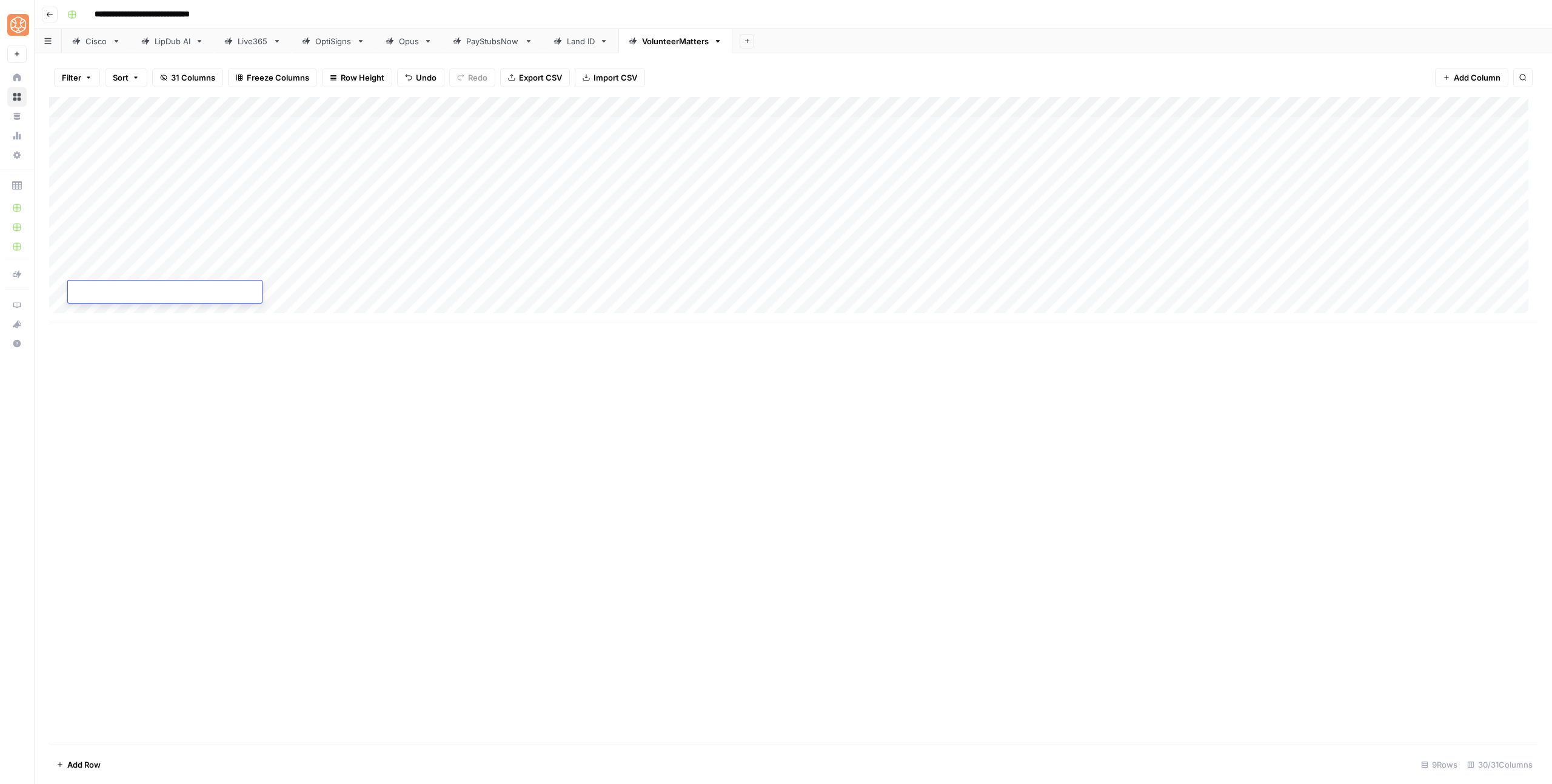 type on "**********" 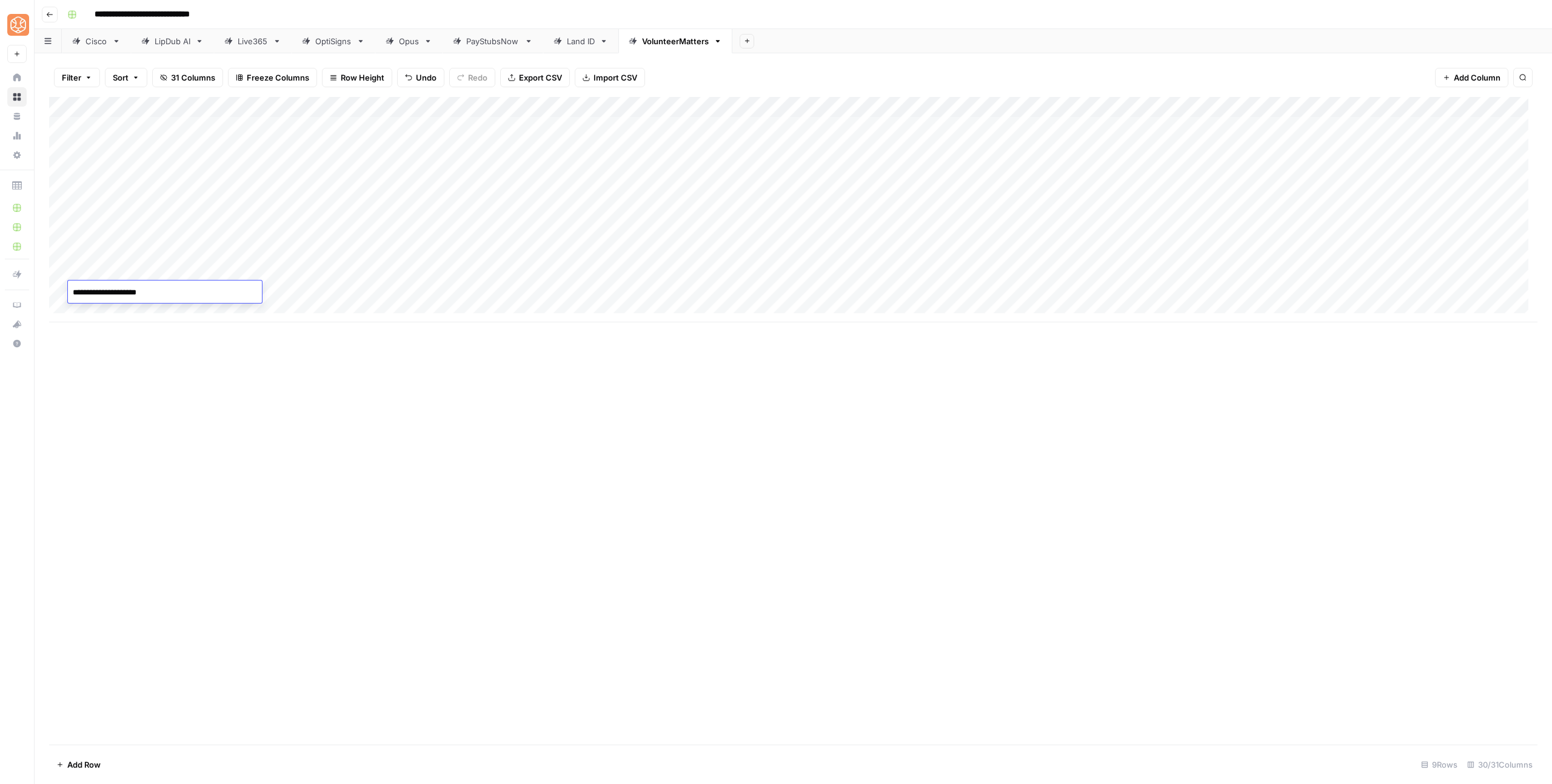 drag, startPoint x: 162, startPoint y: 384, endPoint x: 160, endPoint y: 350, distance: 34.058773 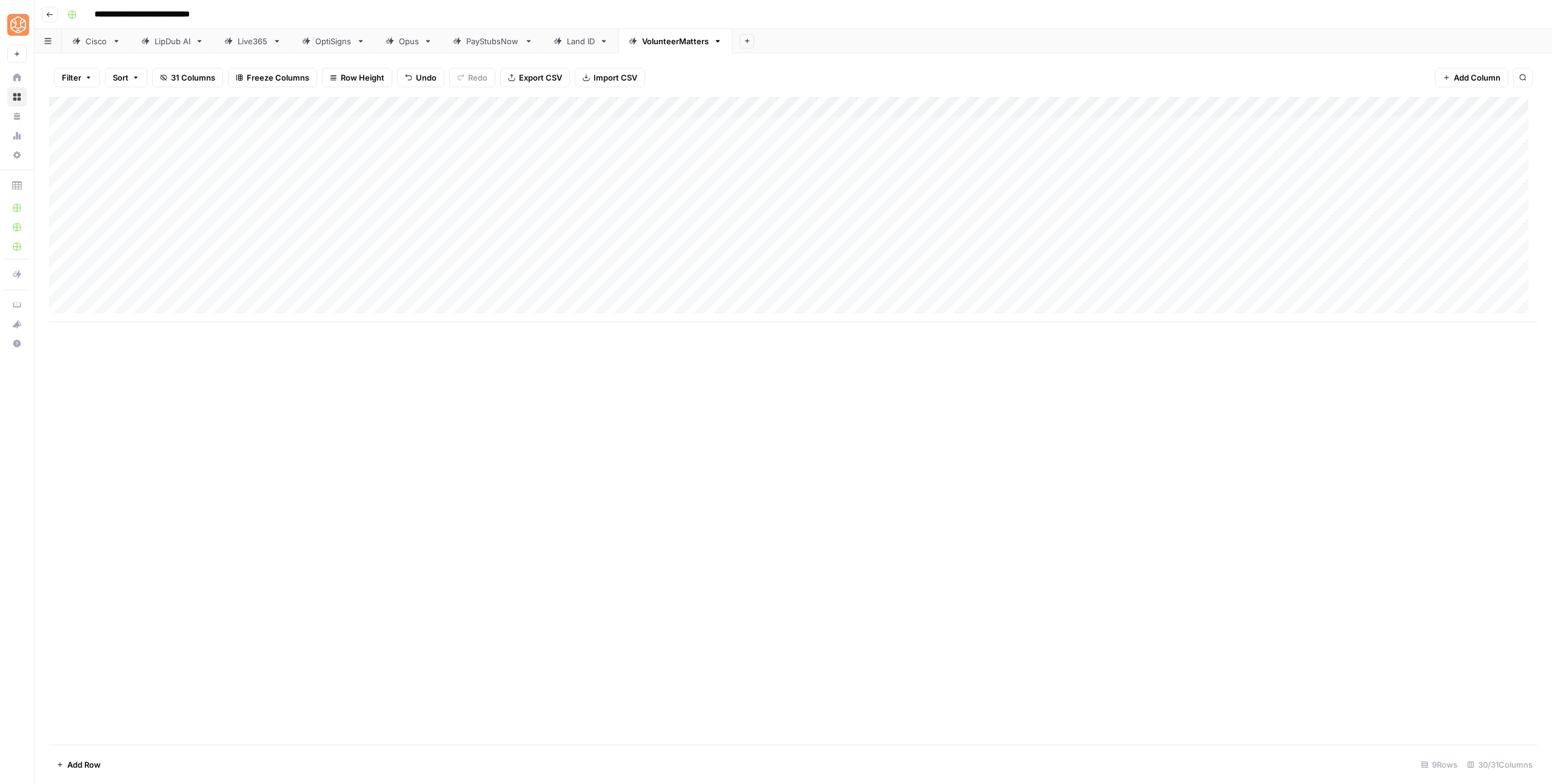 click on "Add Column" at bounding box center [793, 210] 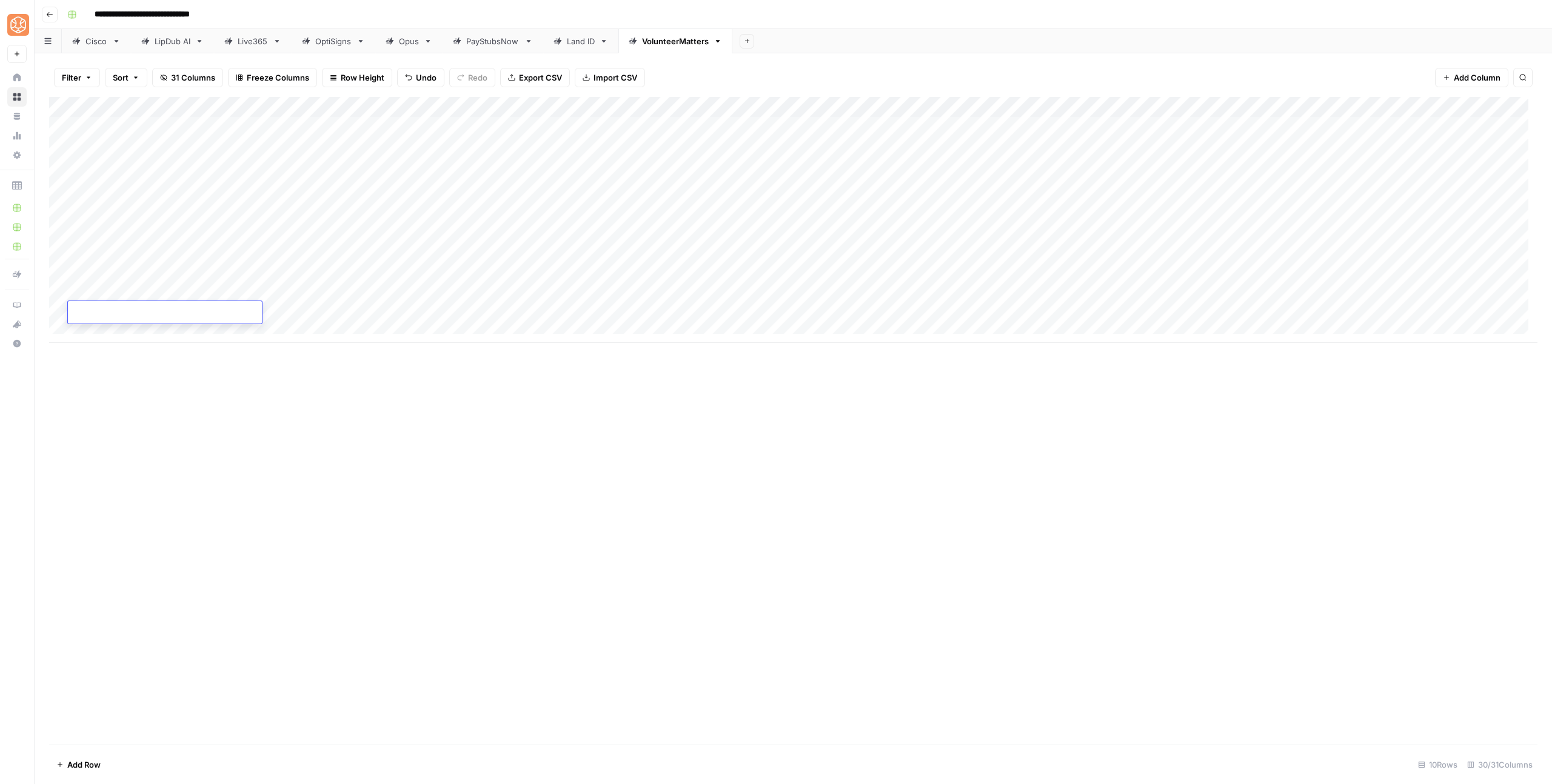 type on "**********" 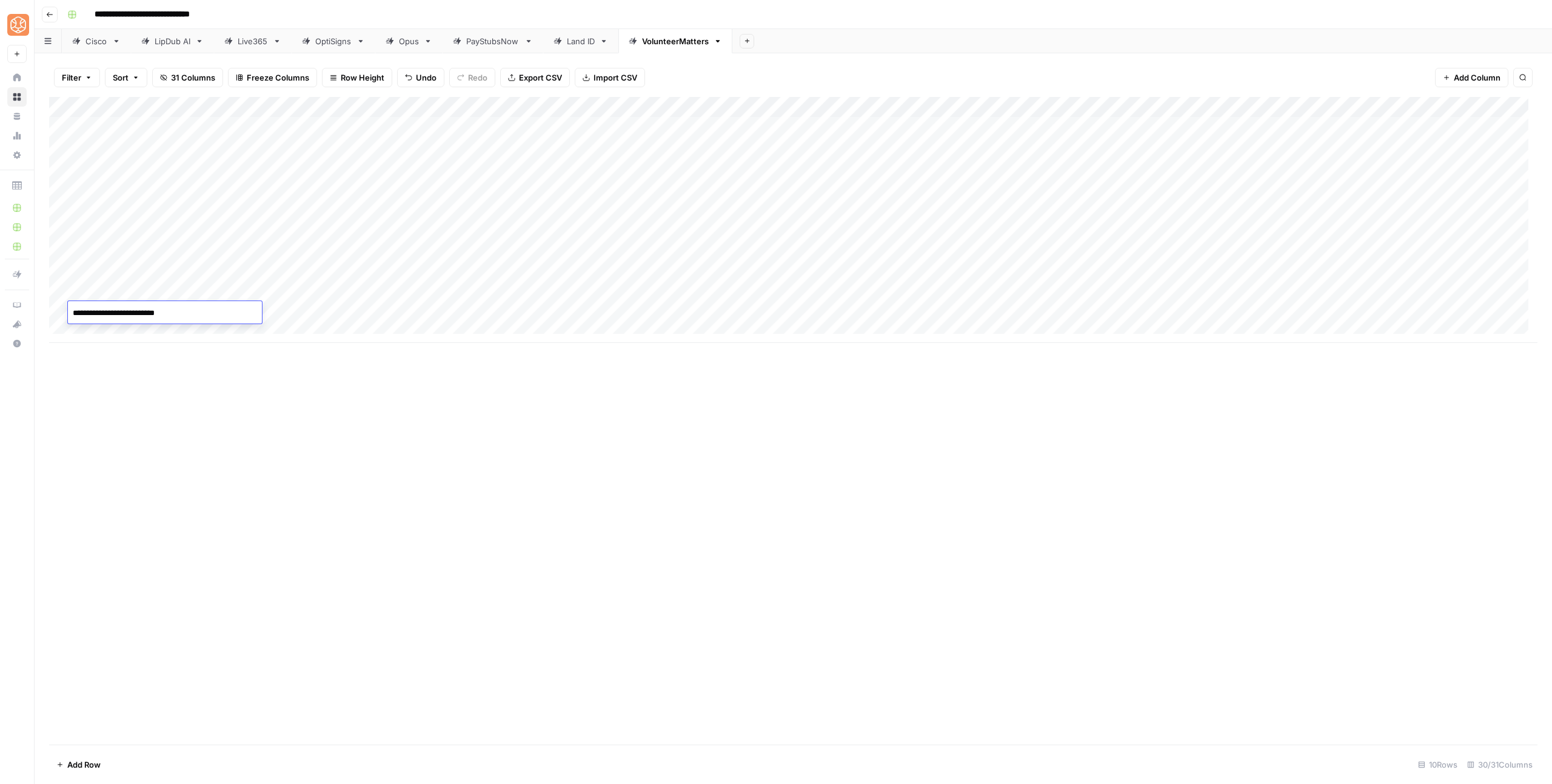 click on "Add Column" at bounding box center [793, 420] 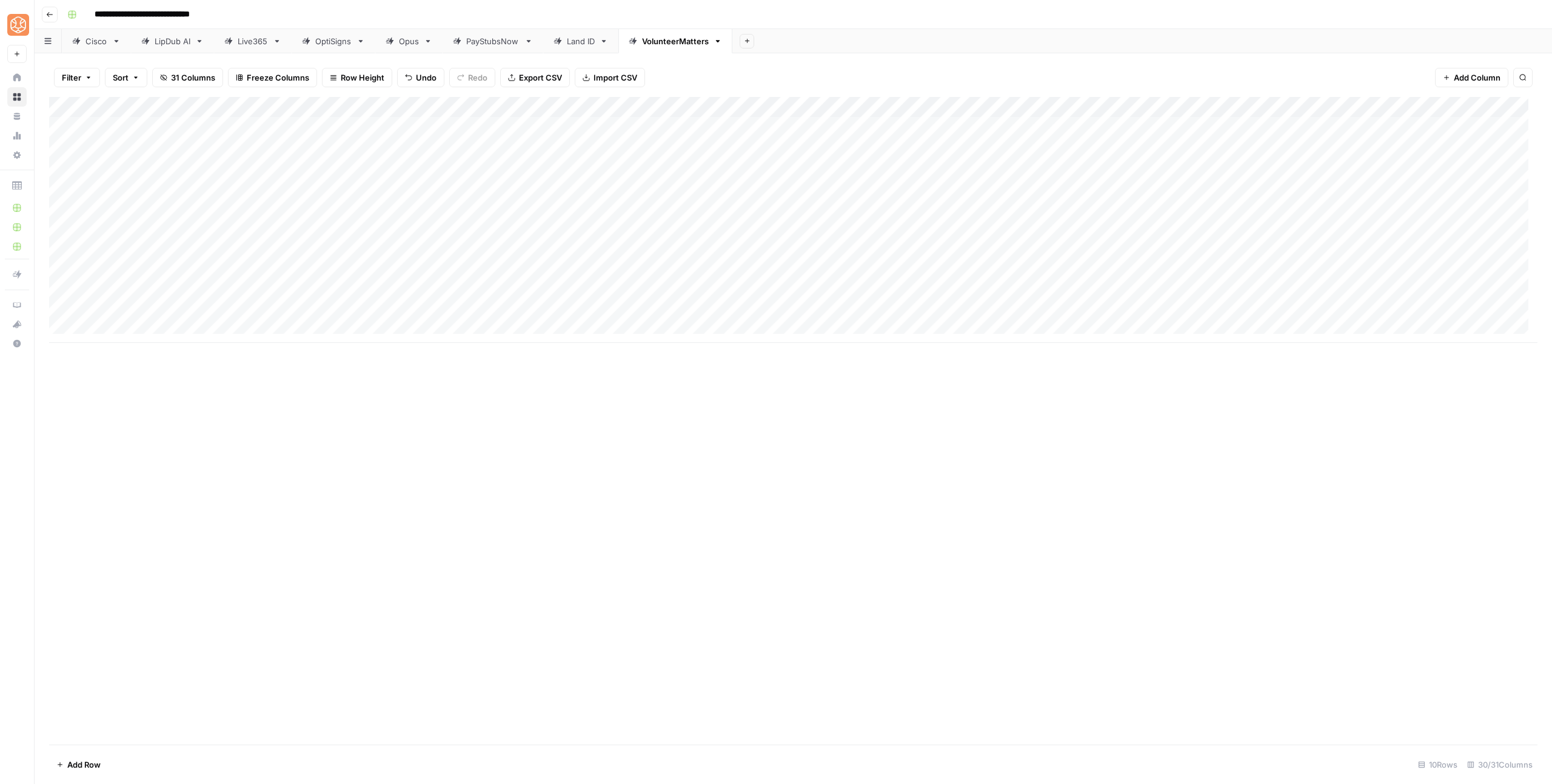 click on "Add Column" at bounding box center [793, 220] 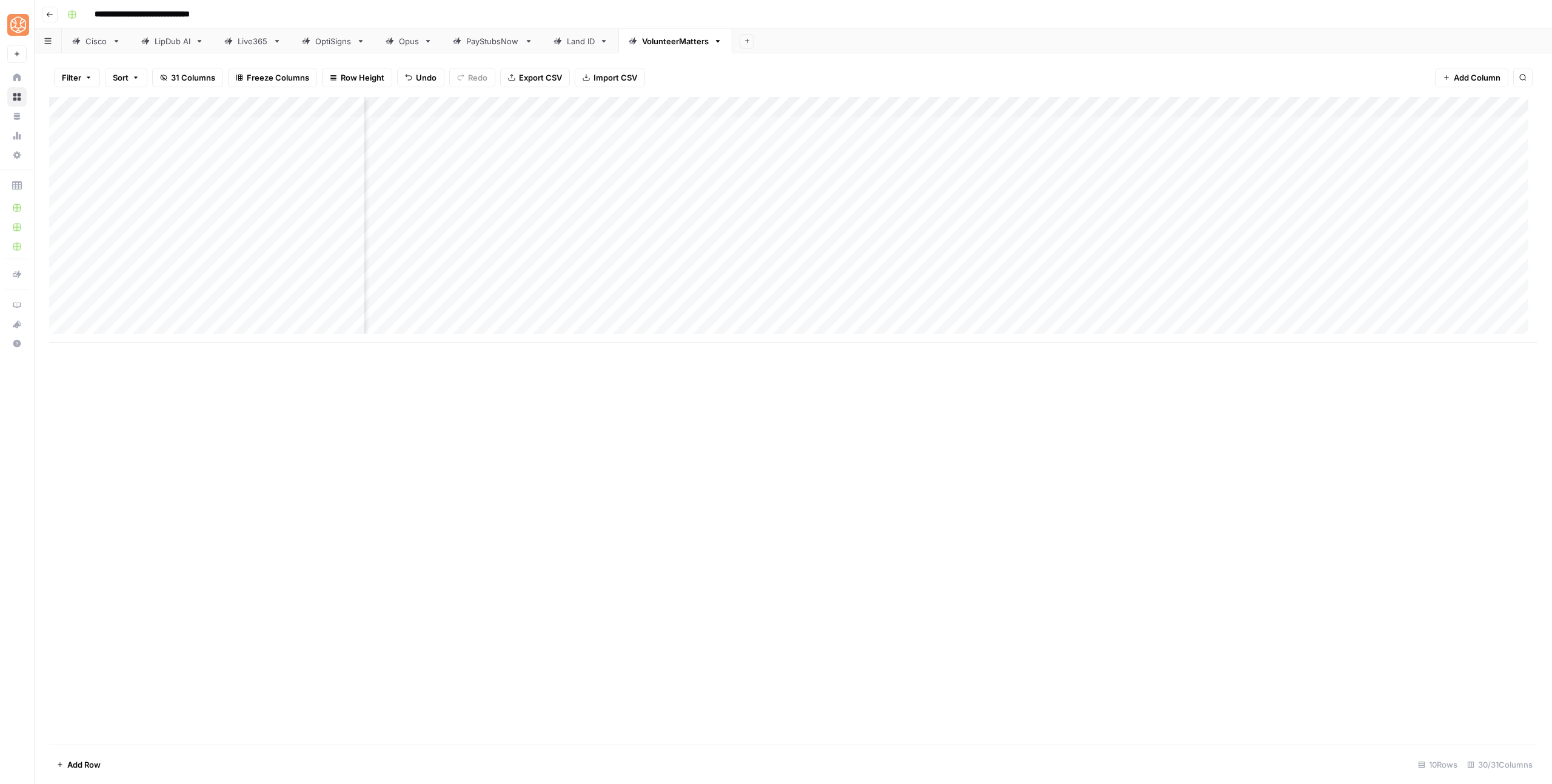 scroll, scrollTop: 0, scrollLeft: 192, axis: horizontal 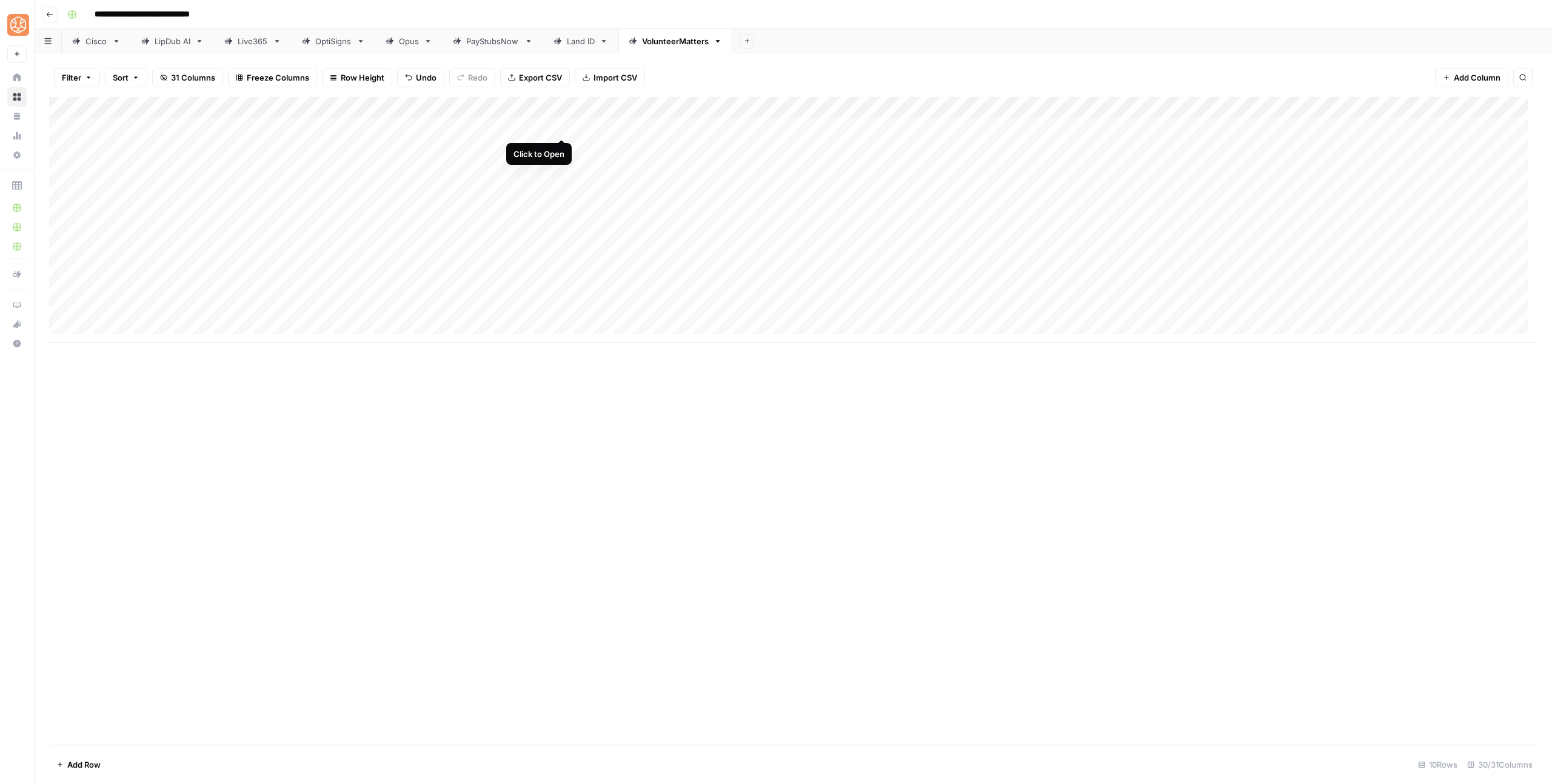 click on "Add Column" at bounding box center [793, 220] 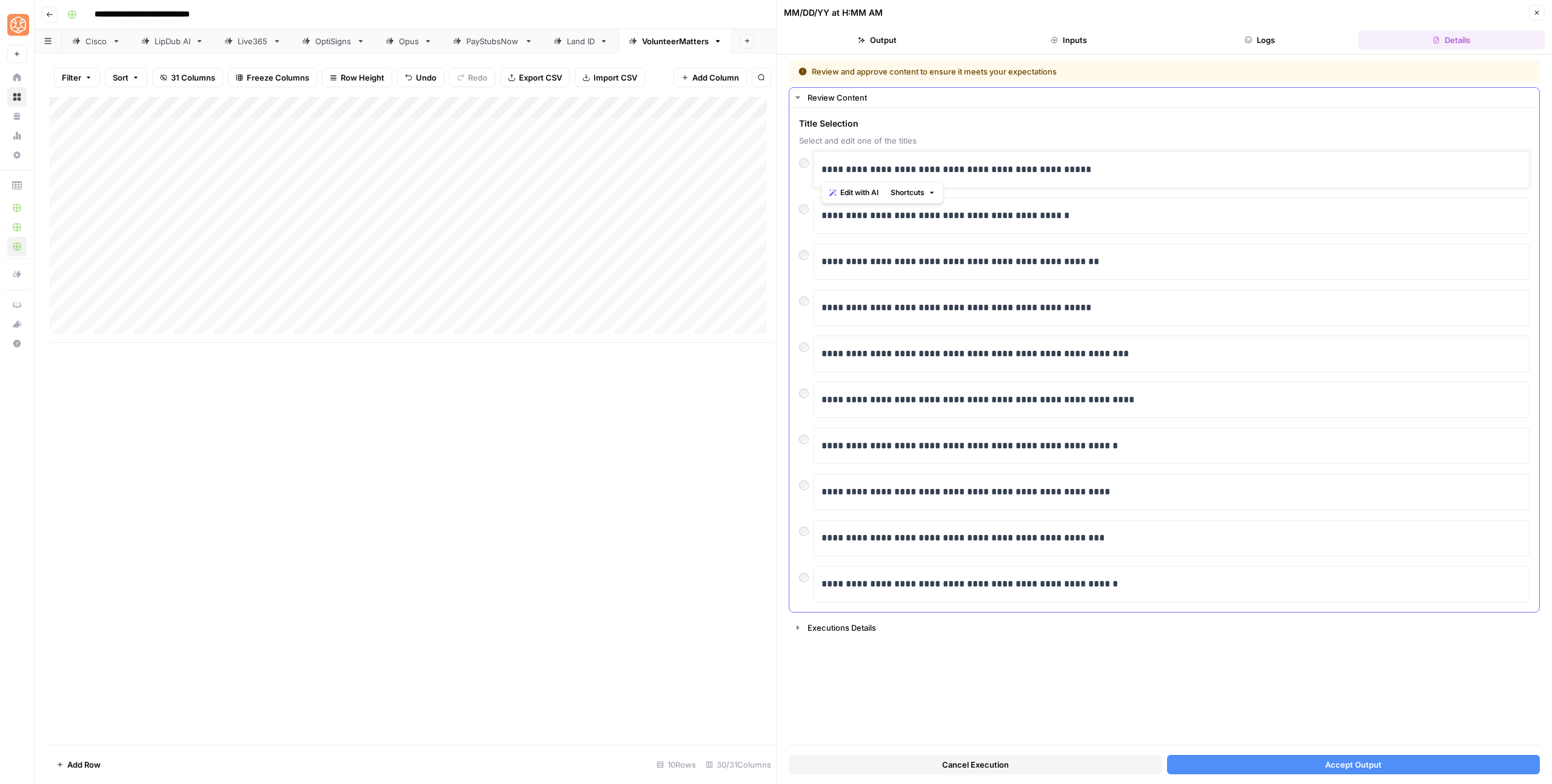 drag, startPoint x: 954, startPoint y: 171, endPoint x: 811, endPoint y: 169, distance: 143.01399 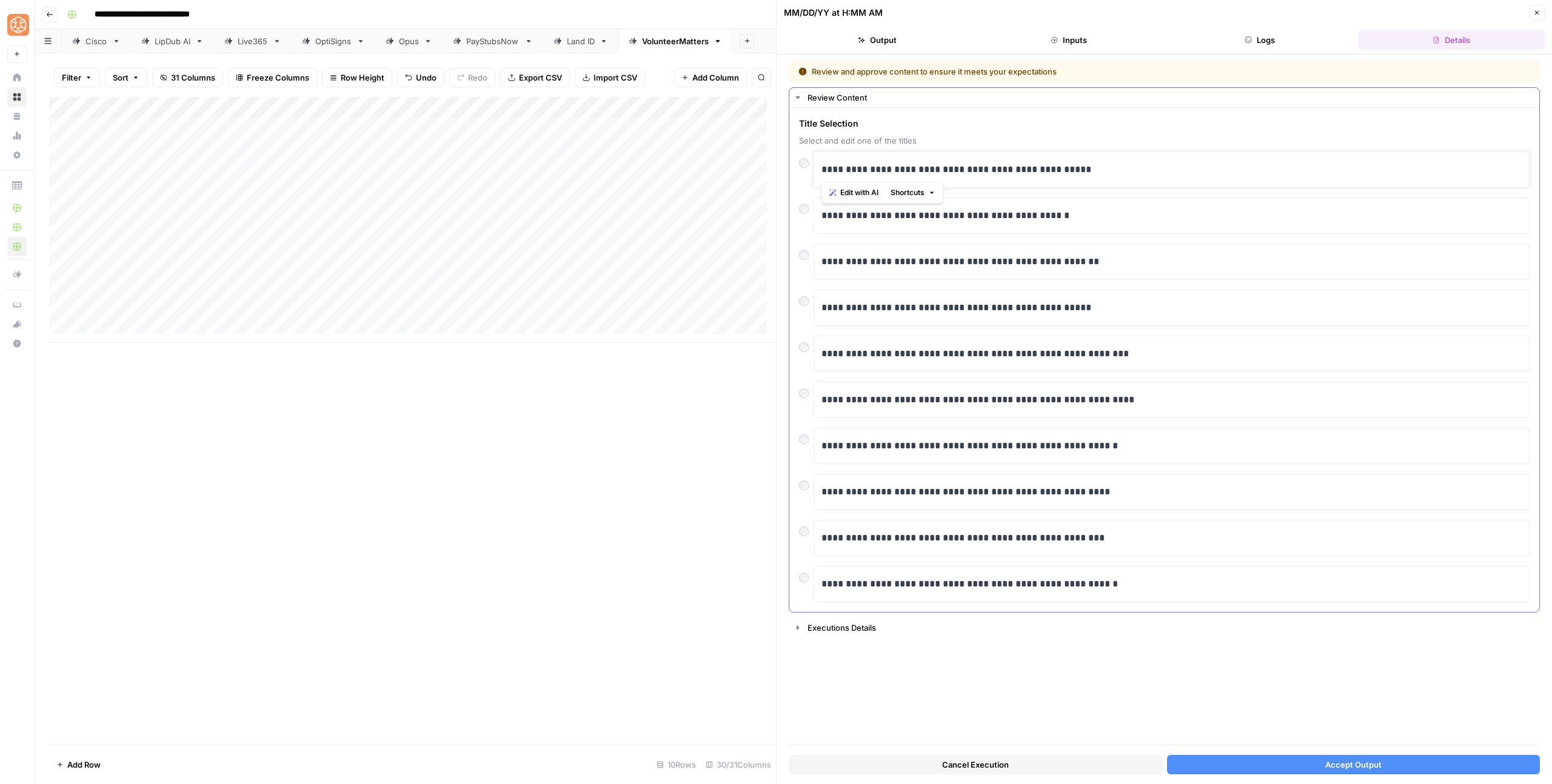 click on "**********" at bounding box center [1171, 170] 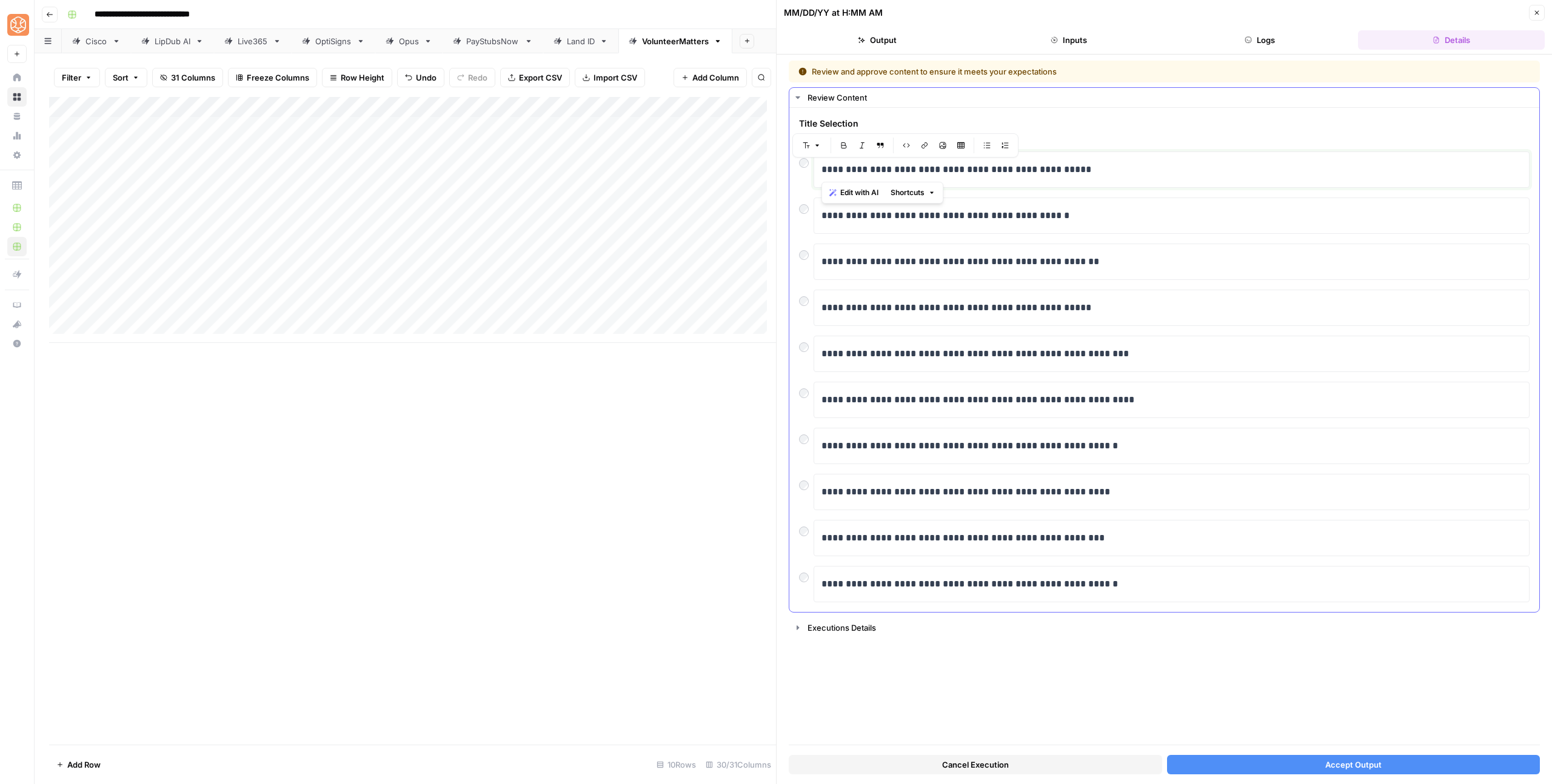 copy on "**********" 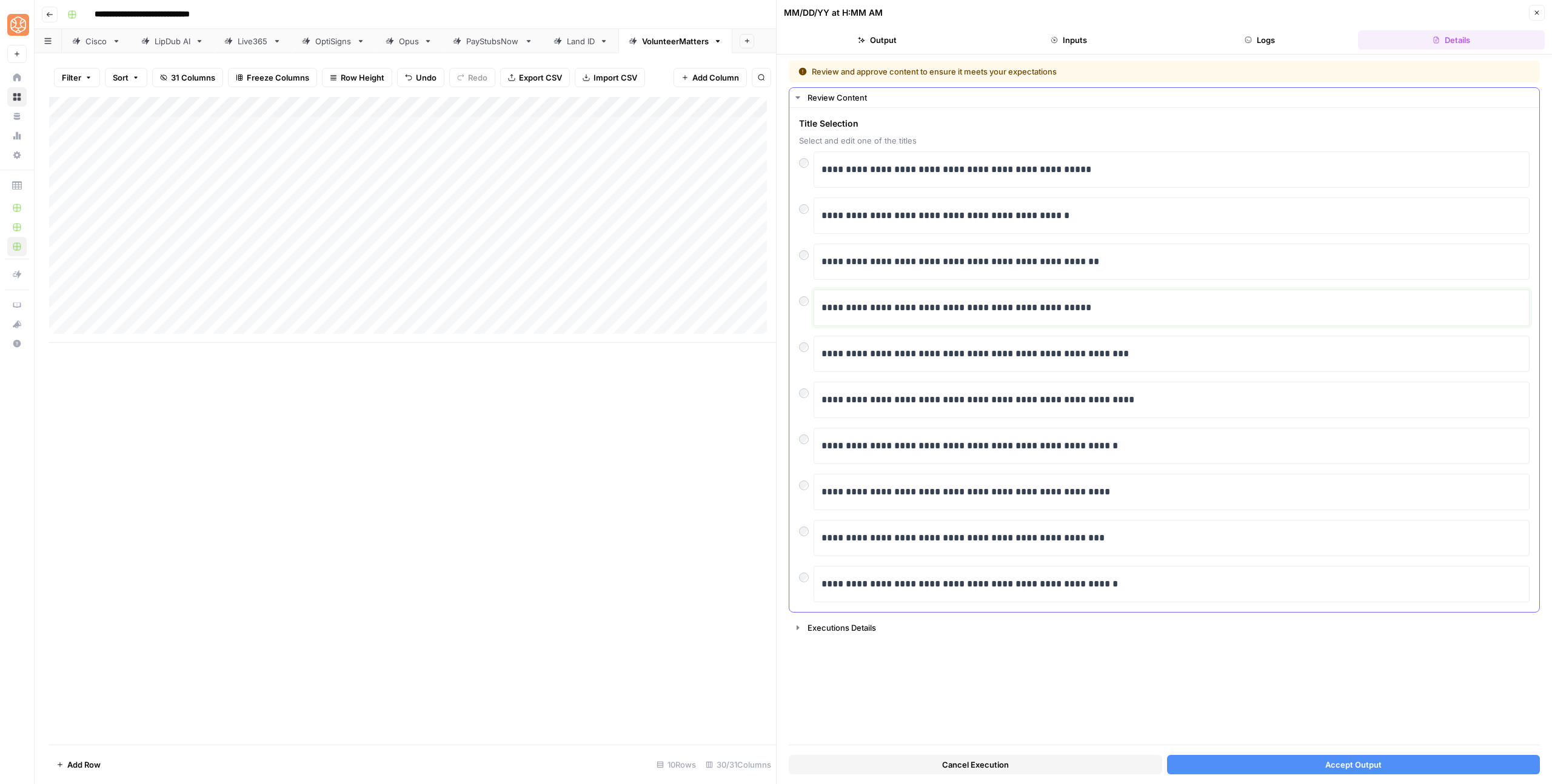 click on "**********" at bounding box center [1171, 308] 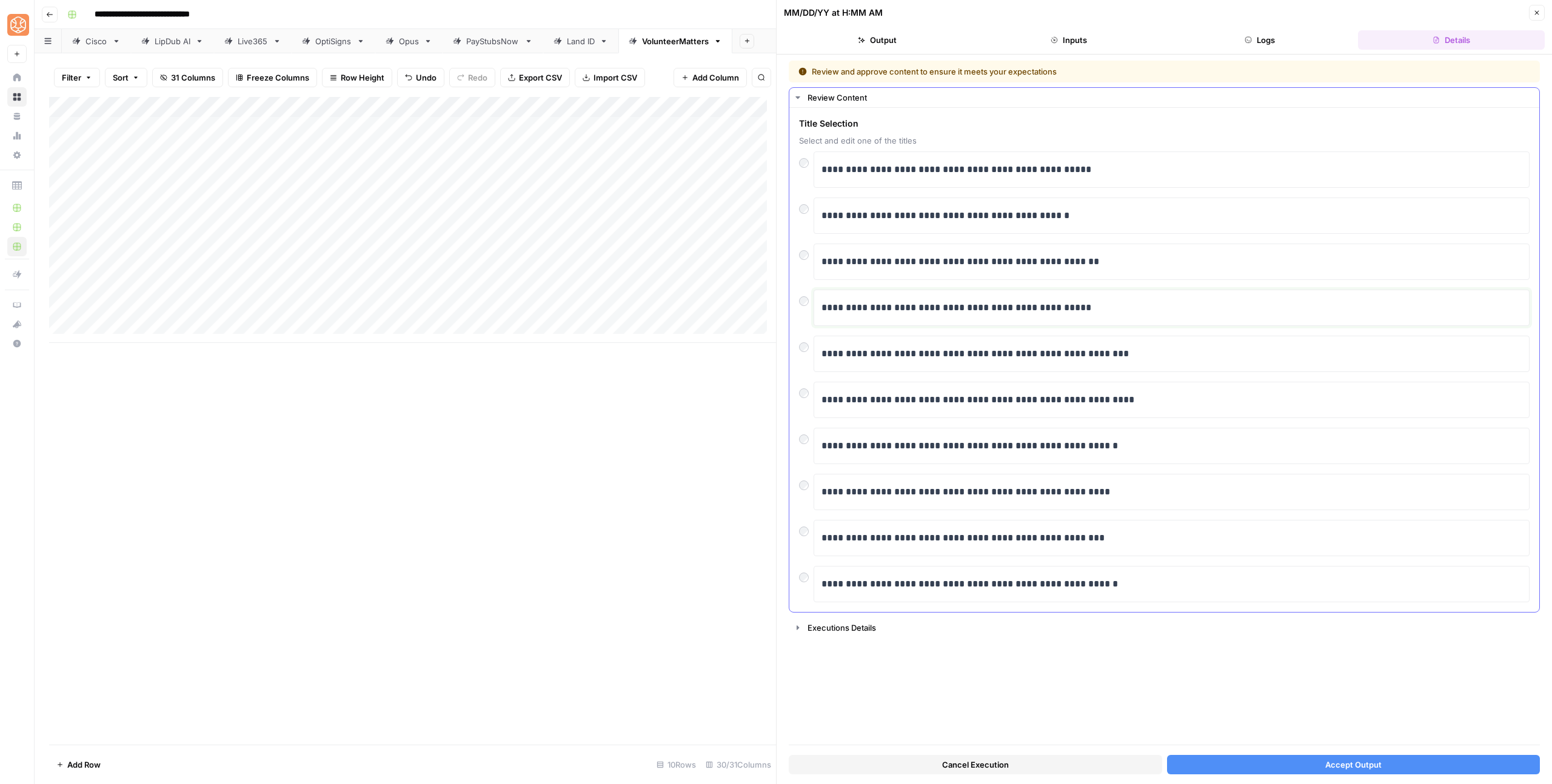 type 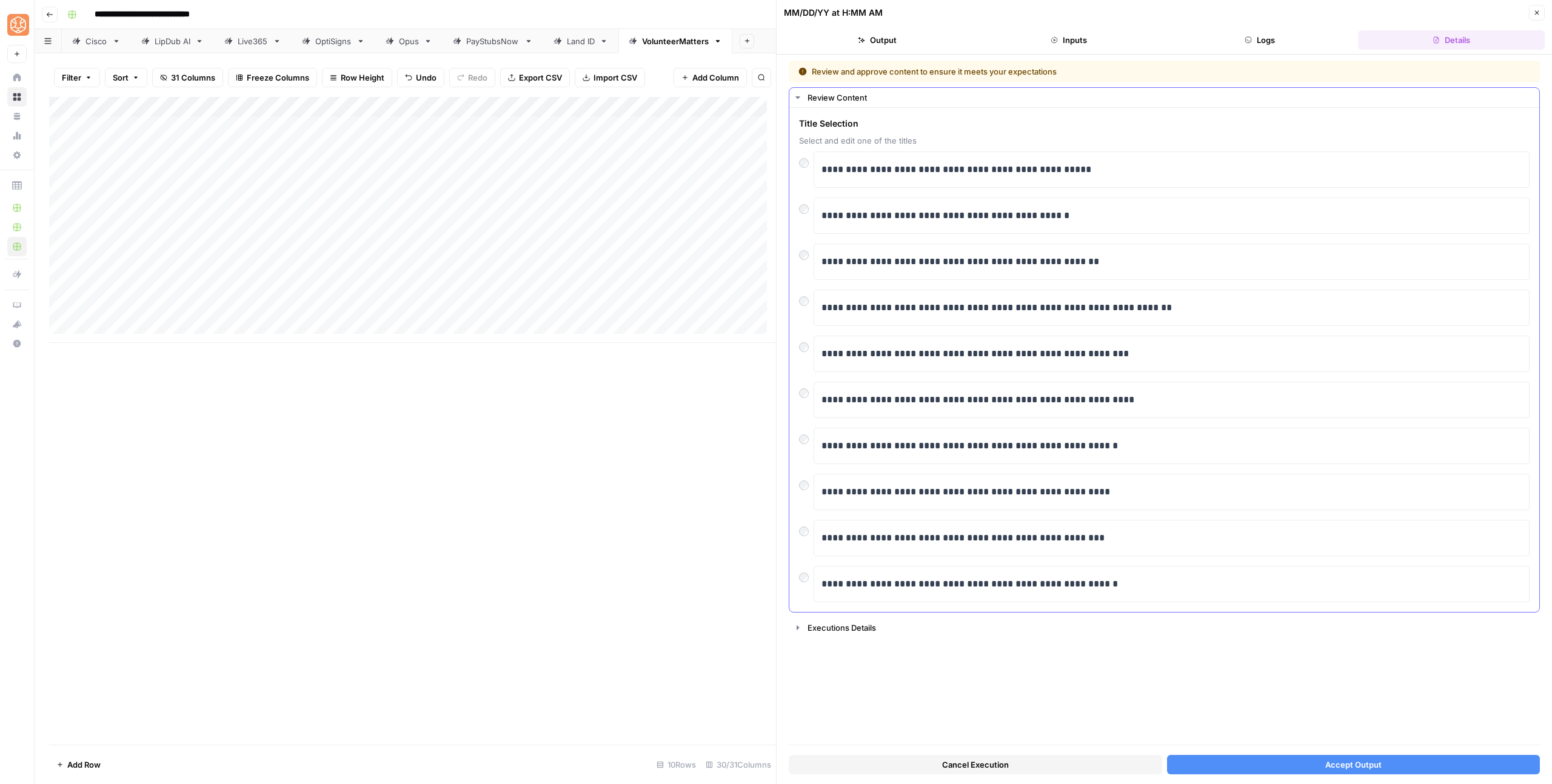 drag, startPoint x: 1211, startPoint y: 324, endPoint x: 1145, endPoint y: 314, distance: 66.75328 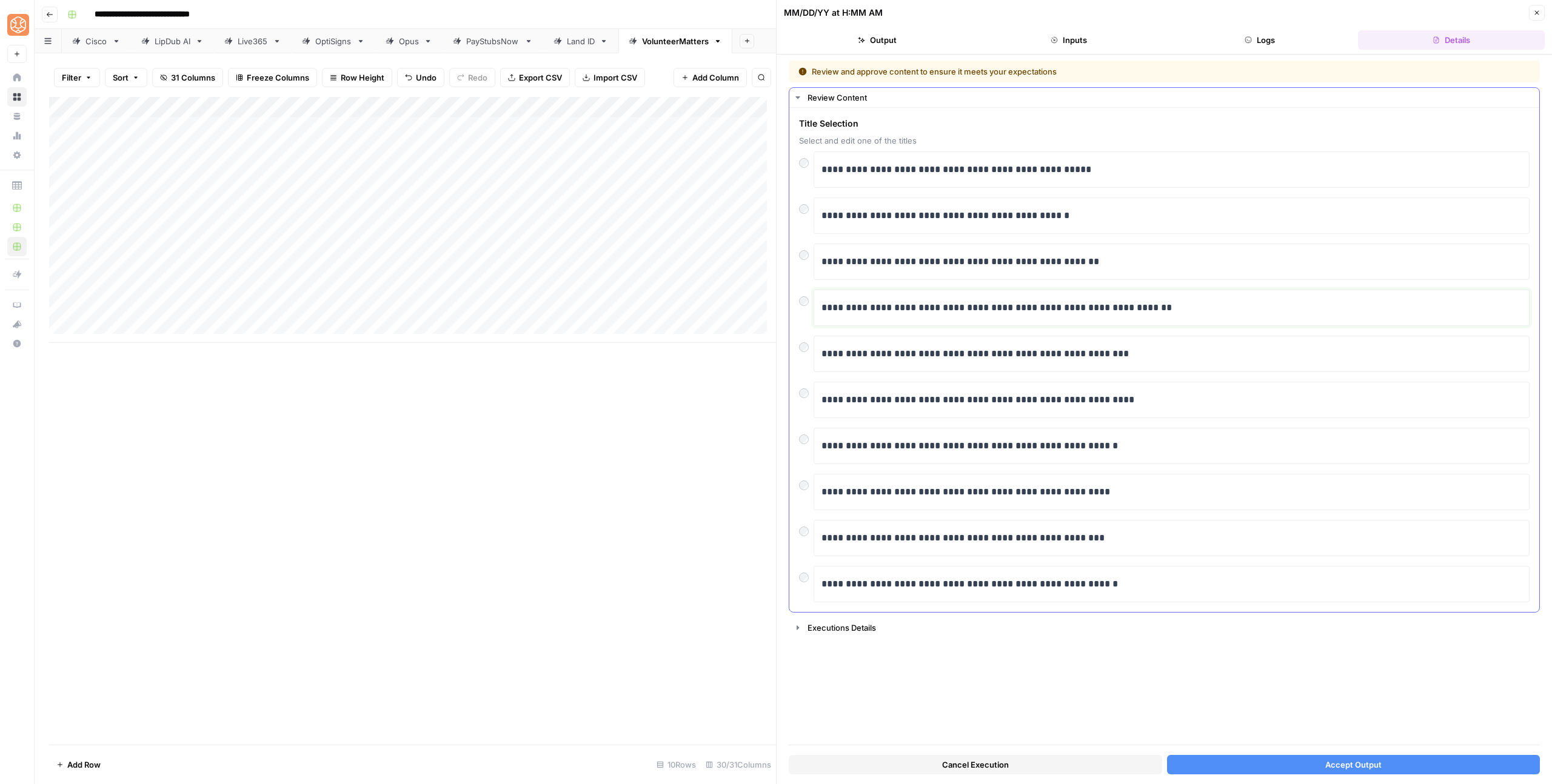 click on "**********" at bounding box center [1171, 308] 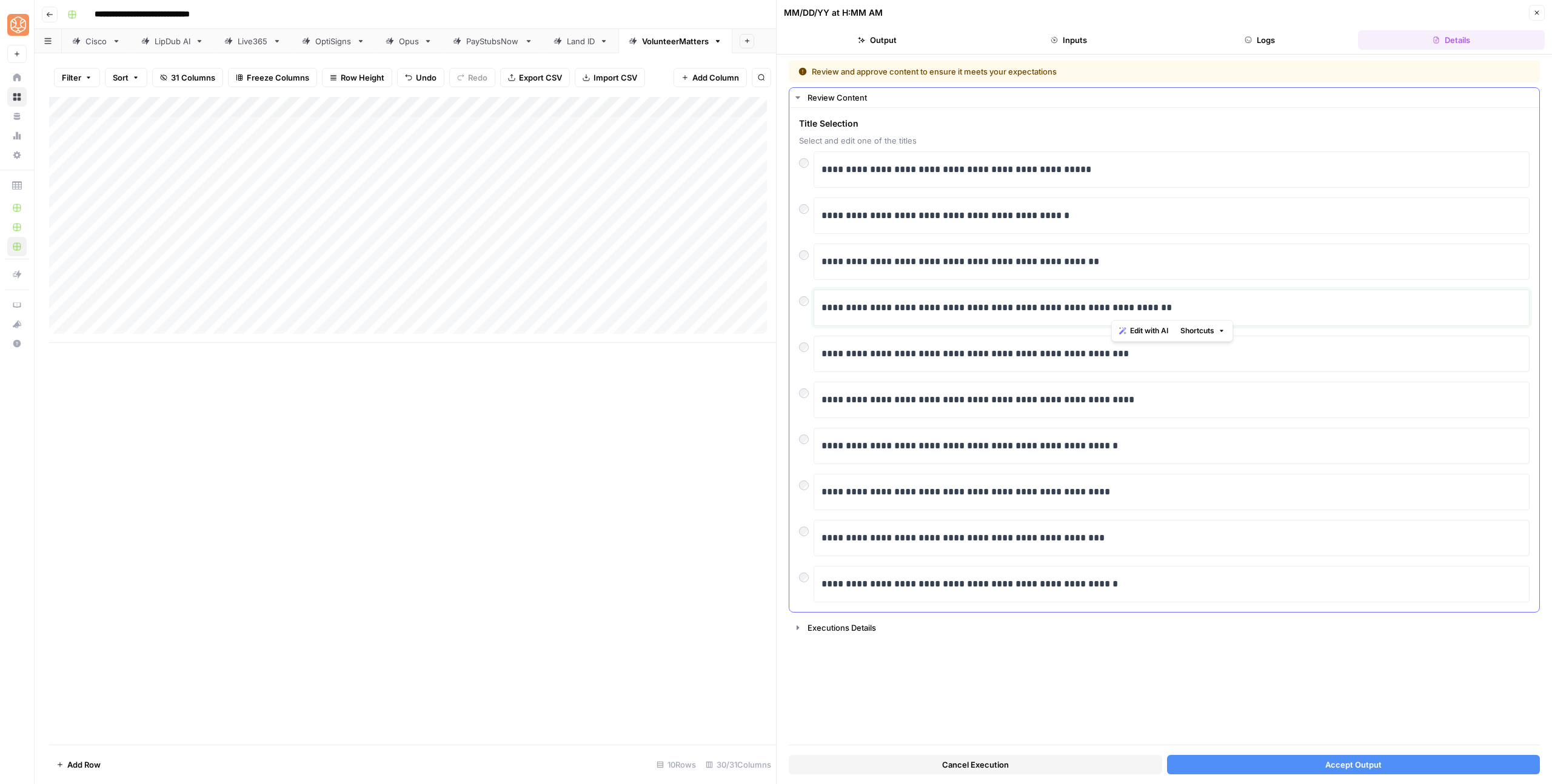 drag, startPoint x: 1118, startPoint y: 307, endPoint x: 1186, endPoint y: 301, distance: 68.26419 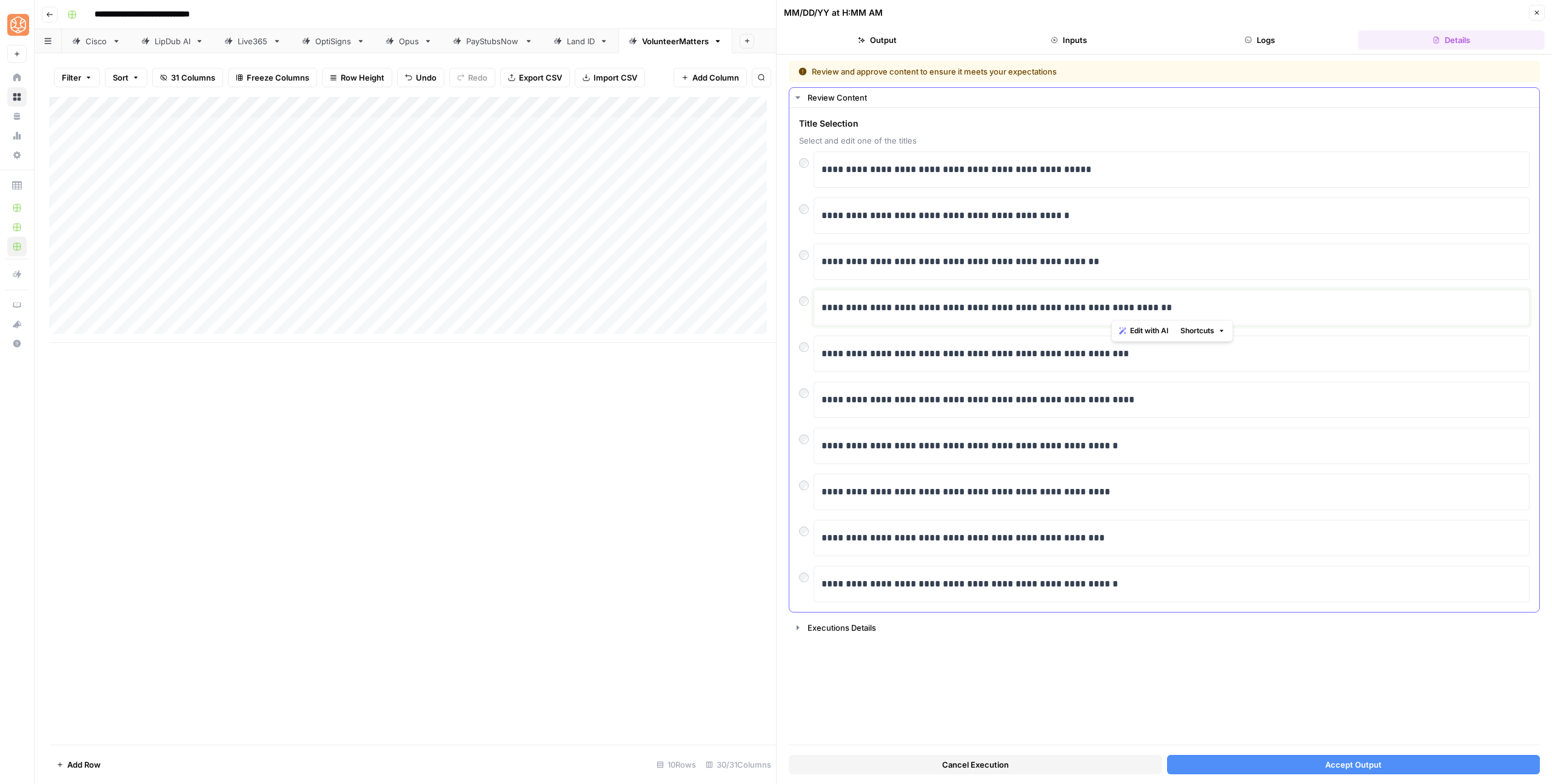 click on "**********" at bounding box center (1171, 308) 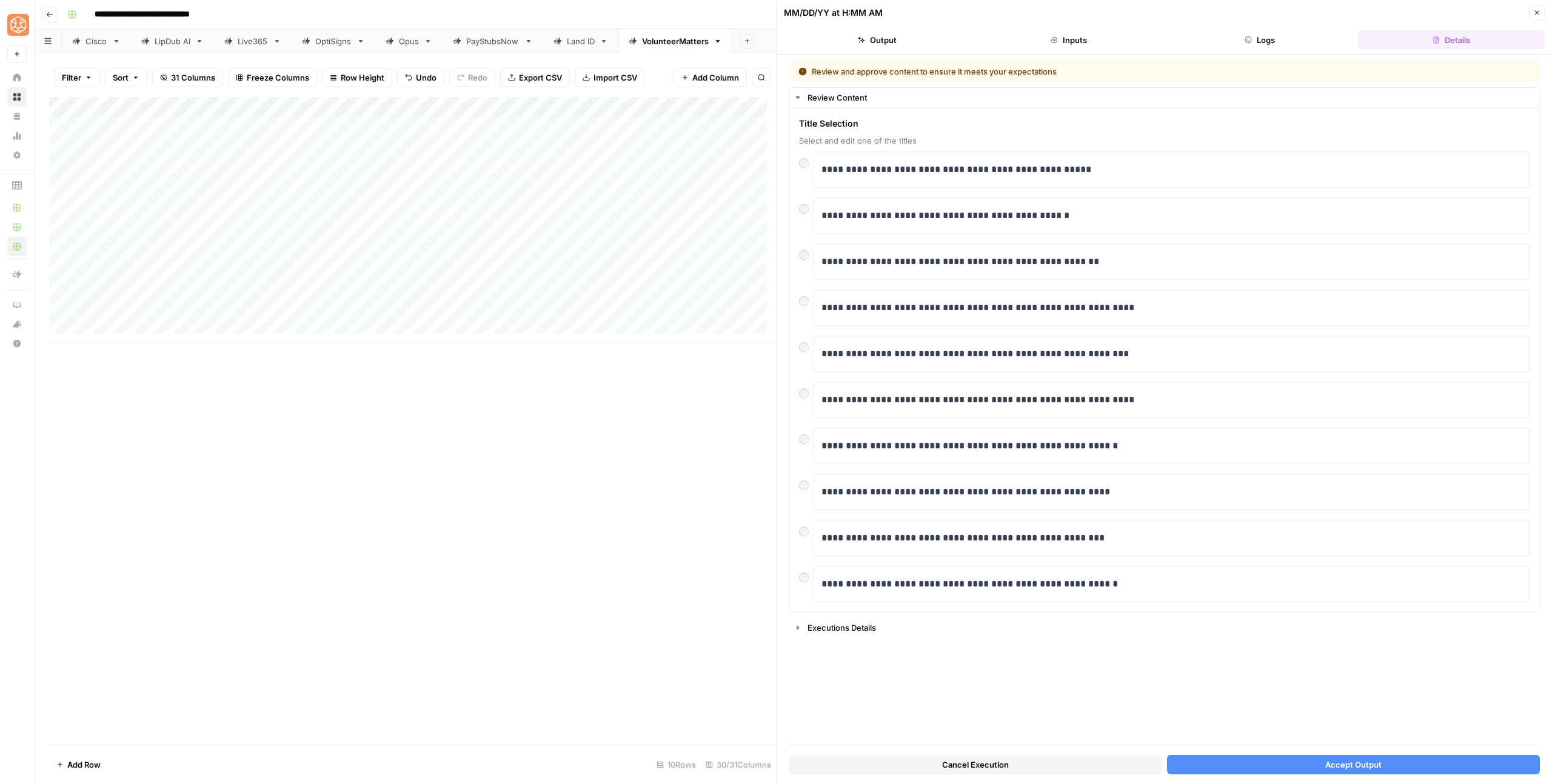 click on "Accept Output" at bounding box center [1354, 765] 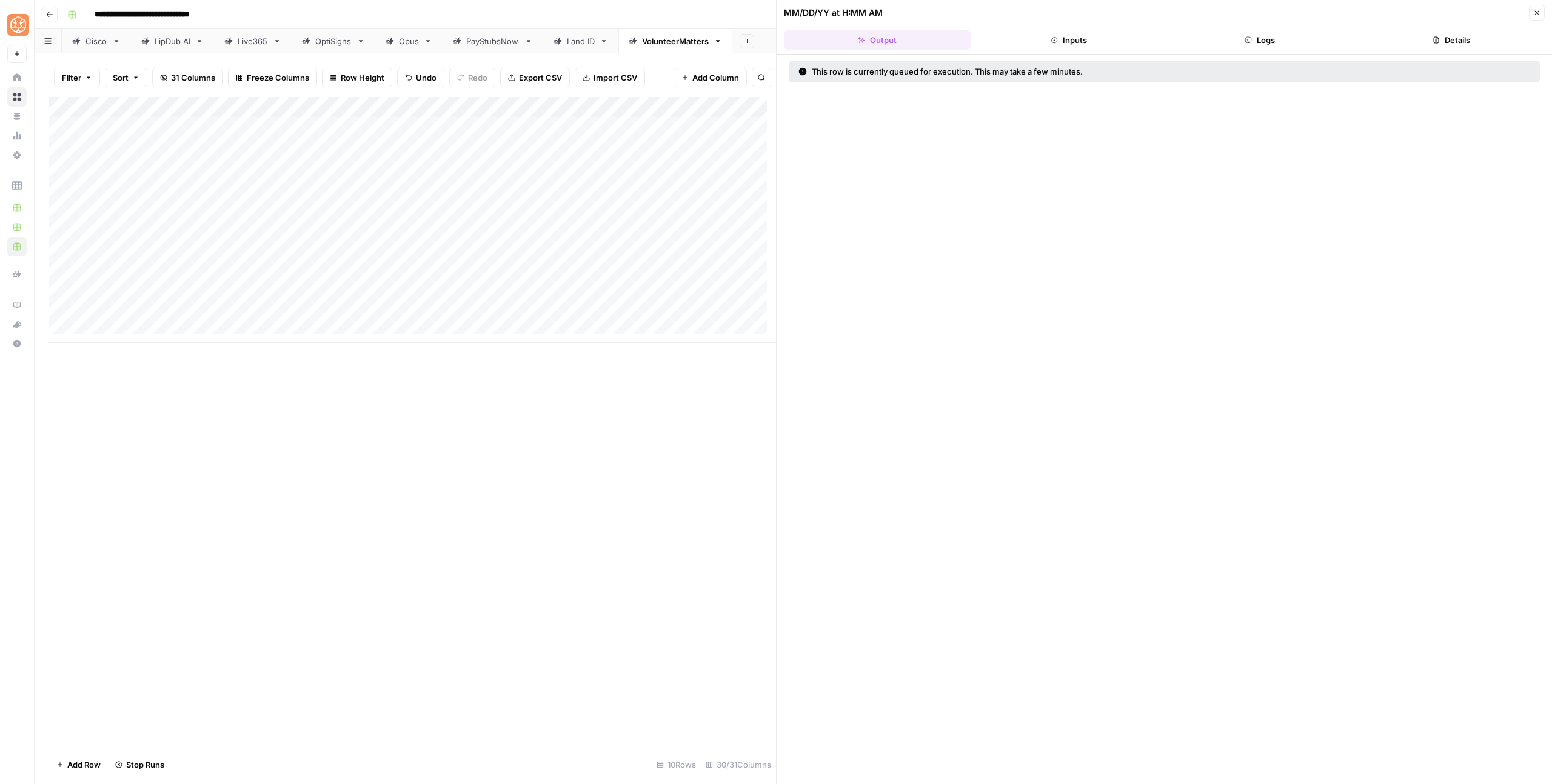 click 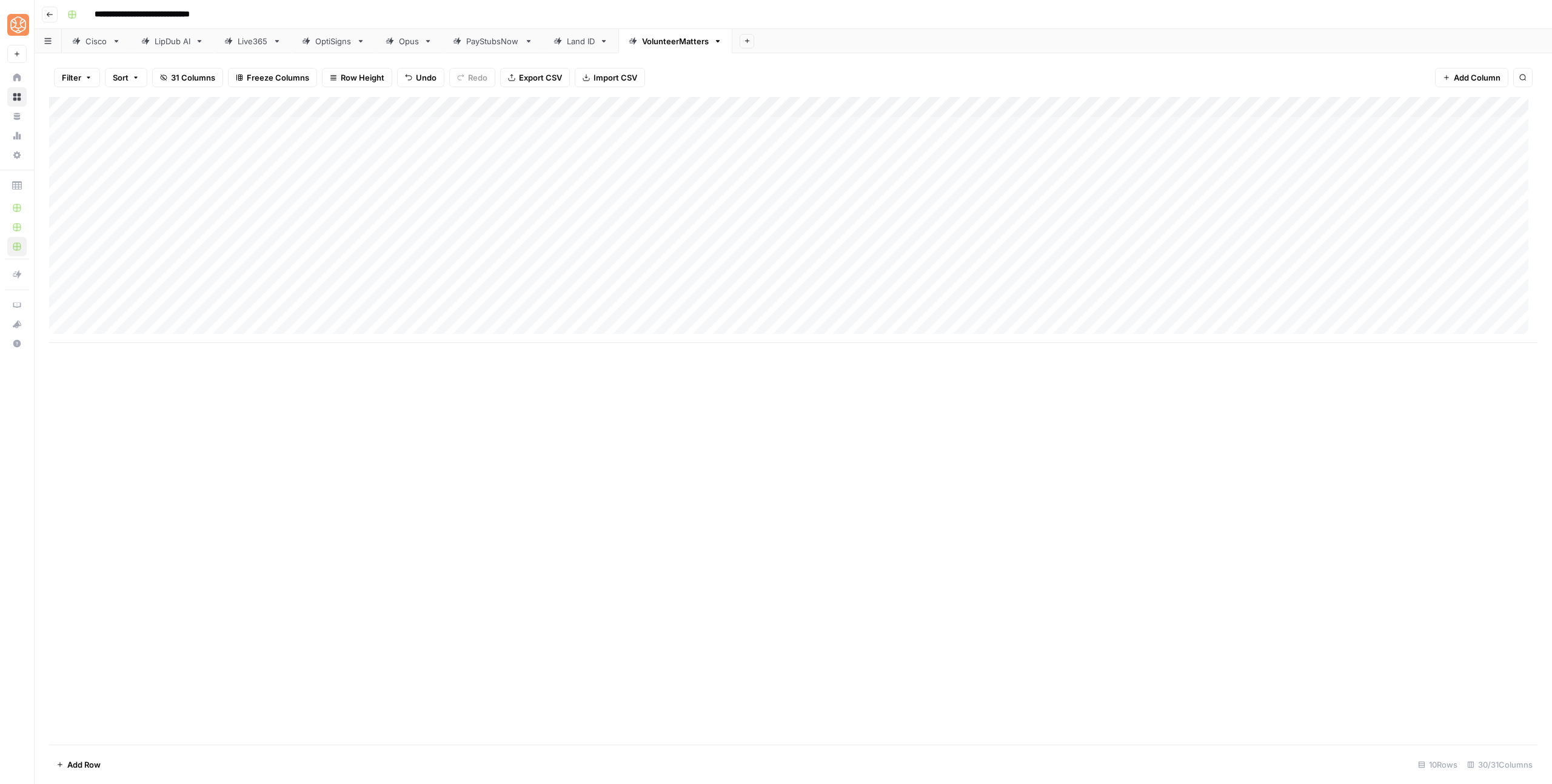 click on "Add Column" at bounding box center [793, 220] 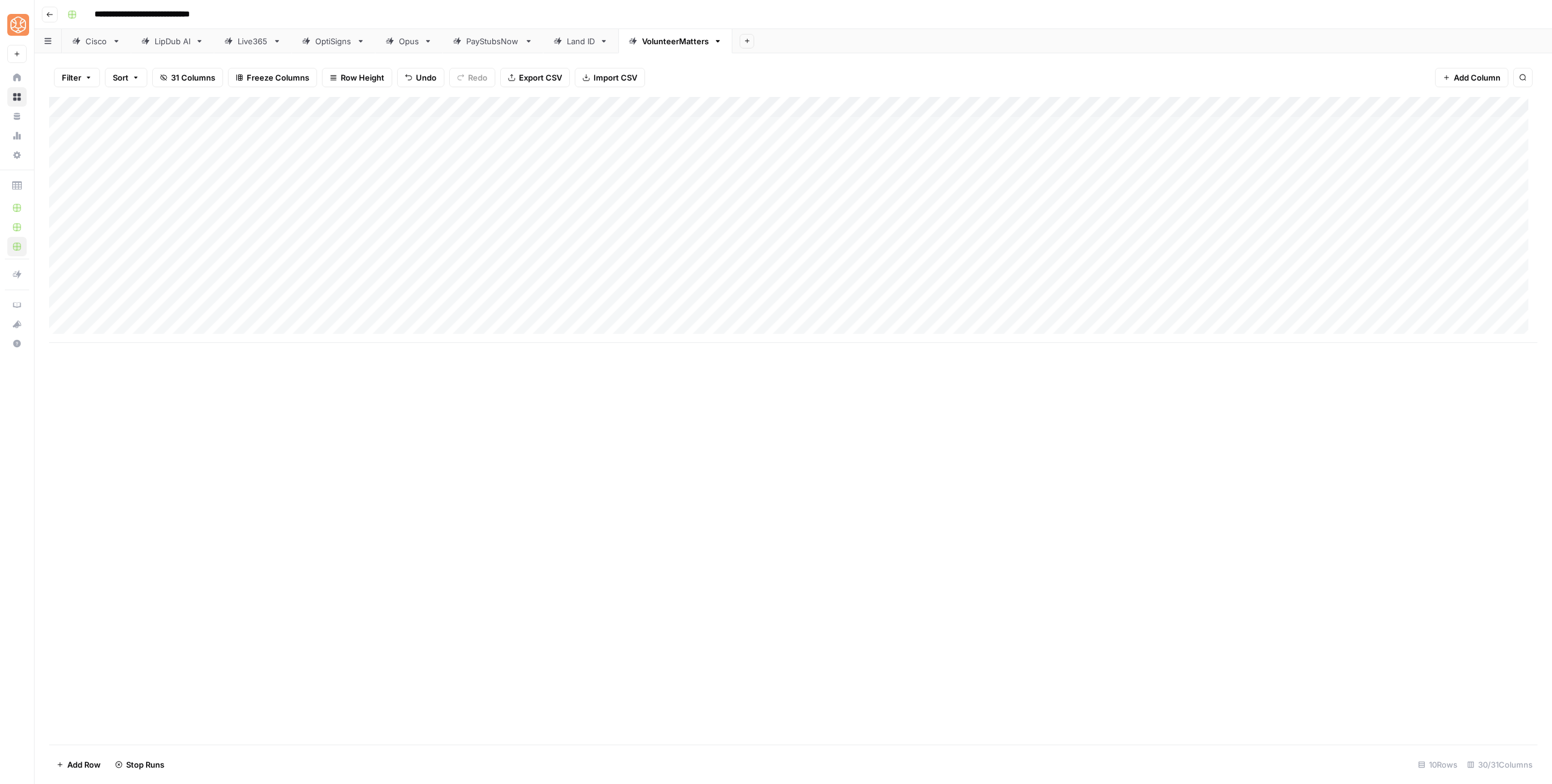 click on "Add Column" at bounding box center (793, 220) 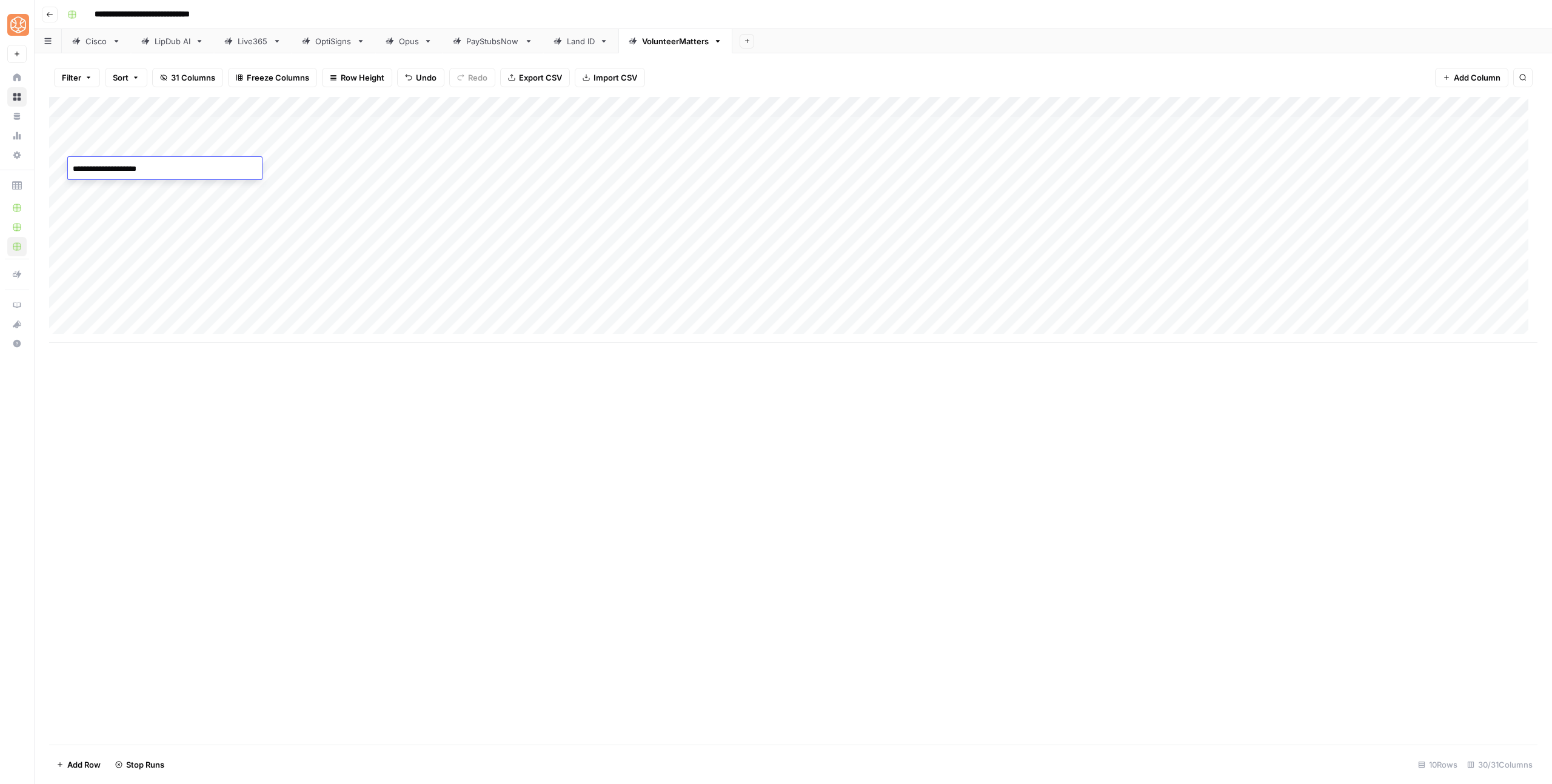 click on "**********" at bounding box center [165, 169] 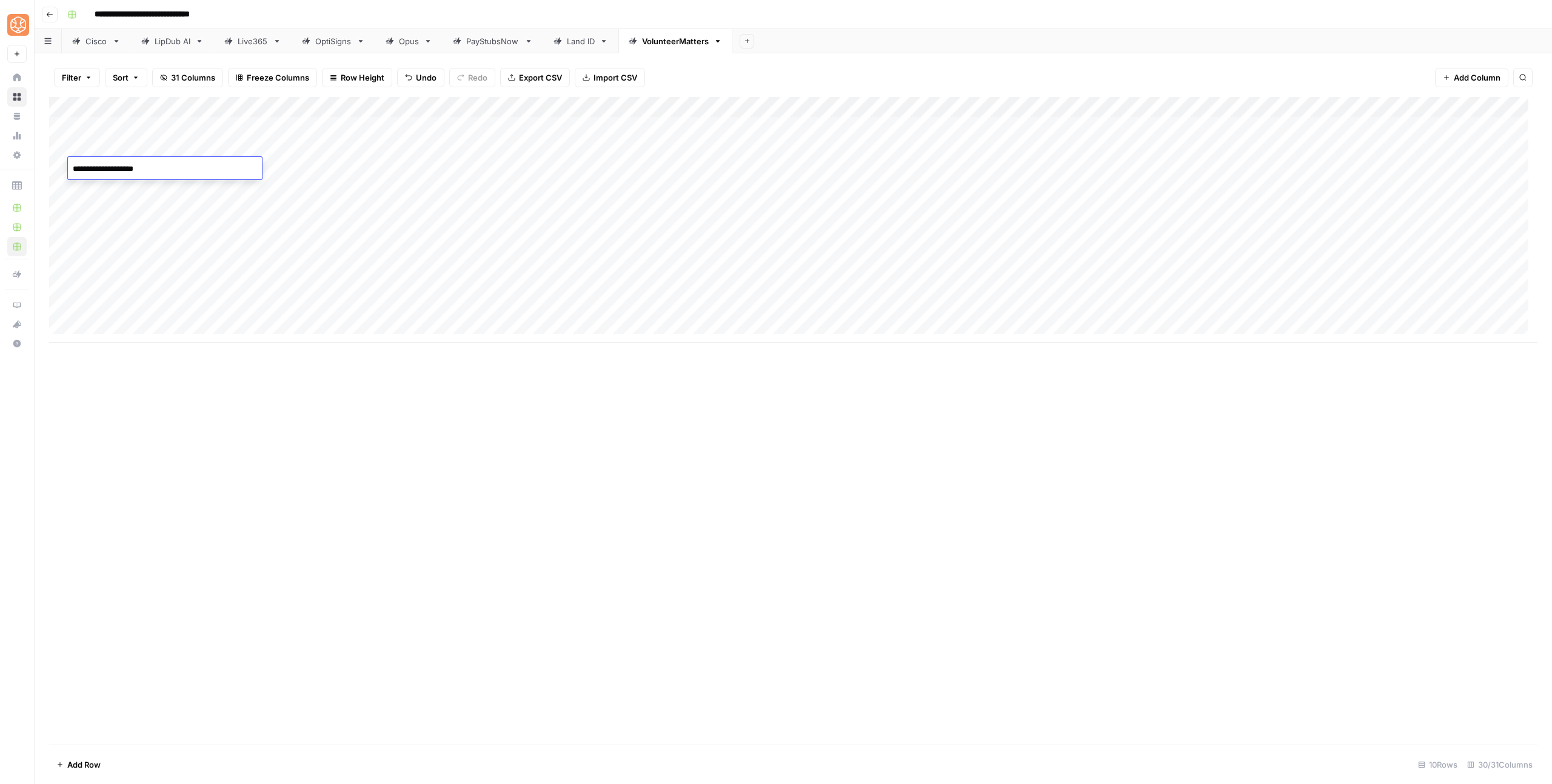 type on "**********" 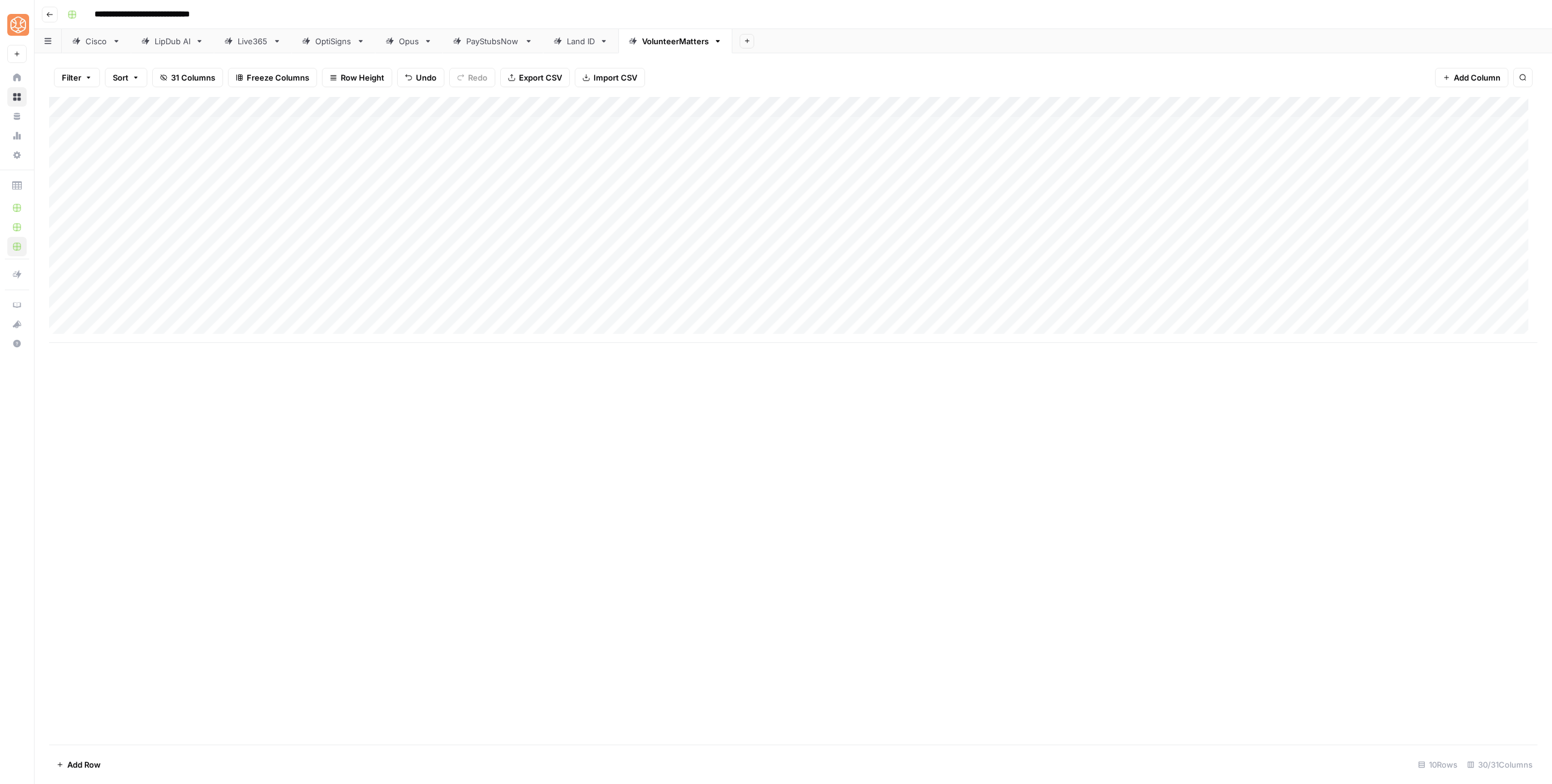 click on "Add Column" at bounding box center (793, 220) 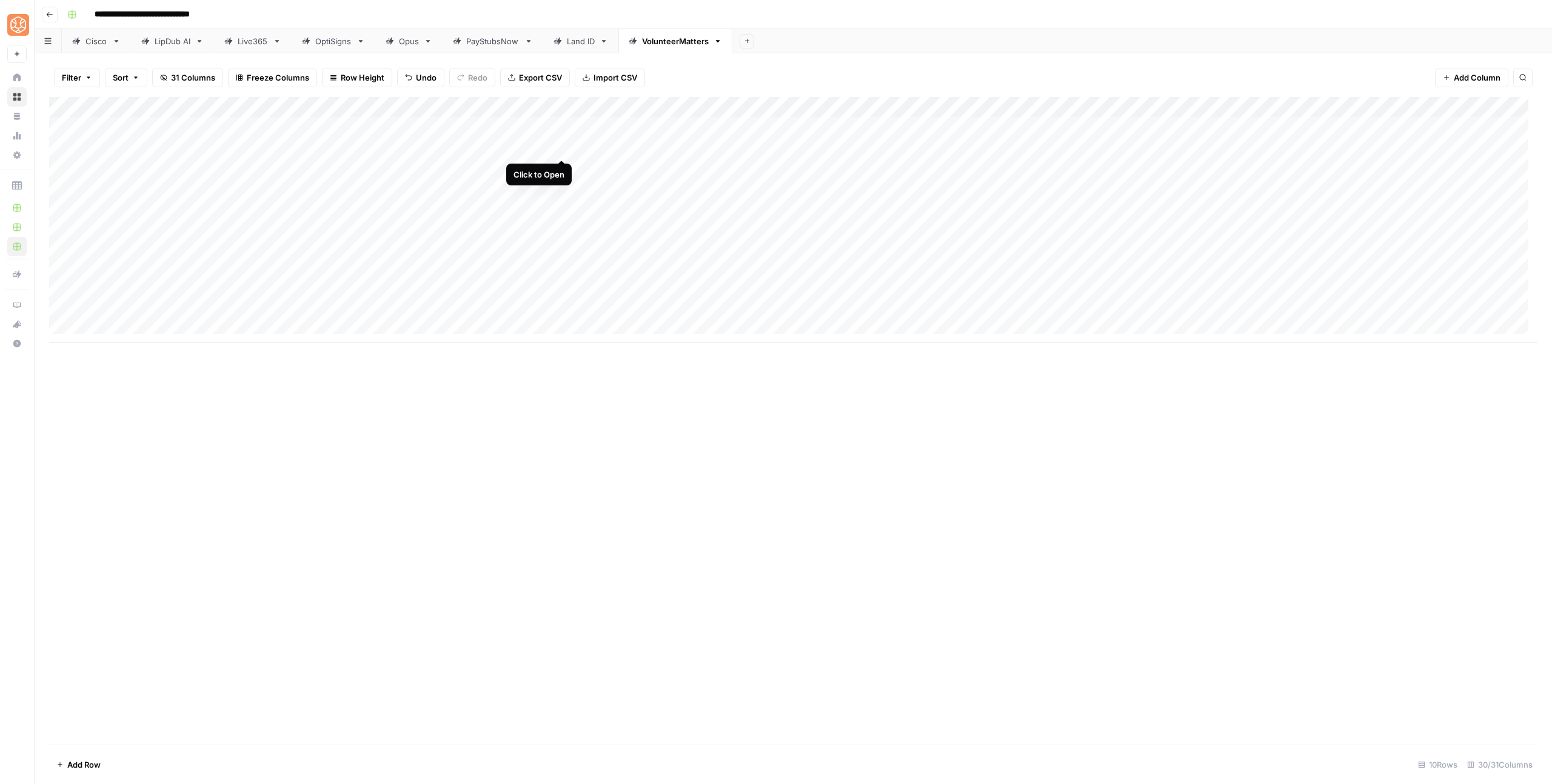 click on "Add Column" at bounding box center (793, 220) 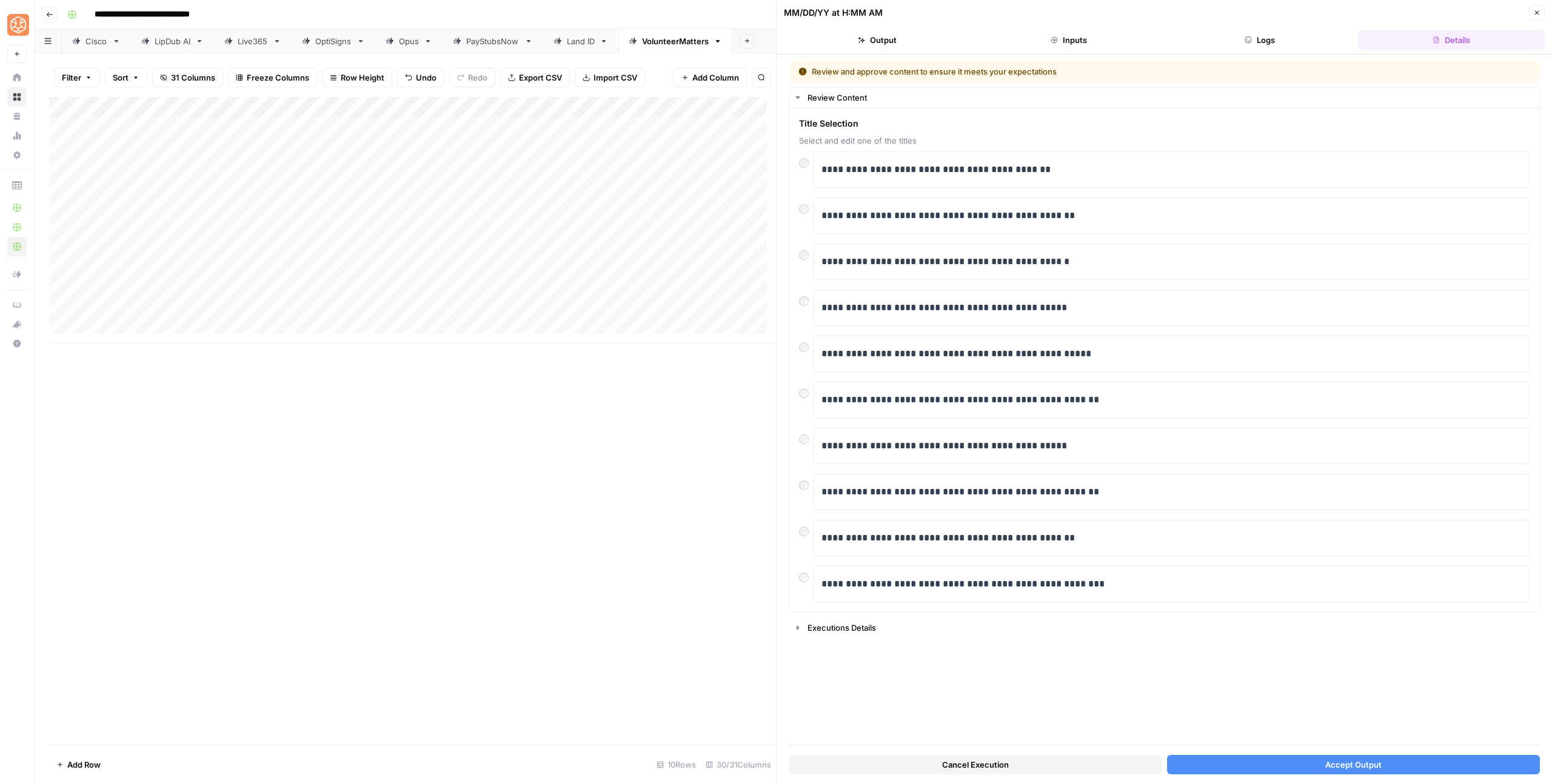 click on "Accept Output" at bounding box center [1353, 765] 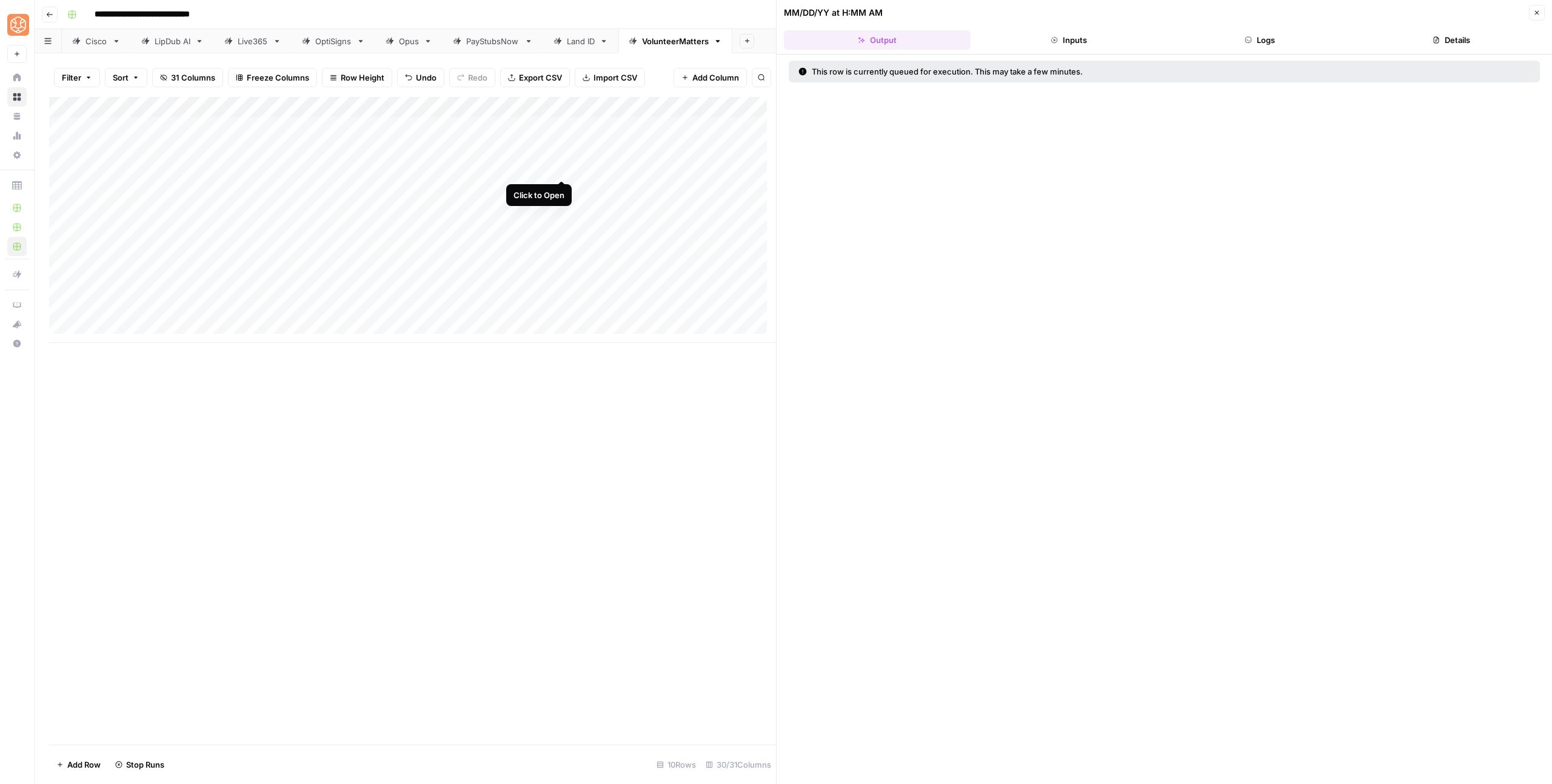 click on "Add Column" at bounding box center [412, 220] 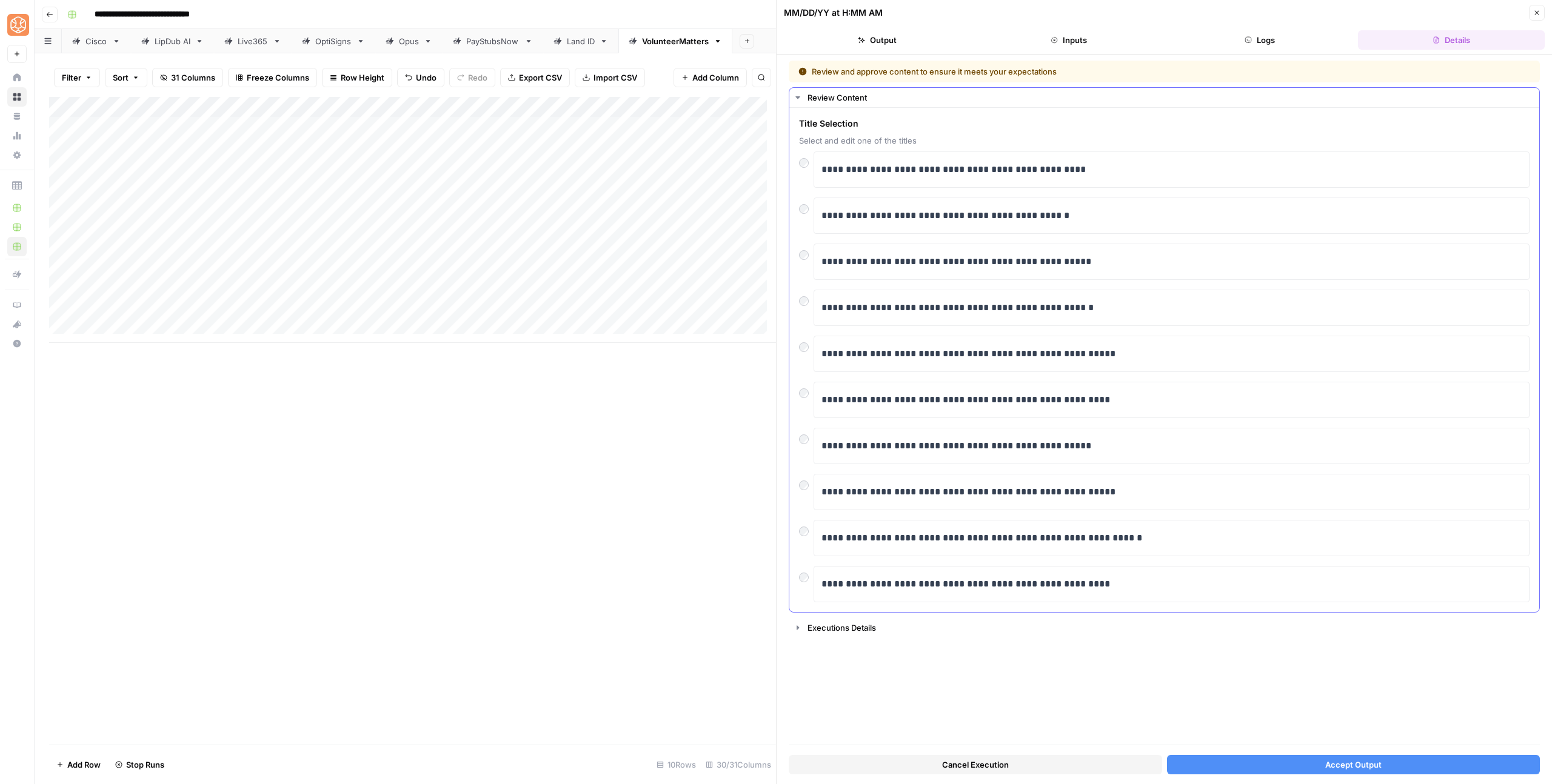 drag, startPoint x: 800, startPoint y: 519, endPoint x: 805, endPoint y: 523, distance: 6.403124 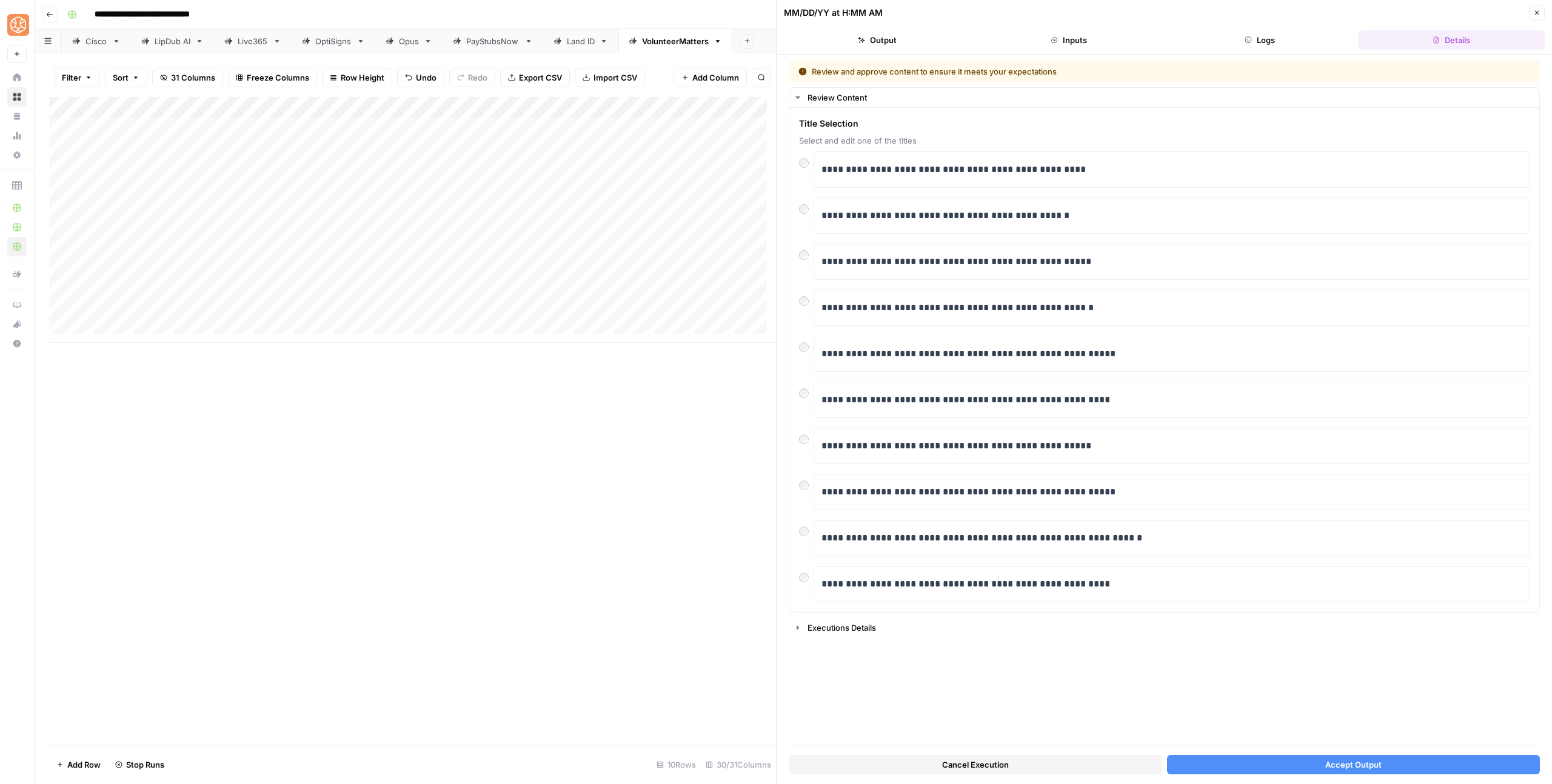 click on "Accept Output" at bounding box center [1354, 765] 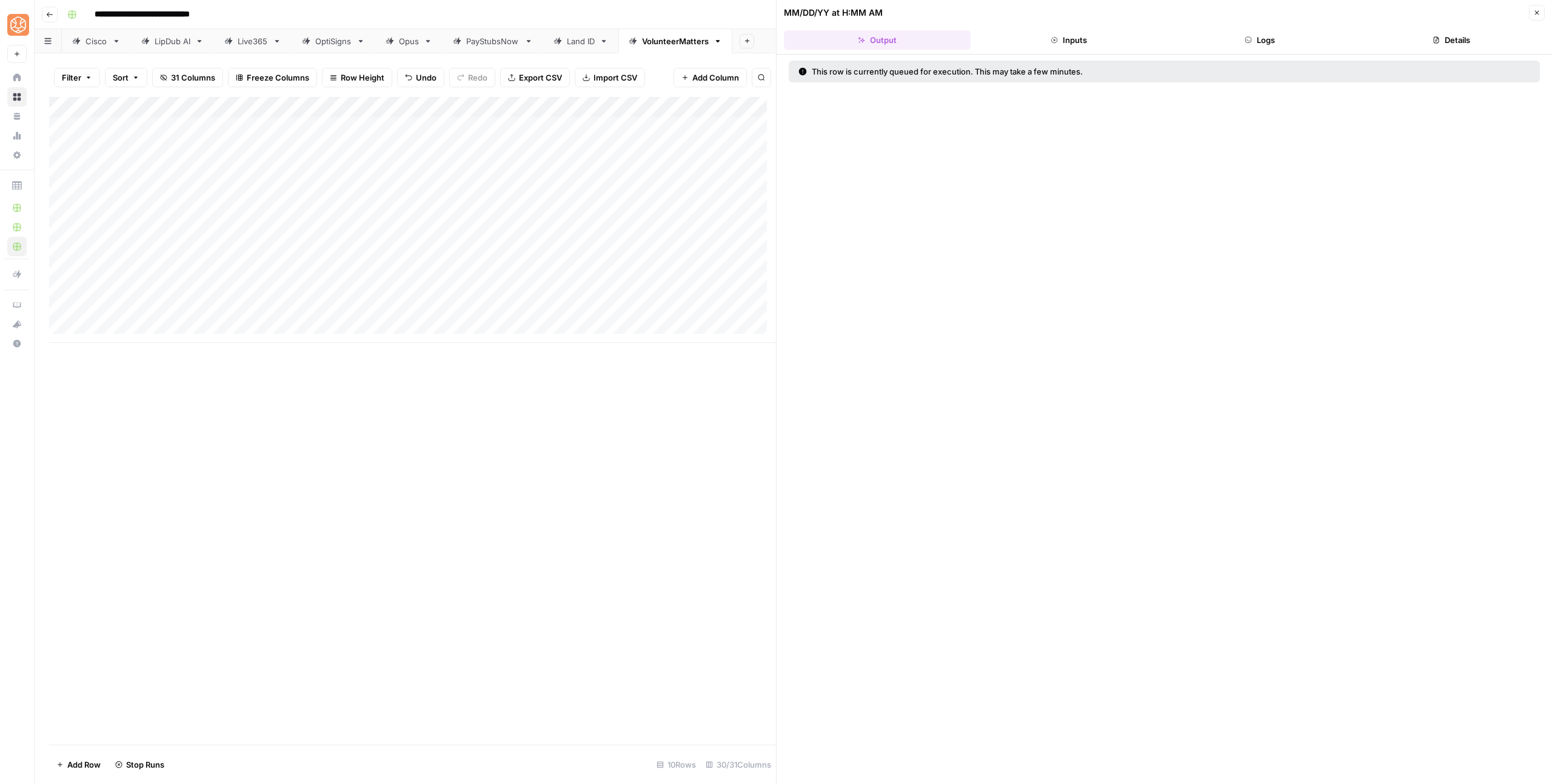 click on "Add Column" at bounding box center (412, 220) 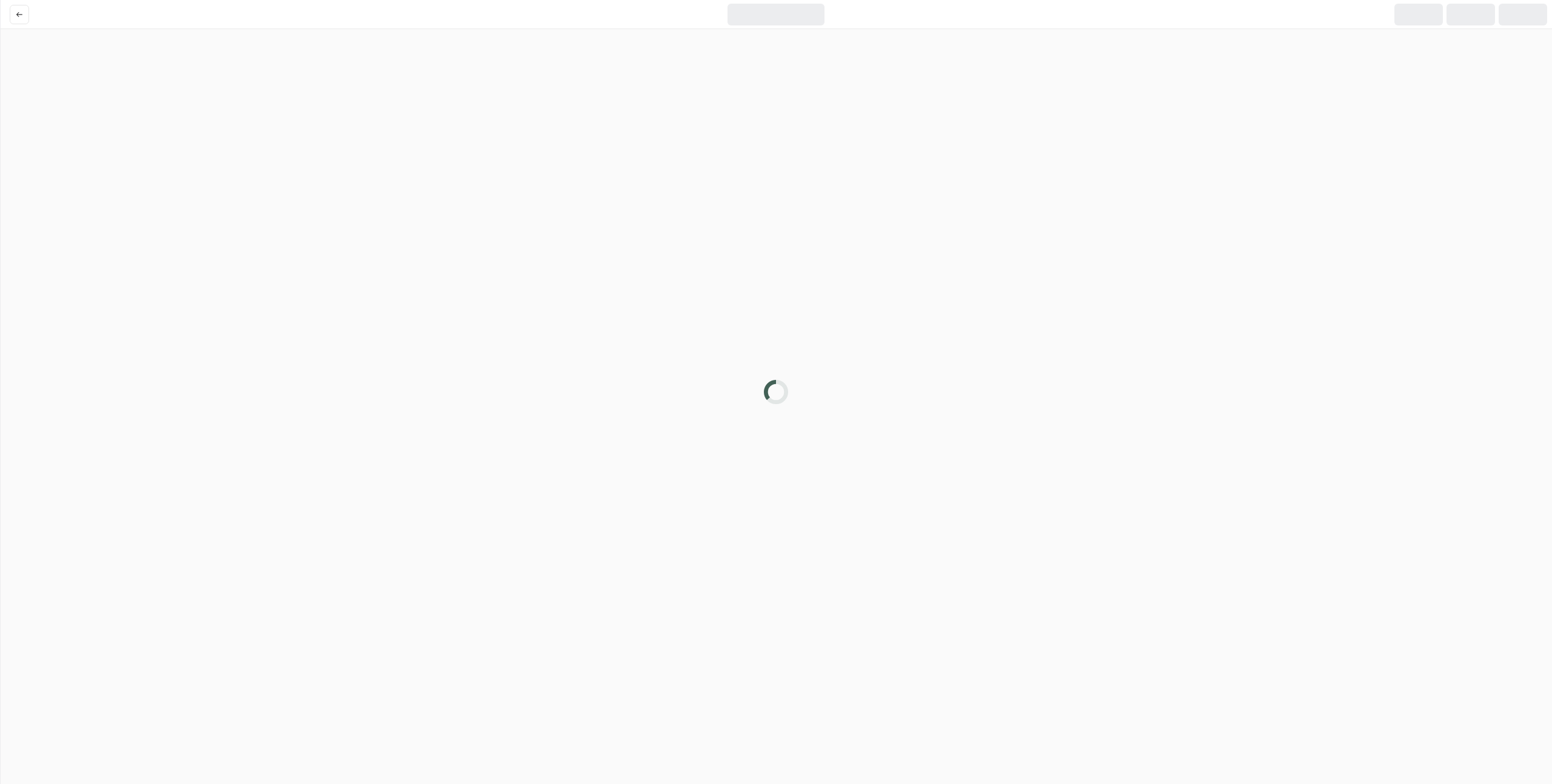 scroll, scrollTop: 0, scrollLeft: 0, axis: both 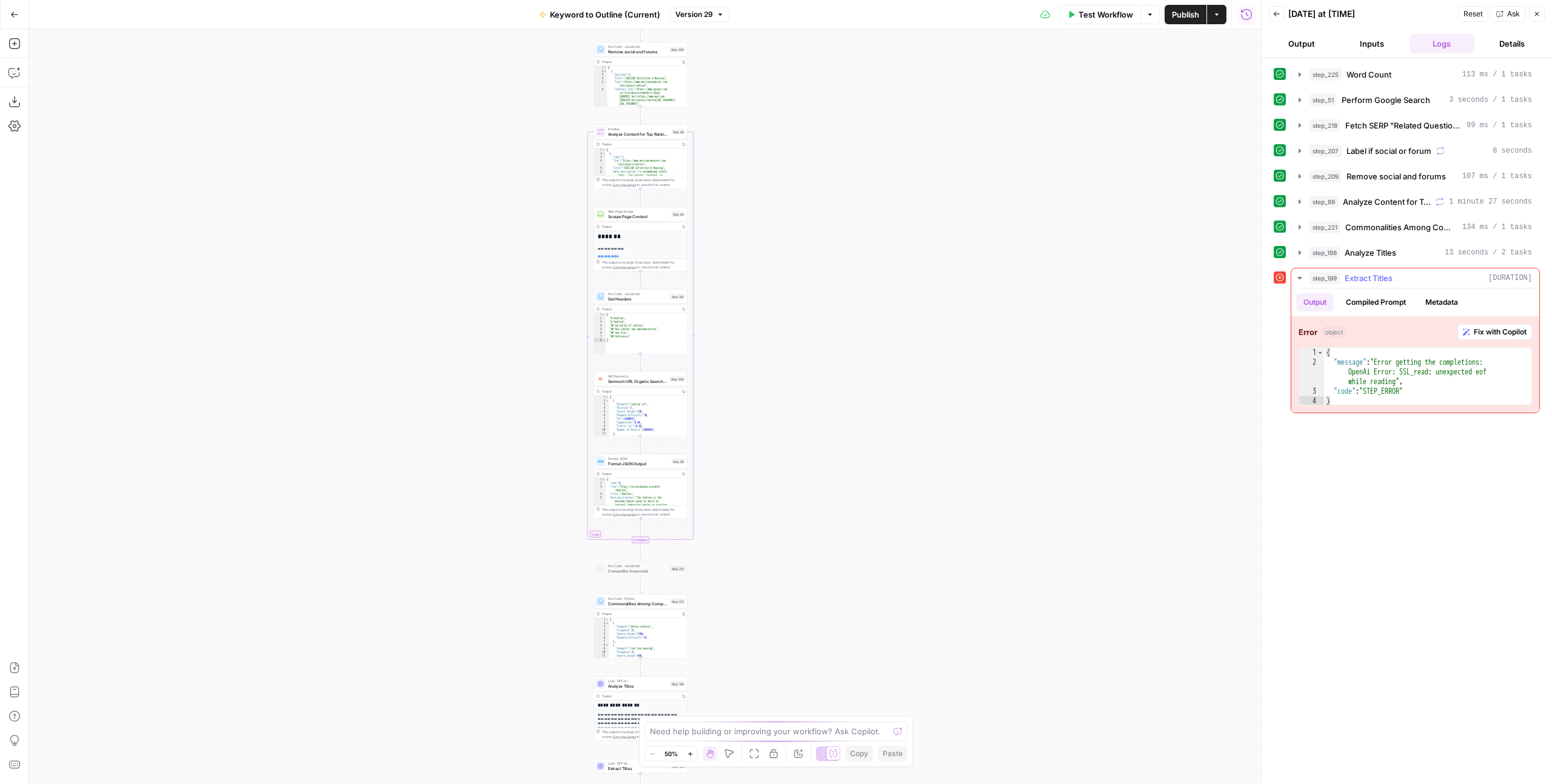 click on "Fix with Copilot" at bounding box center (1500, 332) 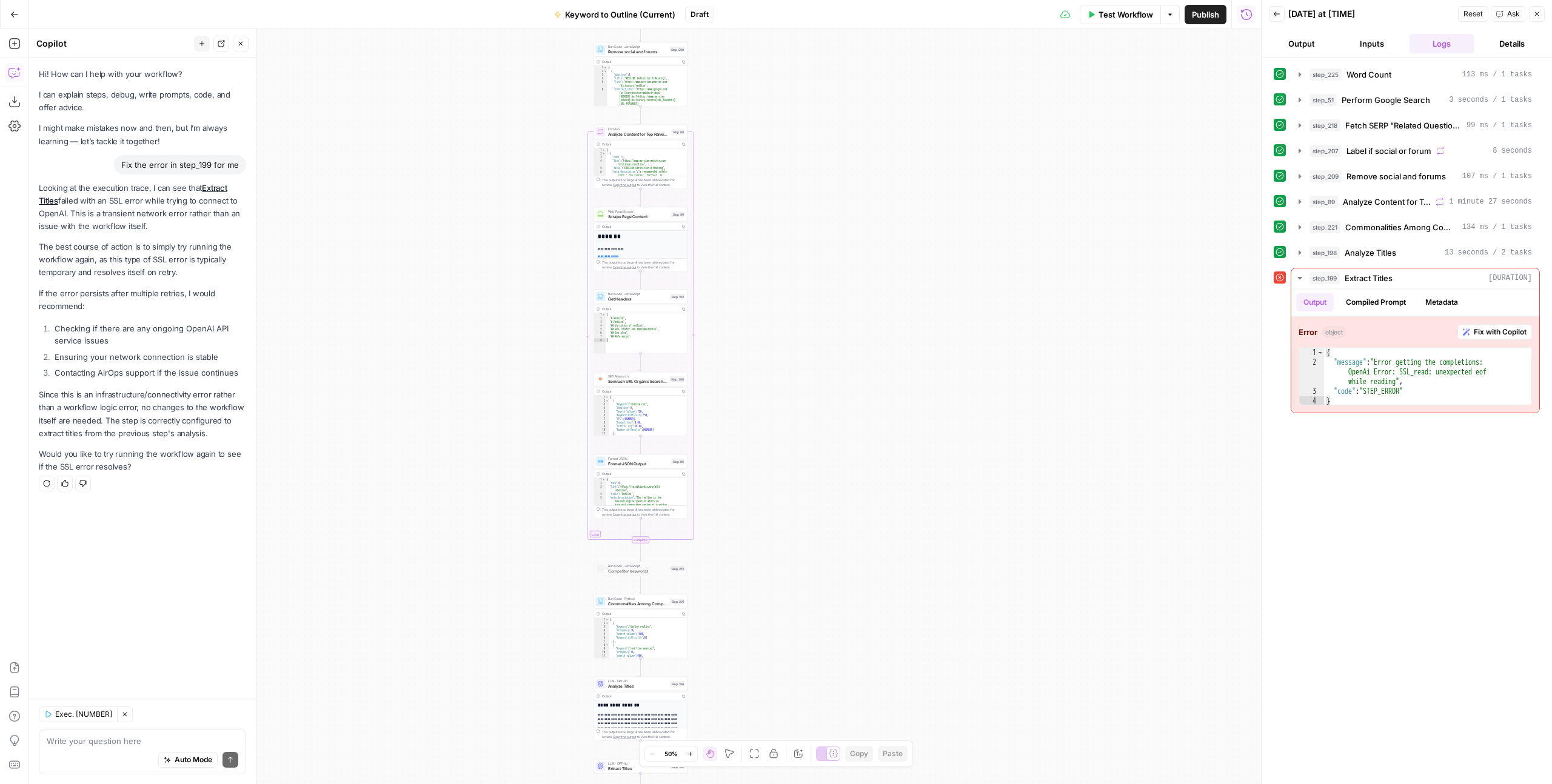click on "Publish" at bounding box center [1205, 15] 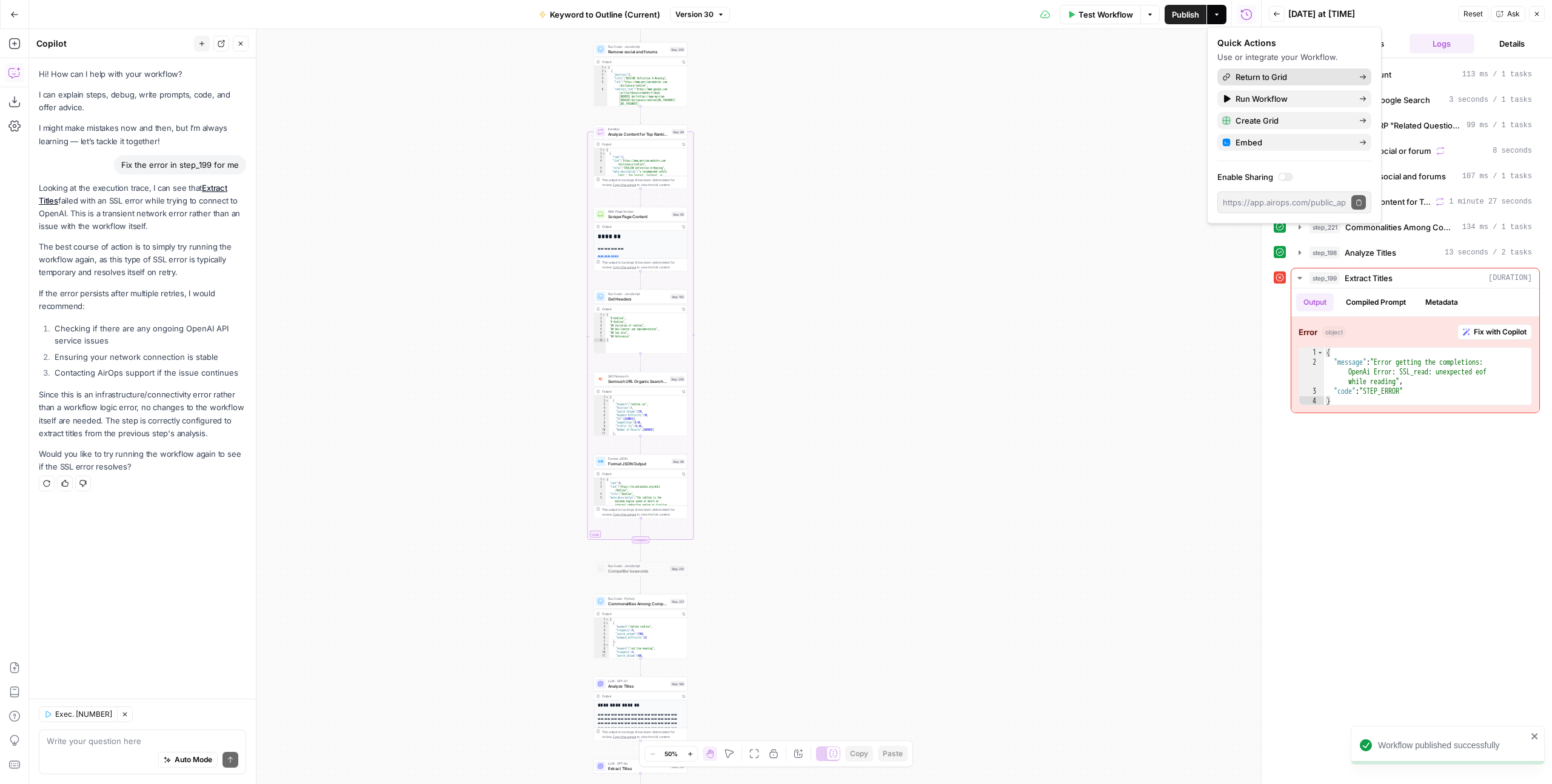click on "Return to Grid" at bounding box center (1293, 77) 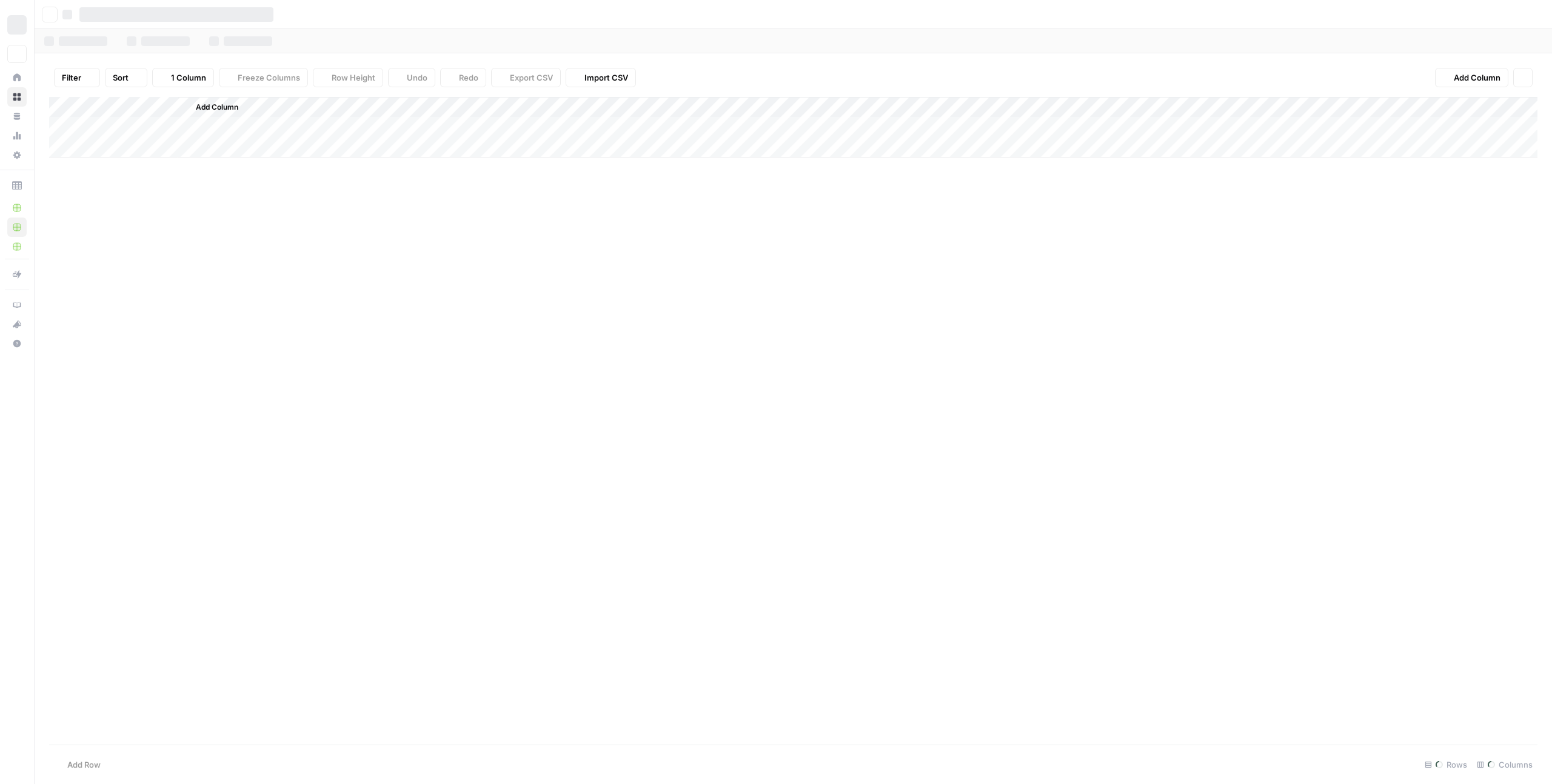 scroll, scrollTop: 0, scrollLeft: 0, axis: both 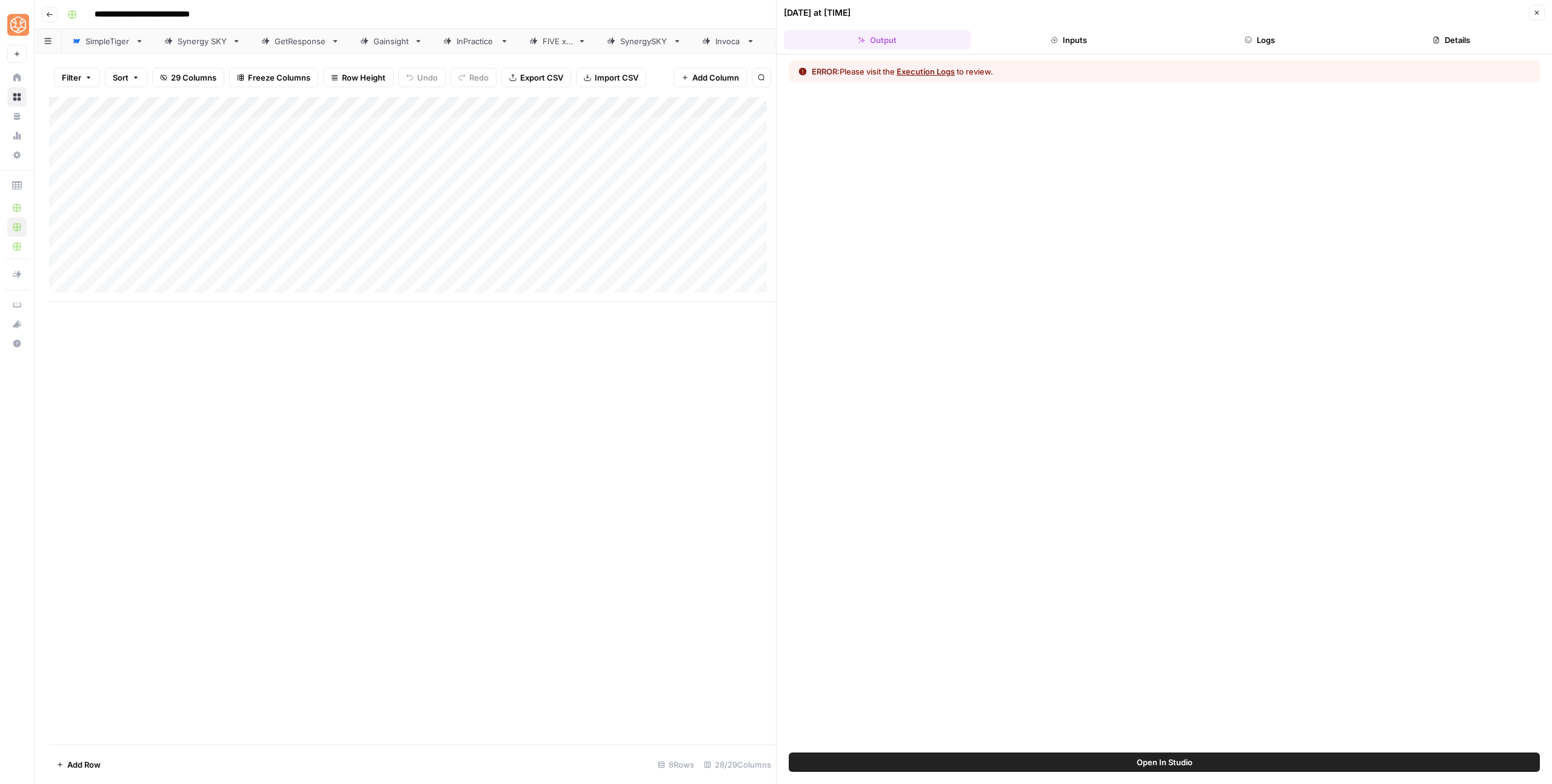 click 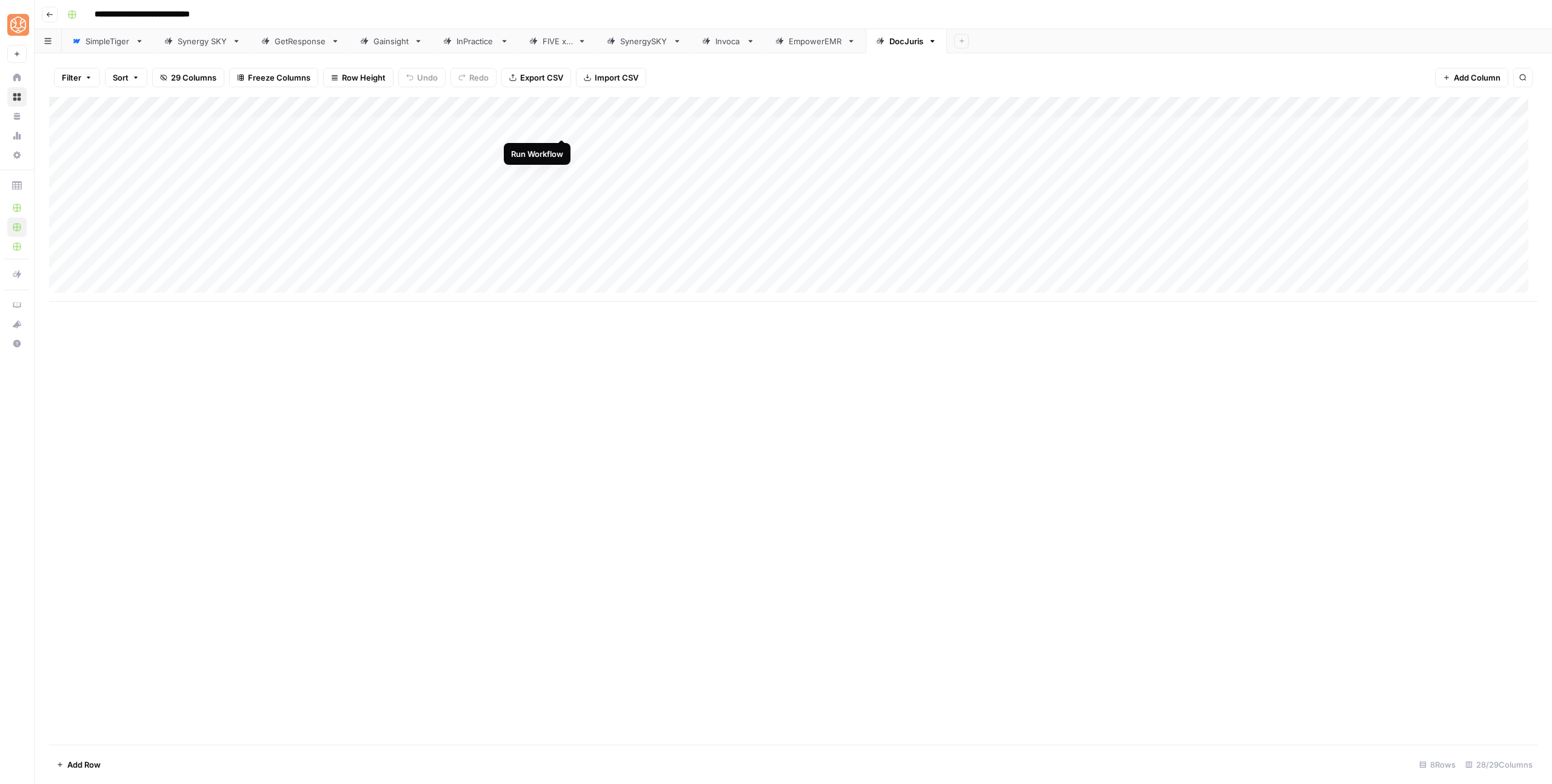 click on "Add Column" at bounding box center (793, 199) 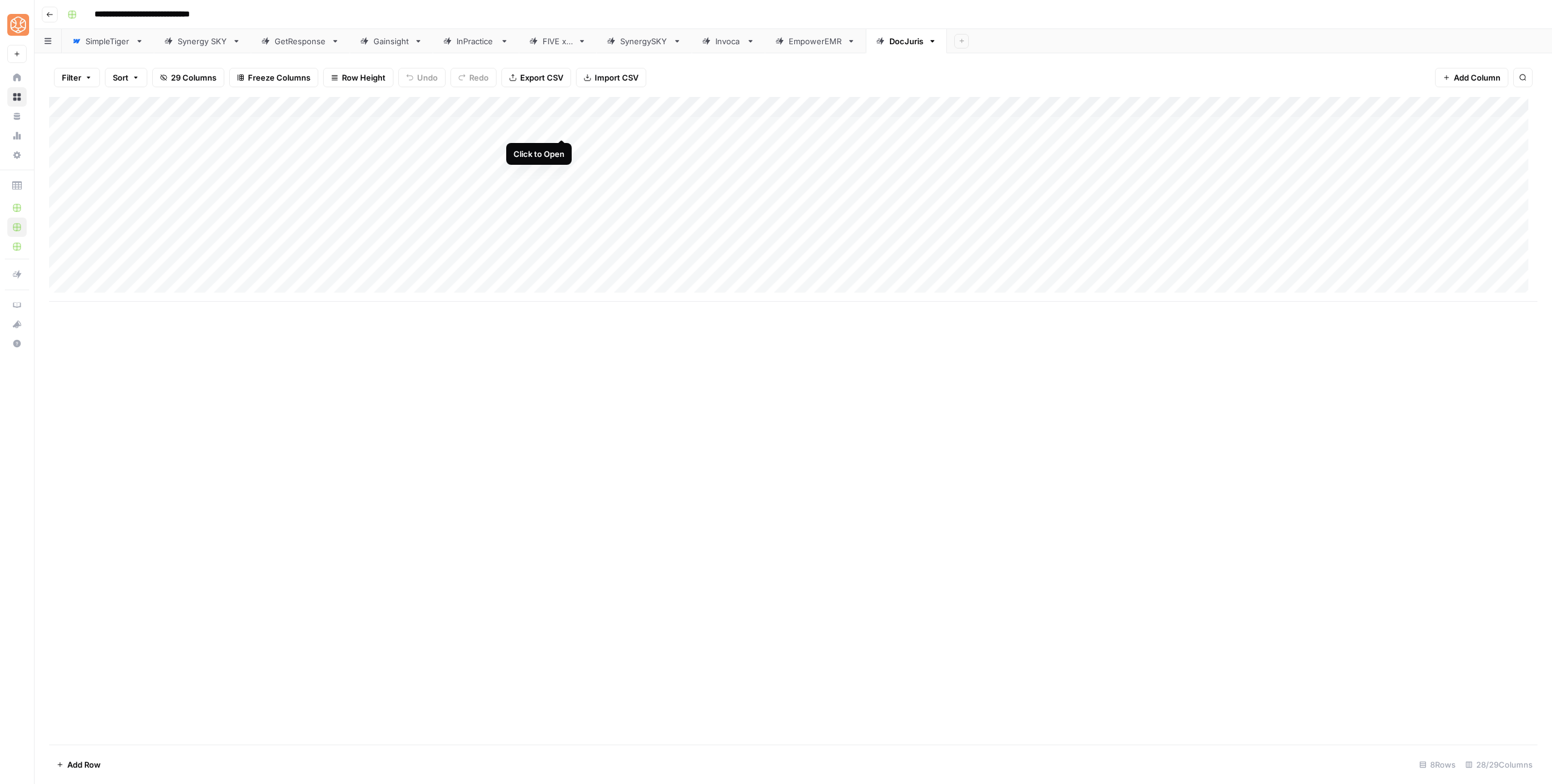 drag, startPoint x: 561, startPoint y: 126, endPoint x: 480, endPoint y: 104, distance: 83.9345 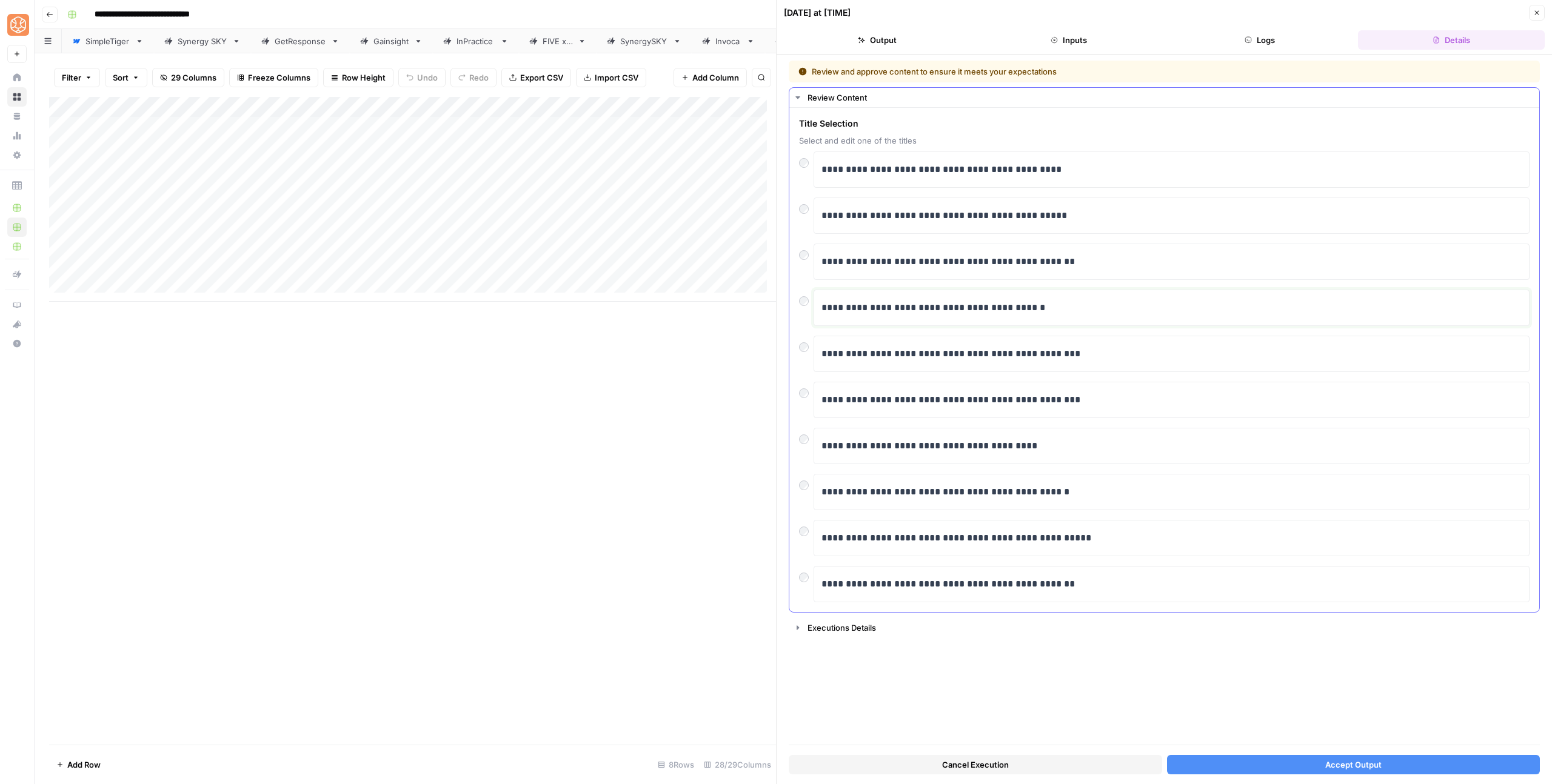 click on "**********" at bounding box center (1171, 308) 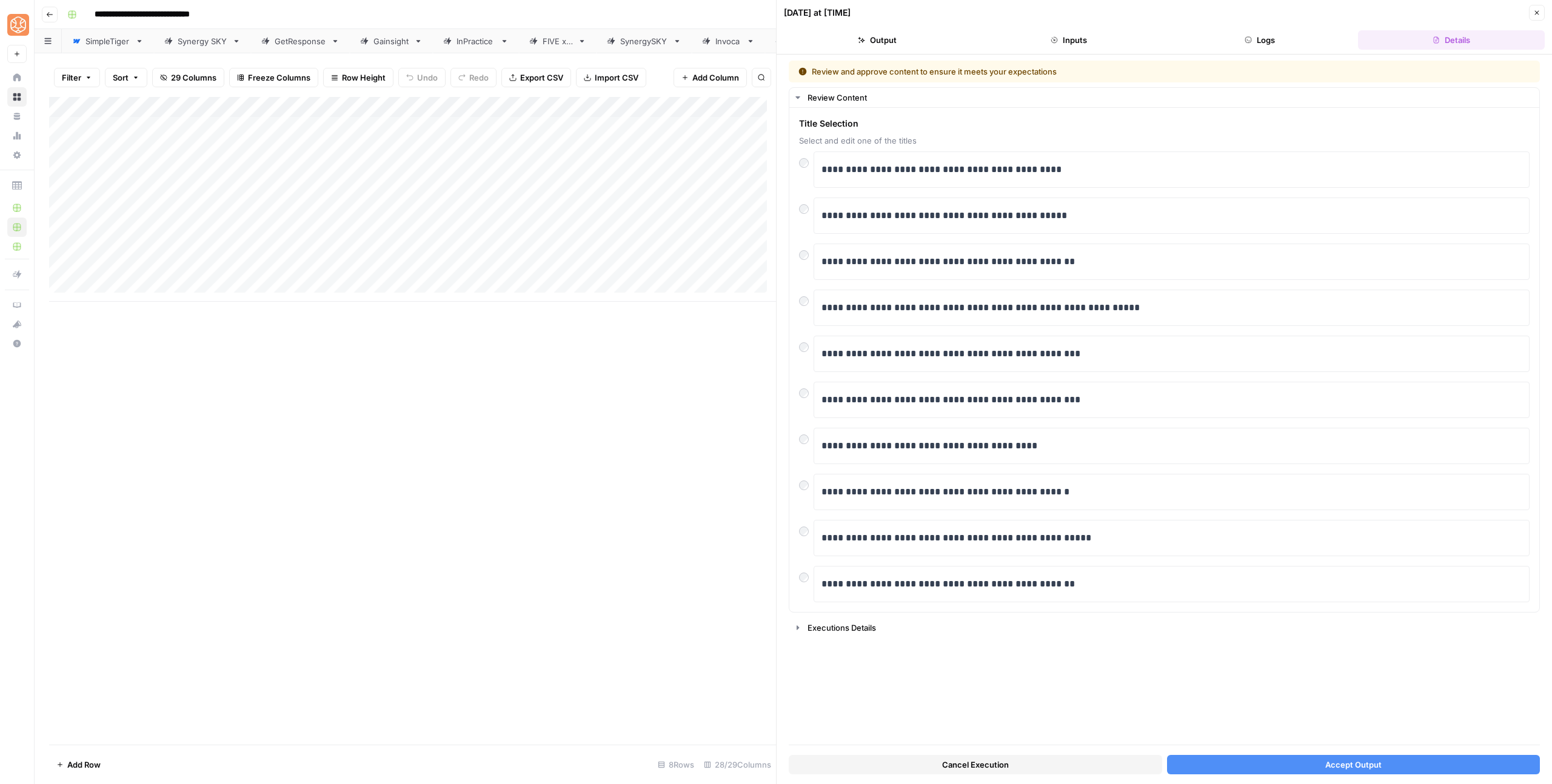 click on "Cancel Execution Accept Output" at bounding box center [1164, 762] 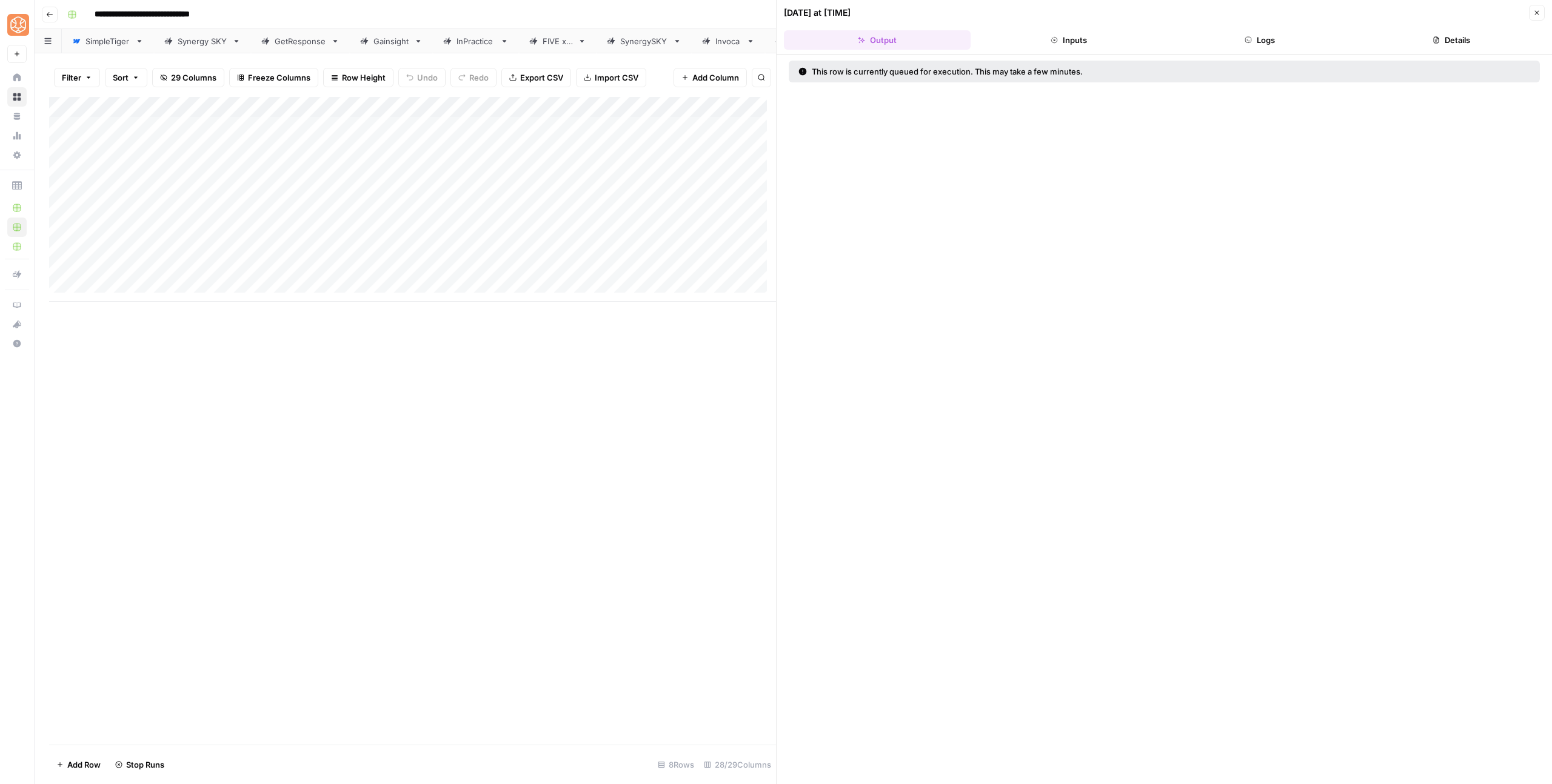 click on "Add Column" at bounding box center (412, 199) 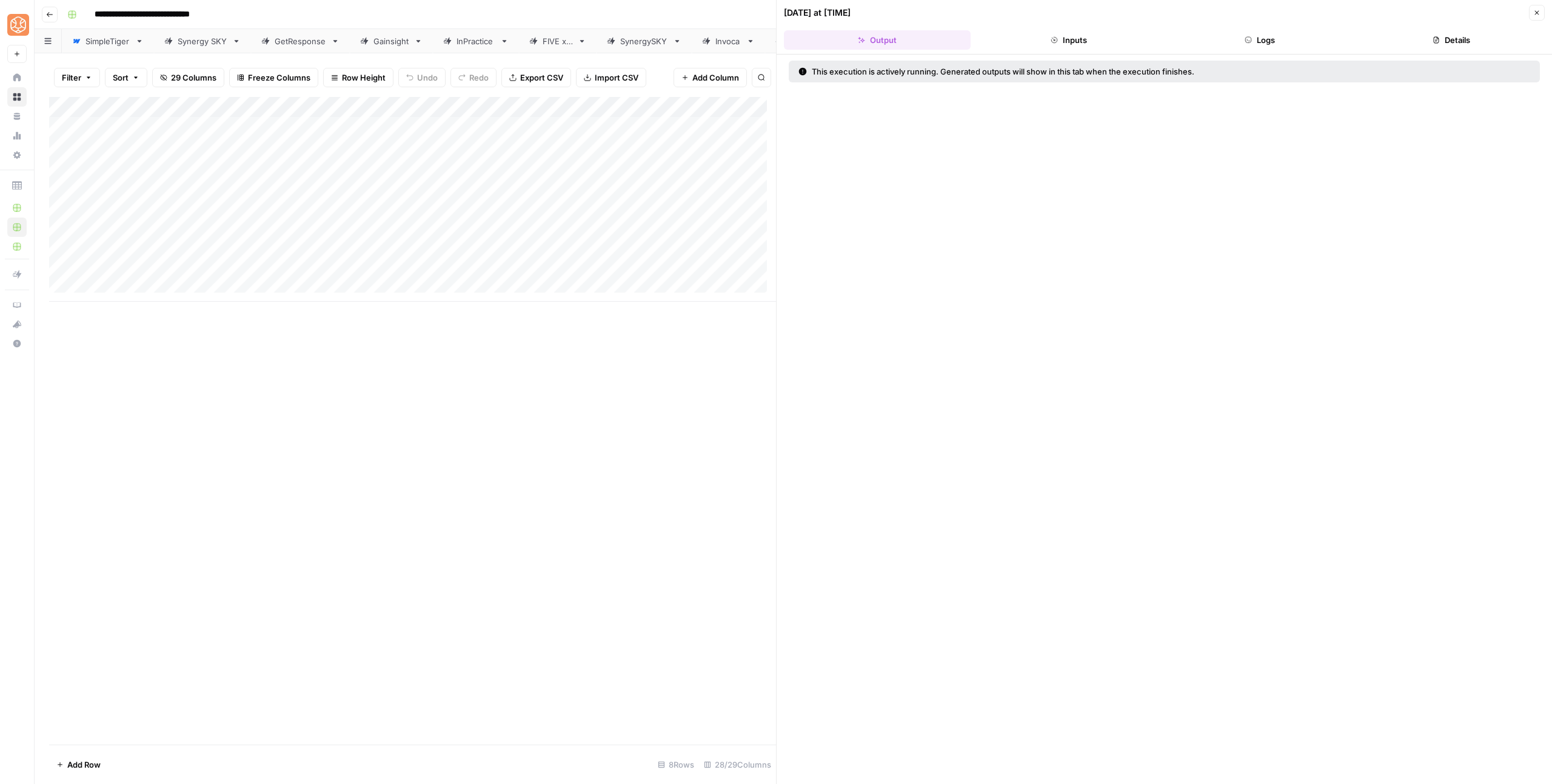 click 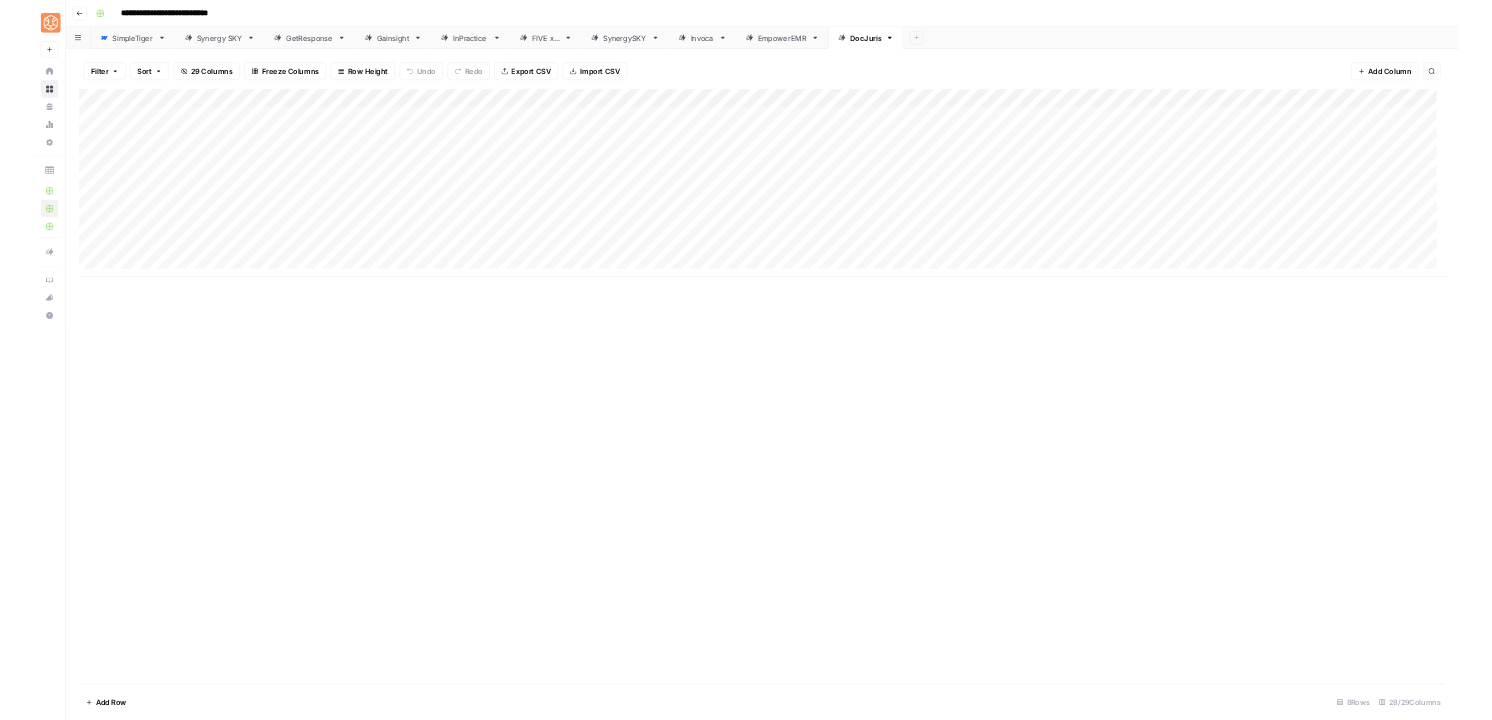 scroll, scrollTop: 0, scrollLeft: 0, axis: both 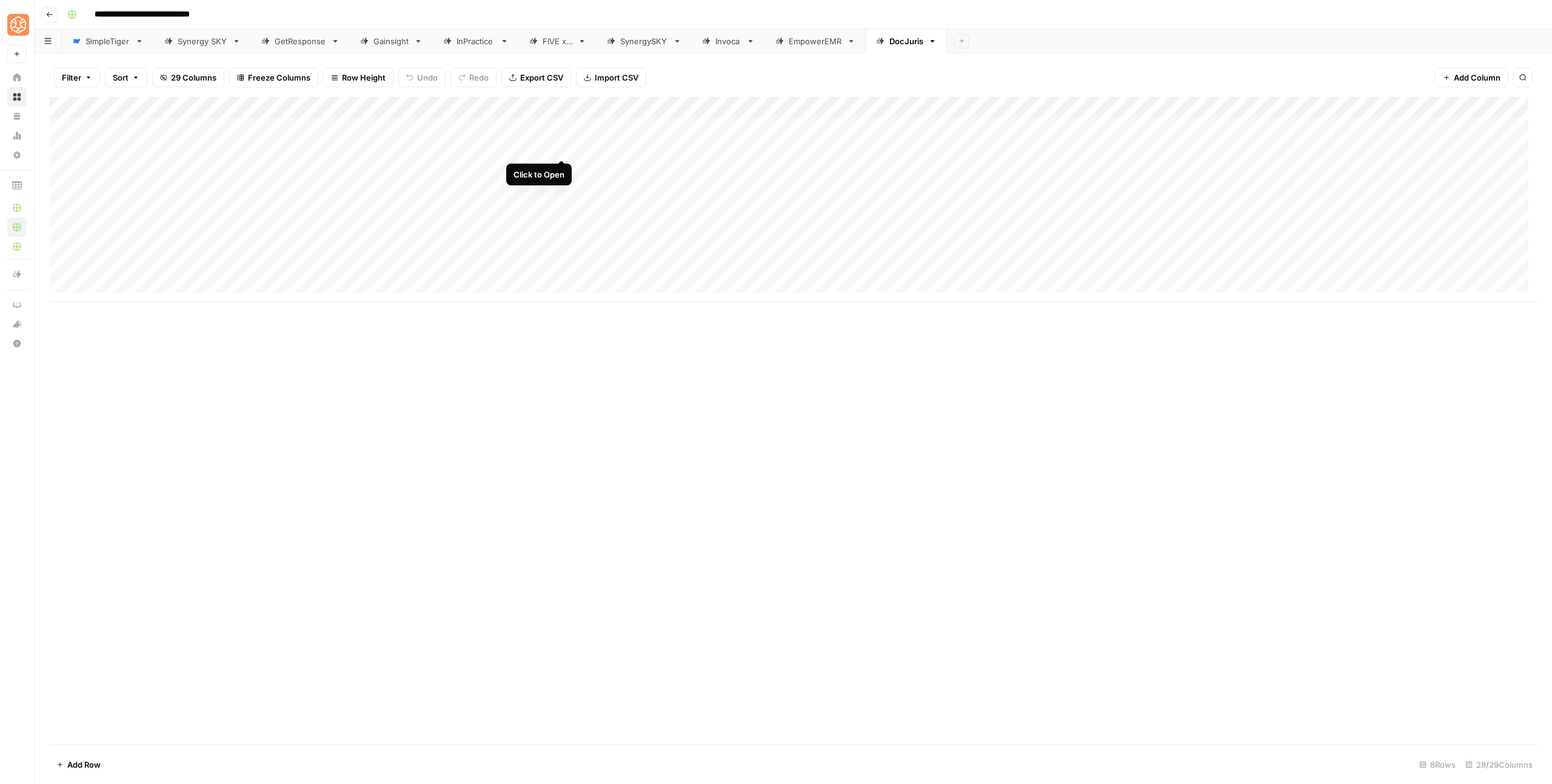 click on "Add Column" at bounding box center (793, 199) 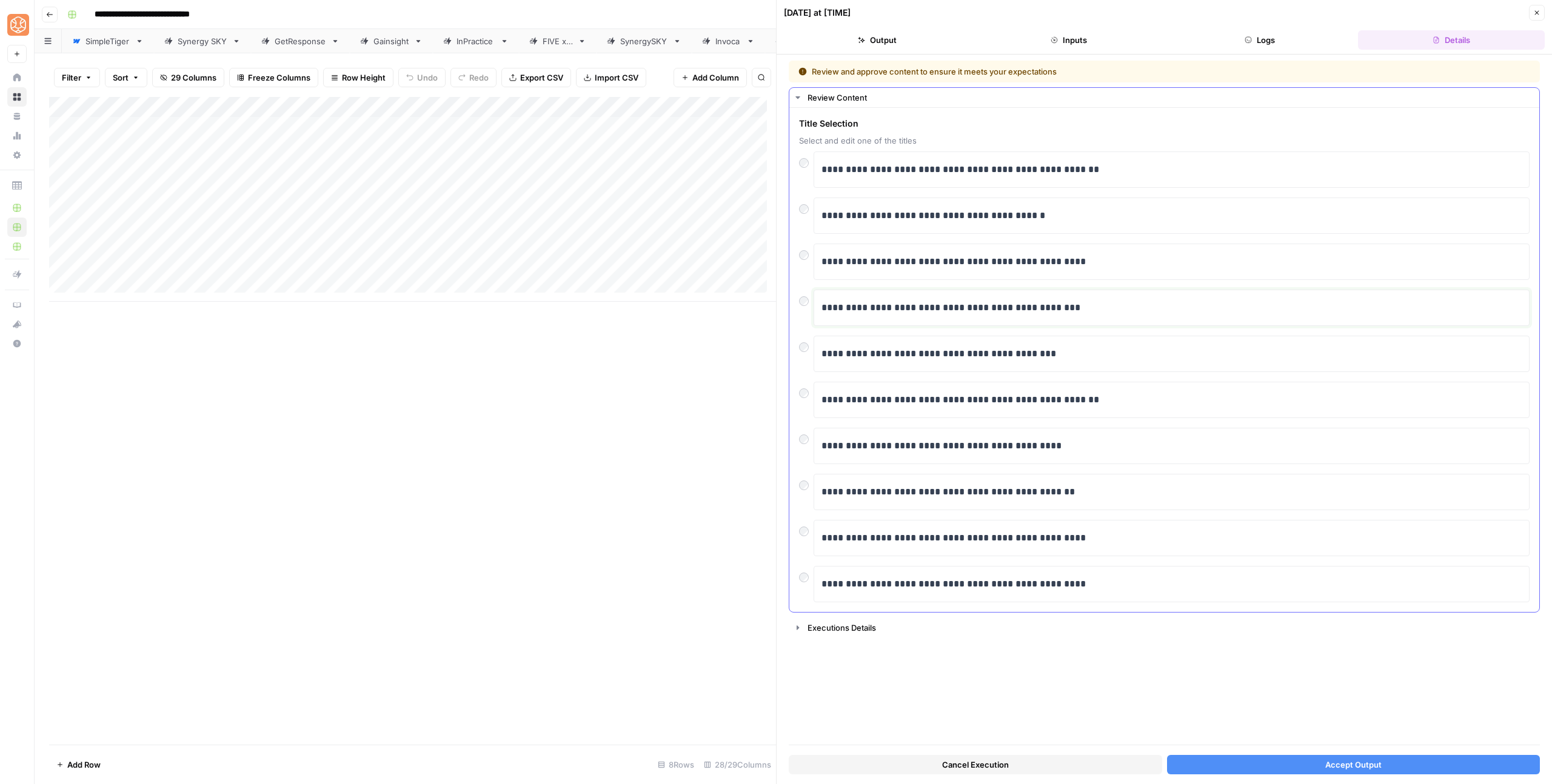 click on "**********" at bounding box center [1171, 308] 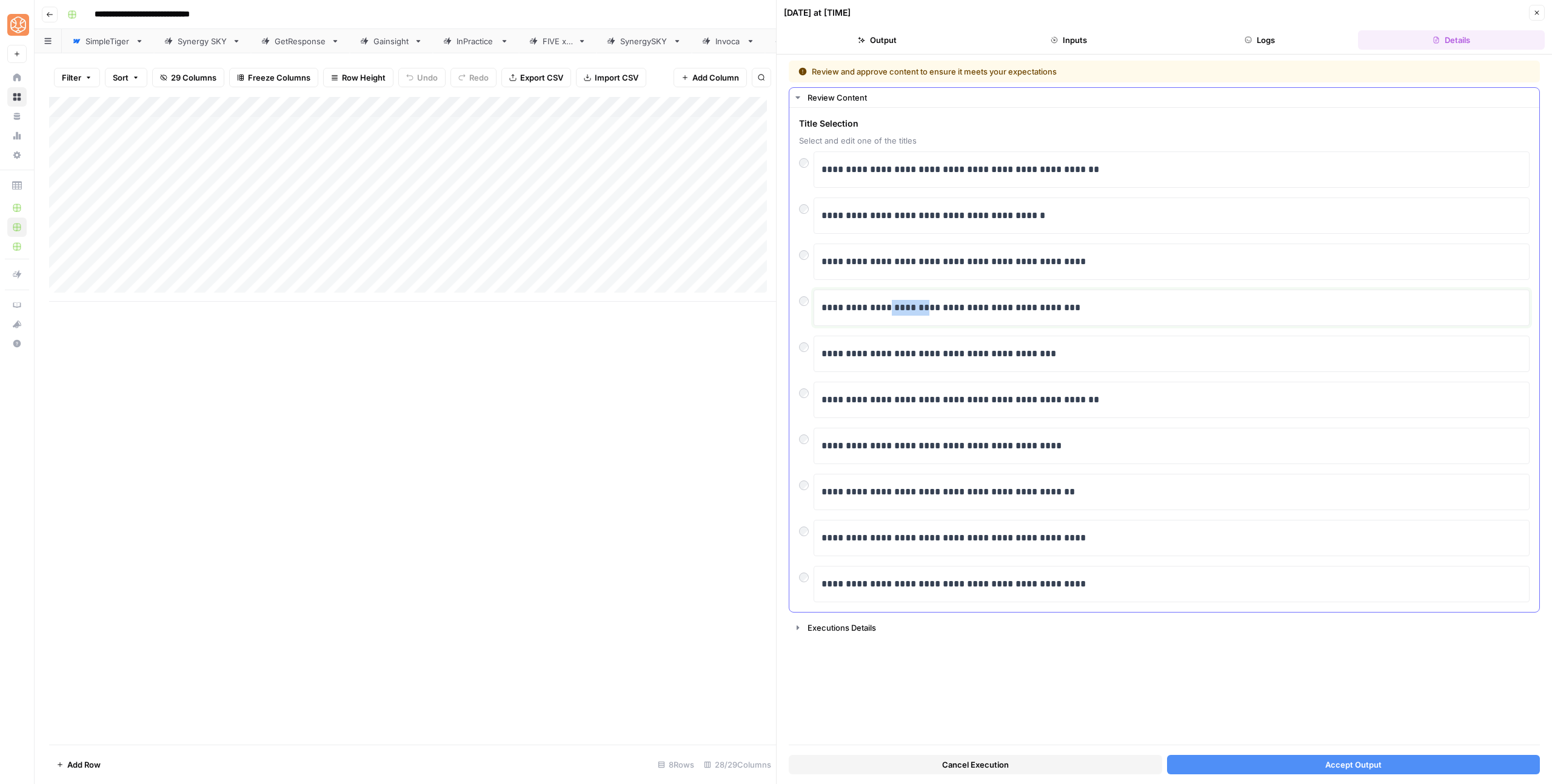 click on "**********" at bounding box center [1171, 308] 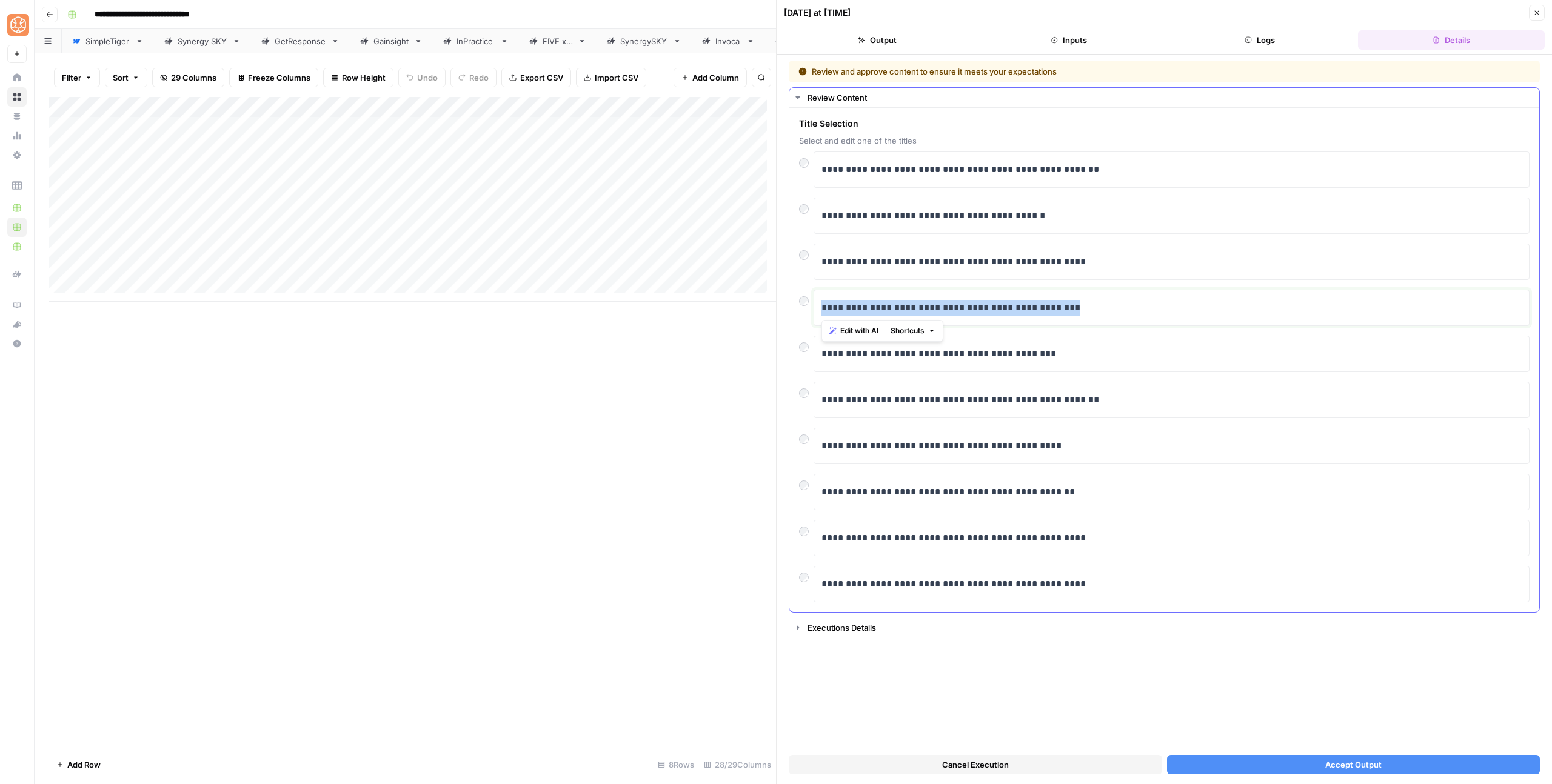 click on "**********" at bounding box center (1171, 308) 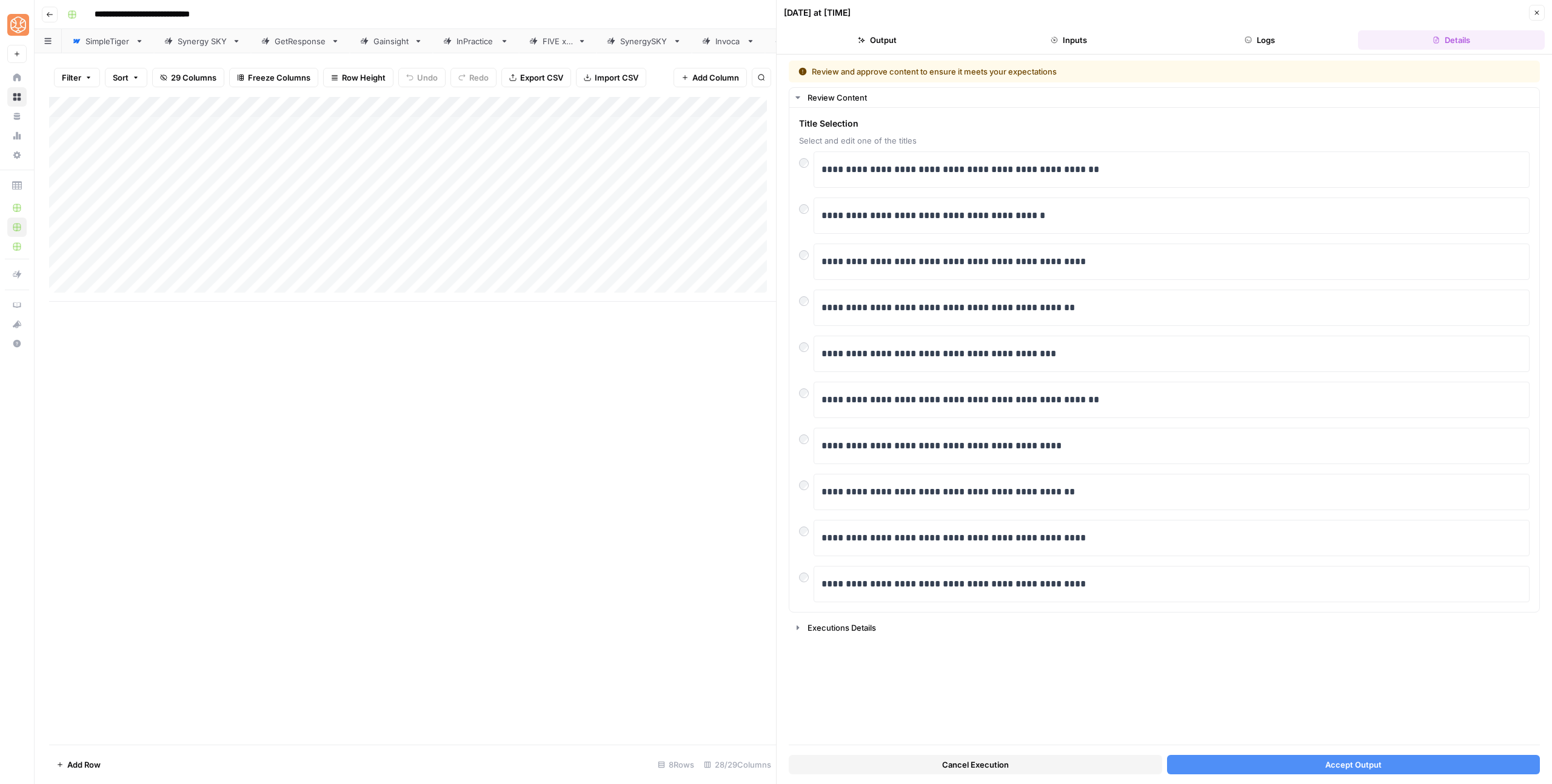 click on "Accept Output" at bounding box center [1354, 765] 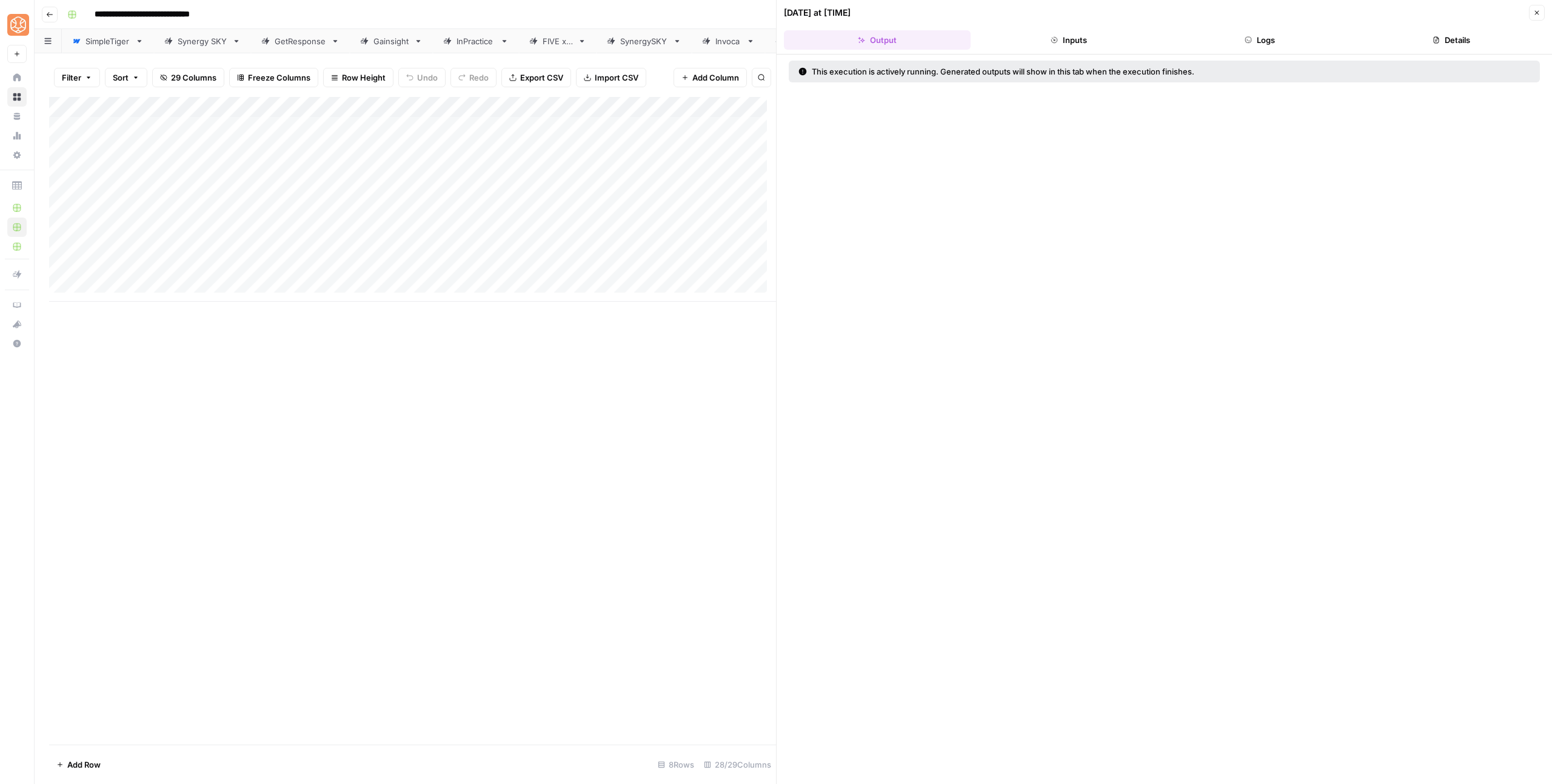 click on "Add Column" at bounding box center (412, 199) 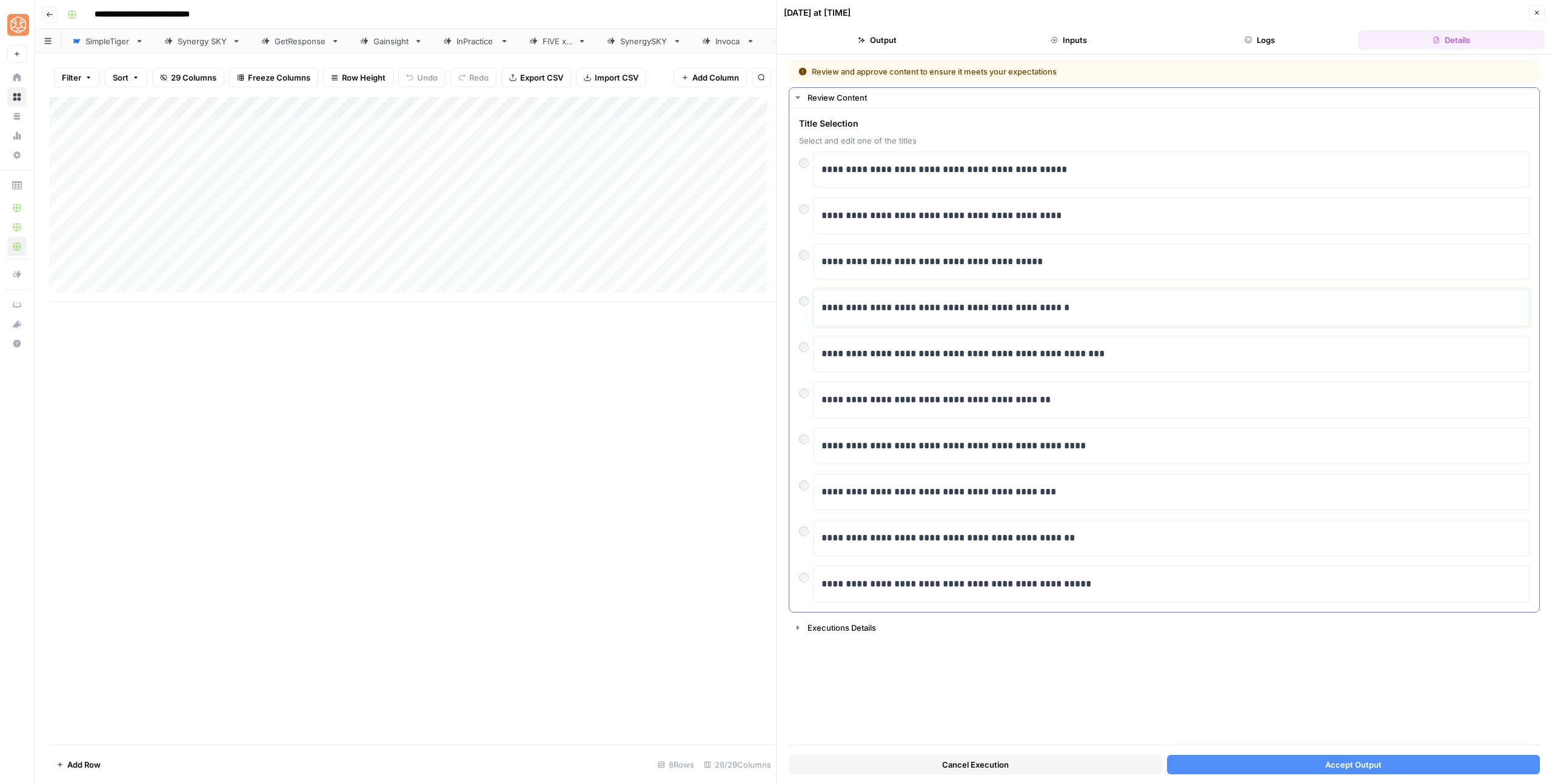 click on "**********" at bounding box center [1171, 308] 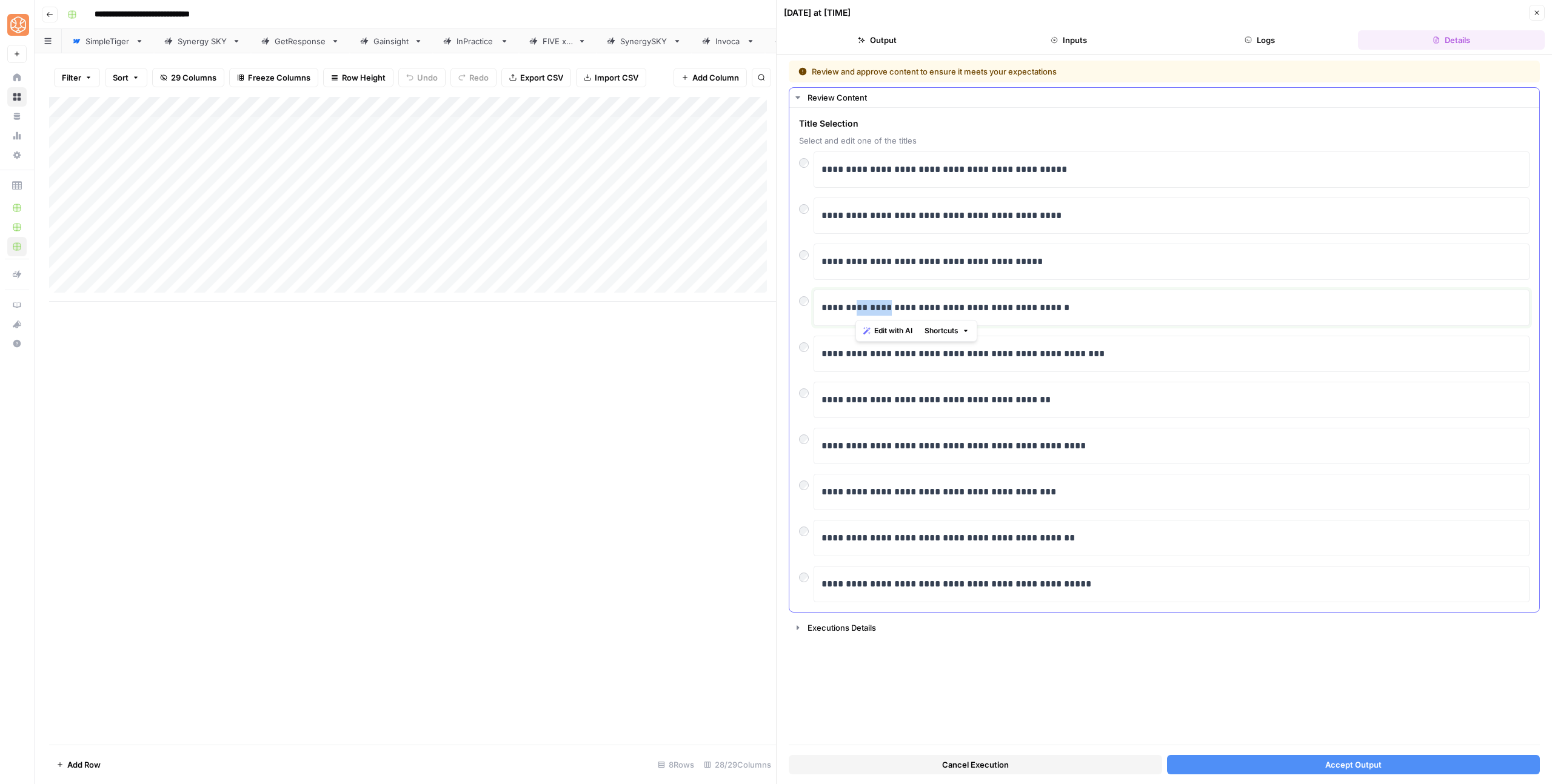click on "**********" at bounding box center (1171, 308) 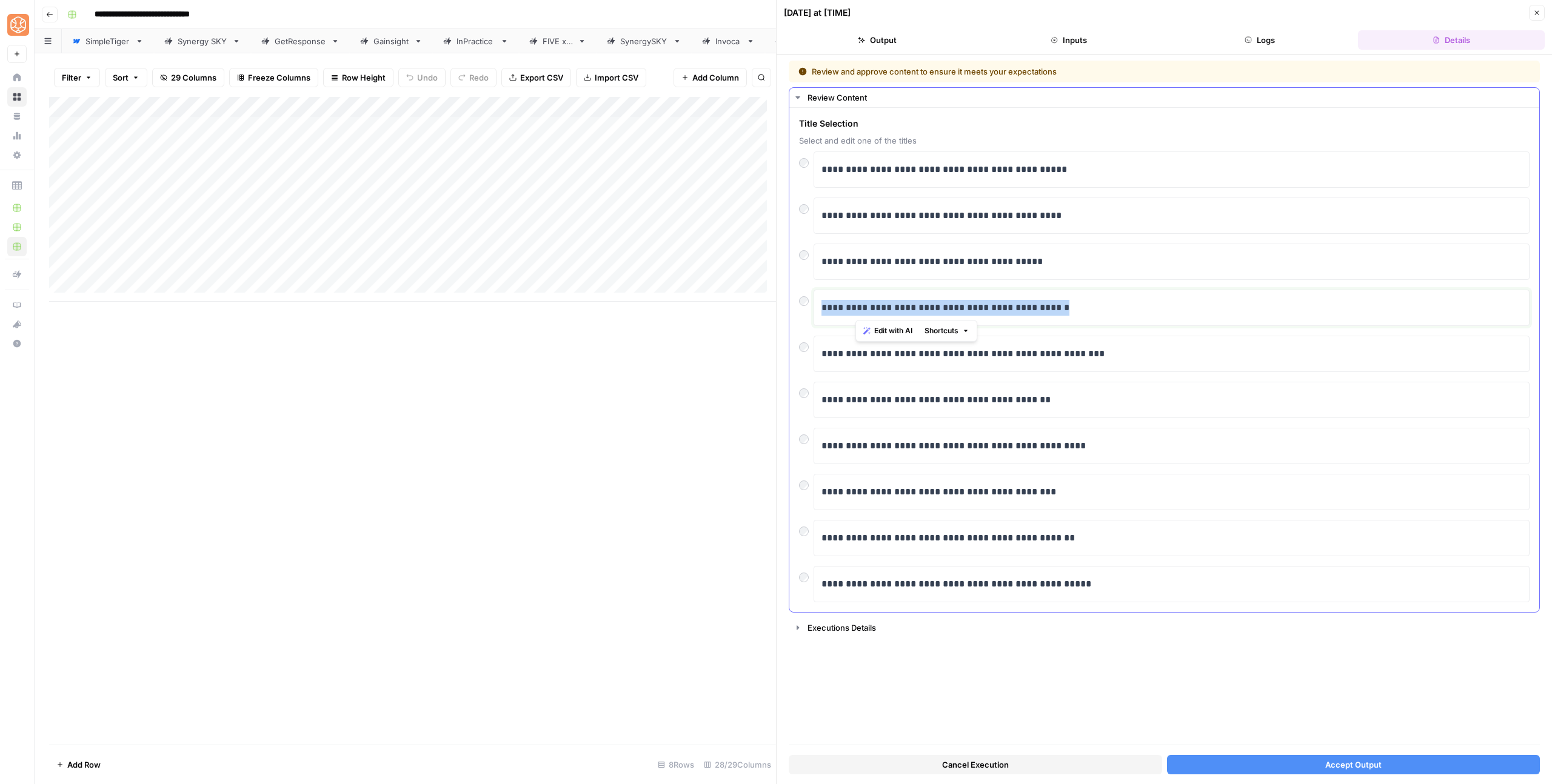 click on "**********" at bounding box center (1171, 308) 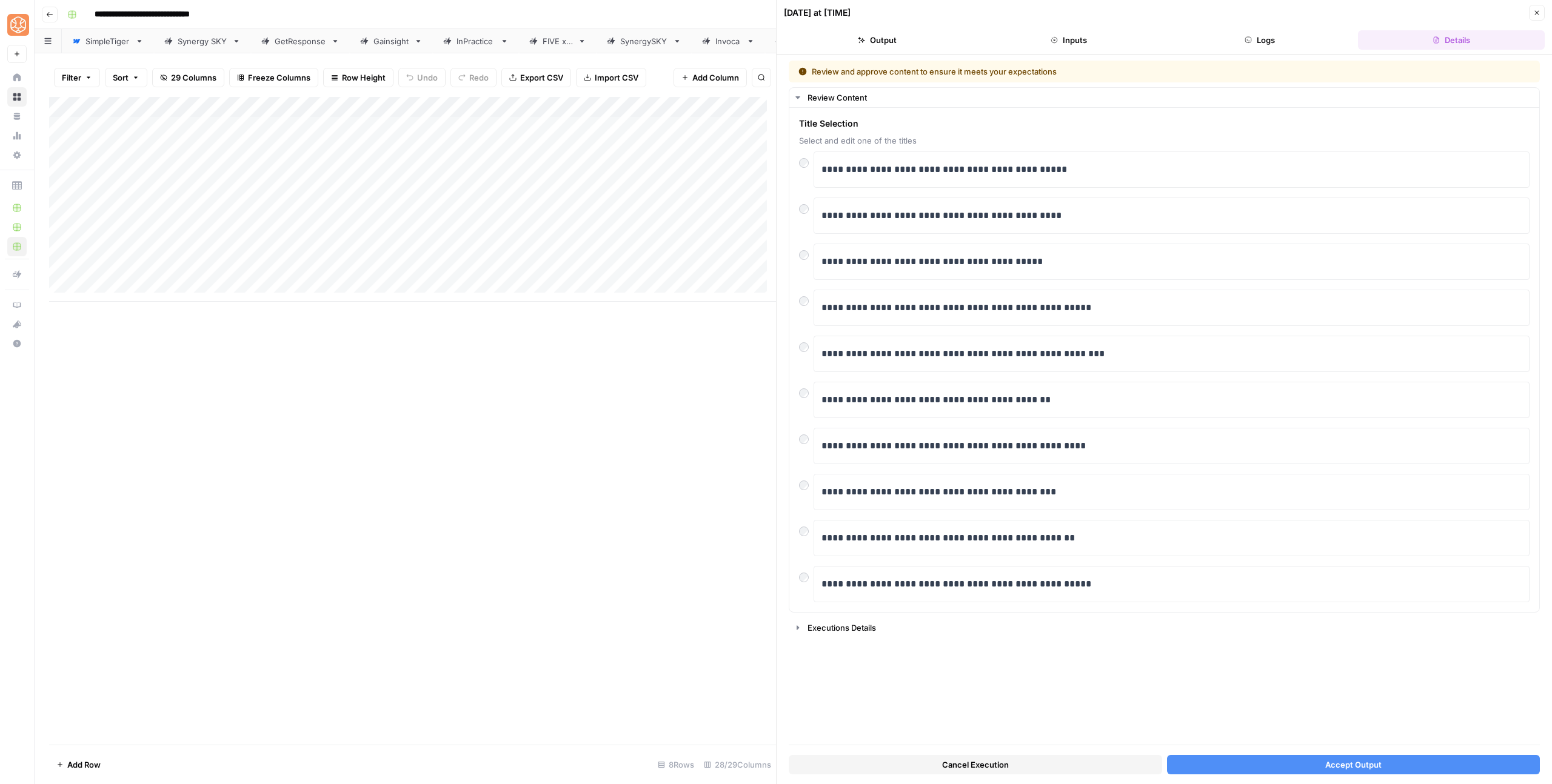 click on "Accept Output" at bounding box center [1354, 765] 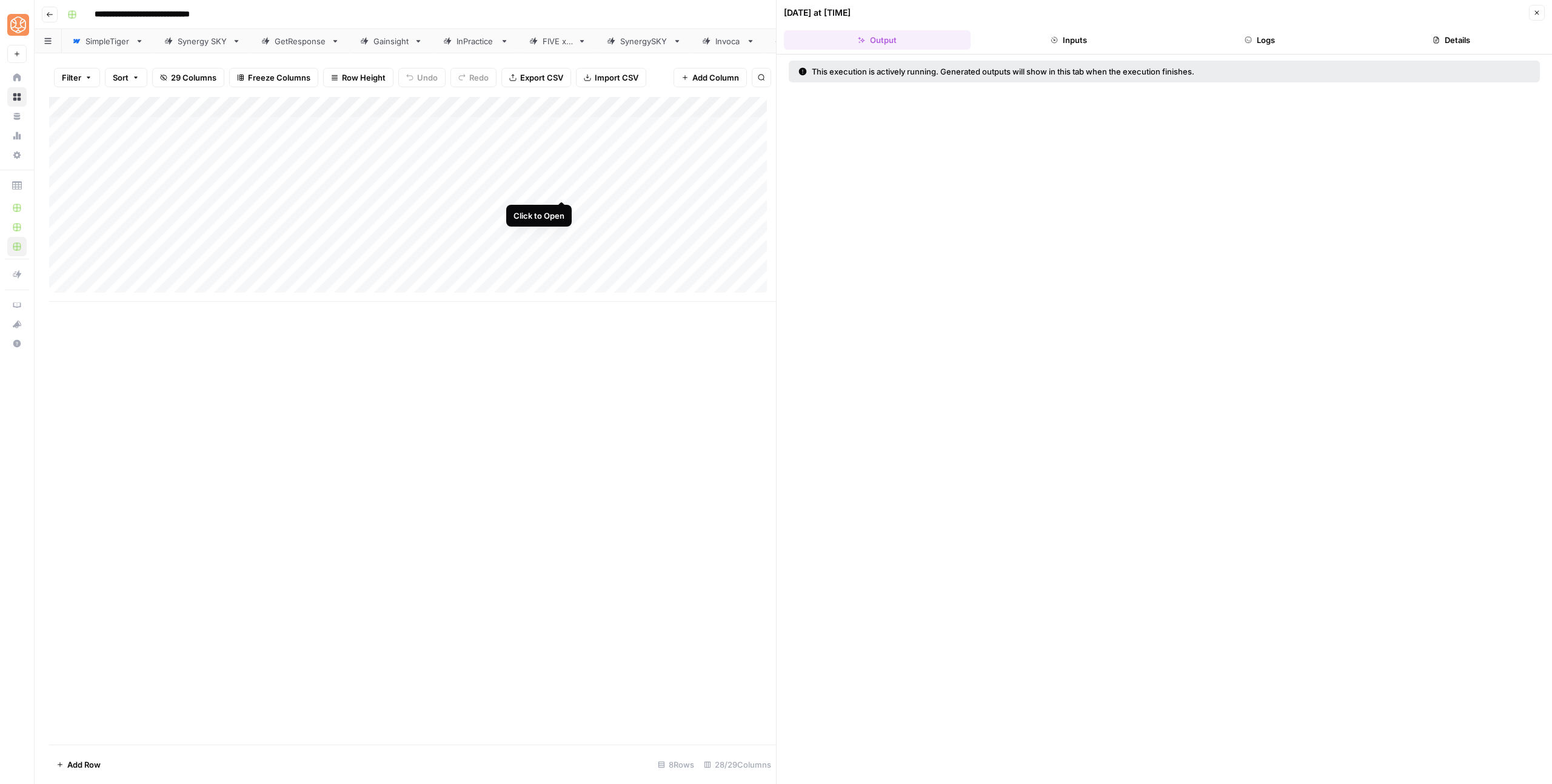 click on "Add Column" at bounding box center (412, 199) 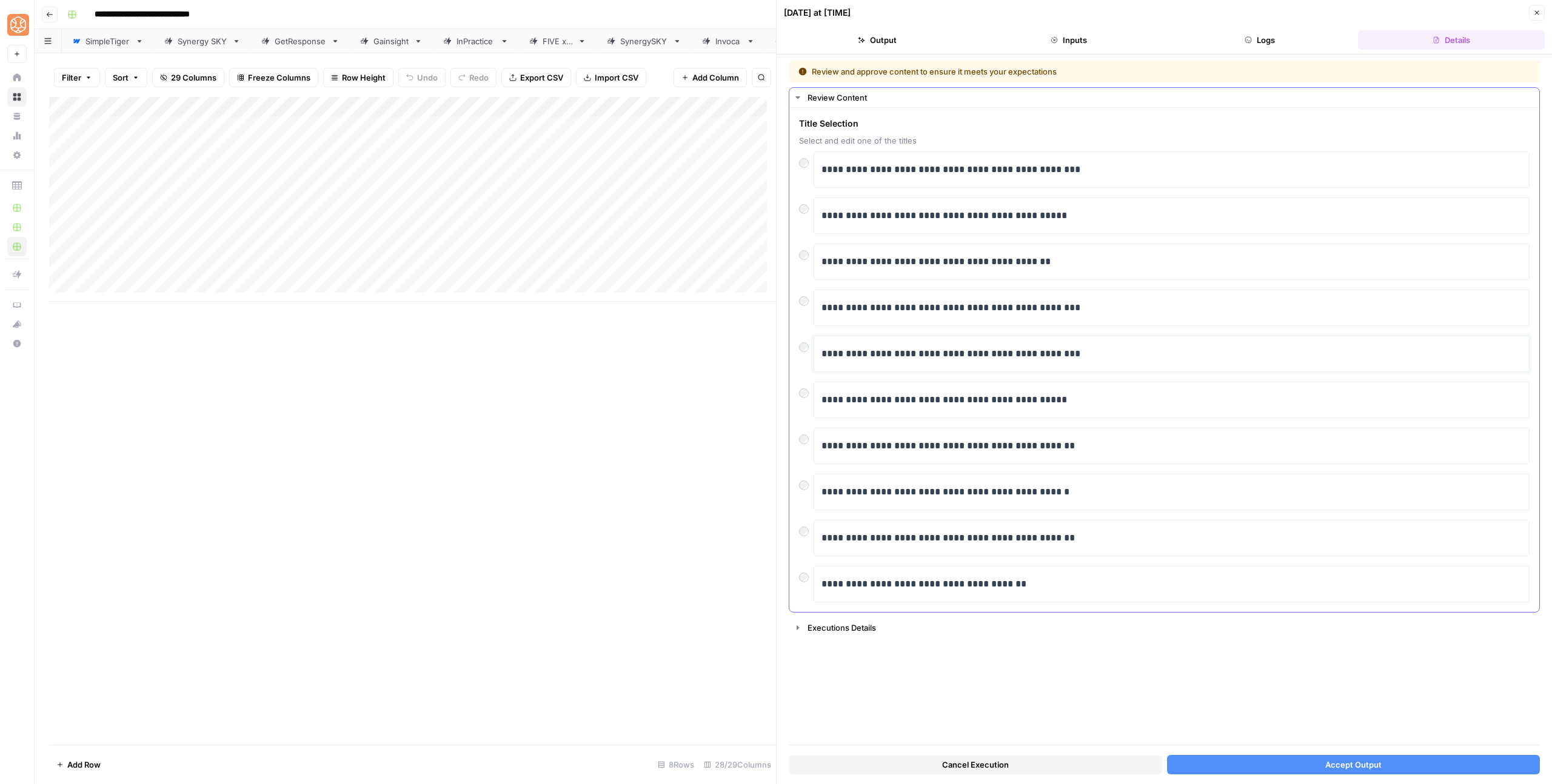 click on "**********" at bounding box center (1171, 354) 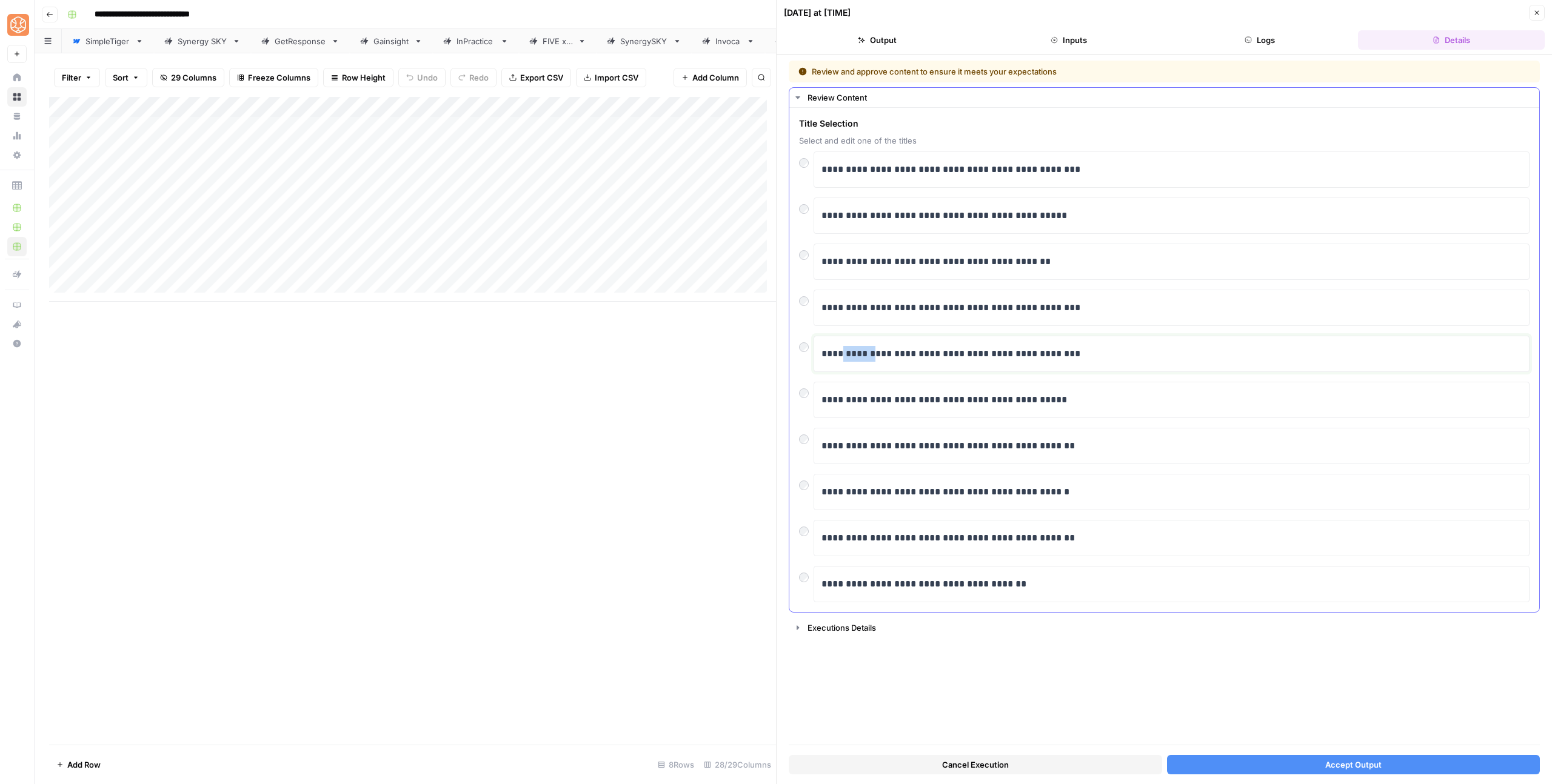 click on "**********" at bounding box center (1171, 354) 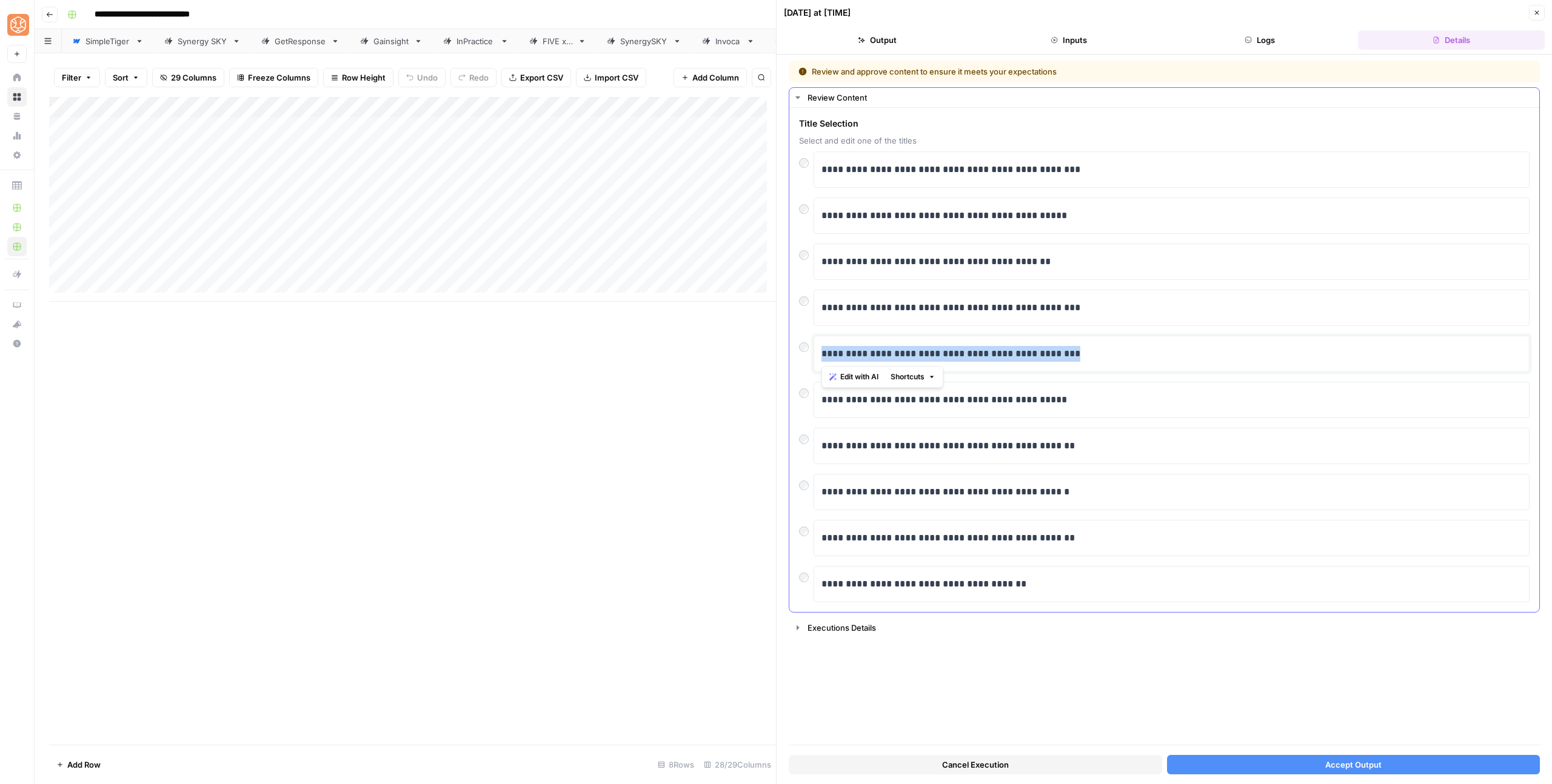 click on "**********" at bounding box center (1171, 354) 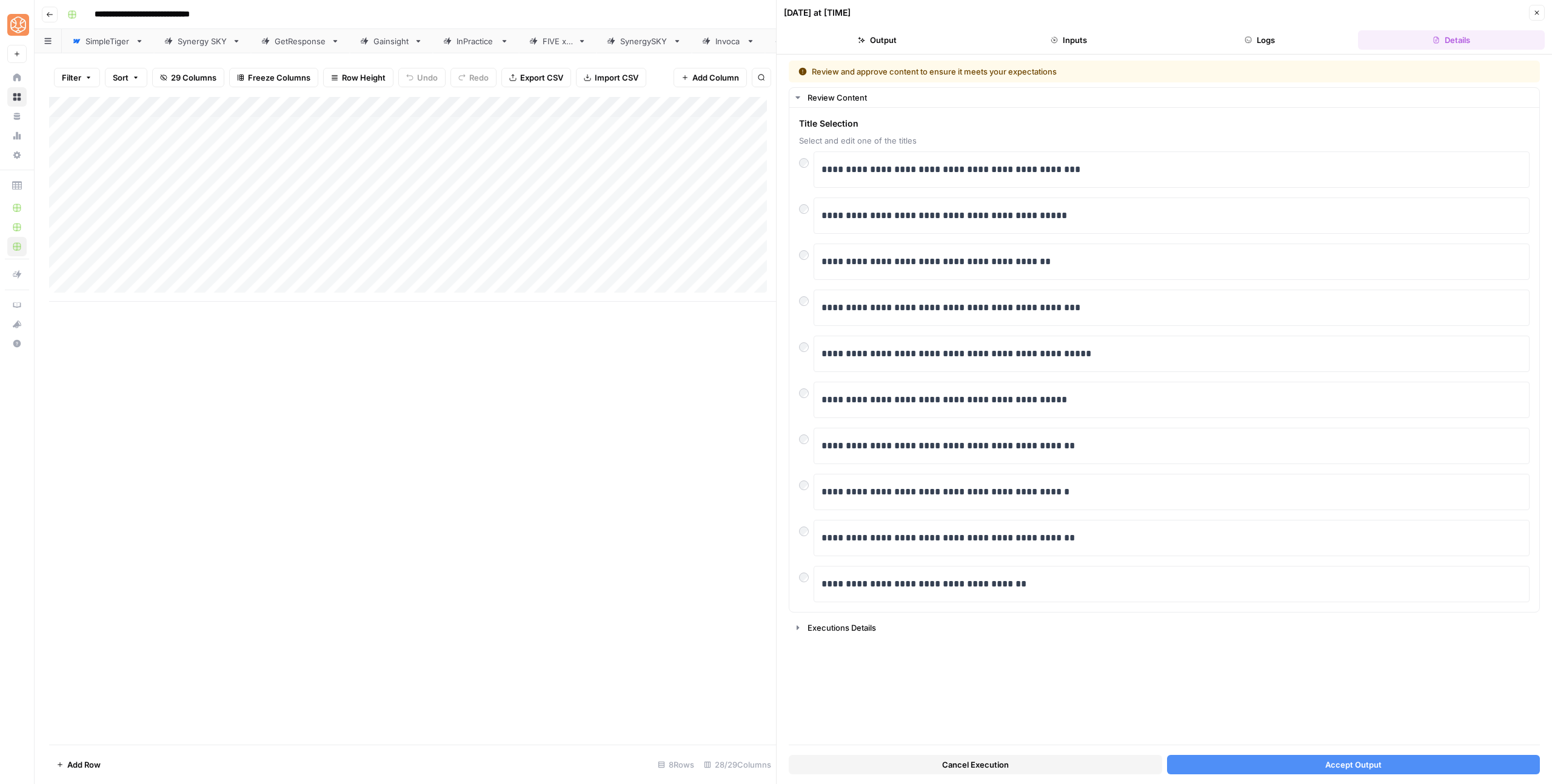 click on "Accept Output" at bounding box center (1354, 765) 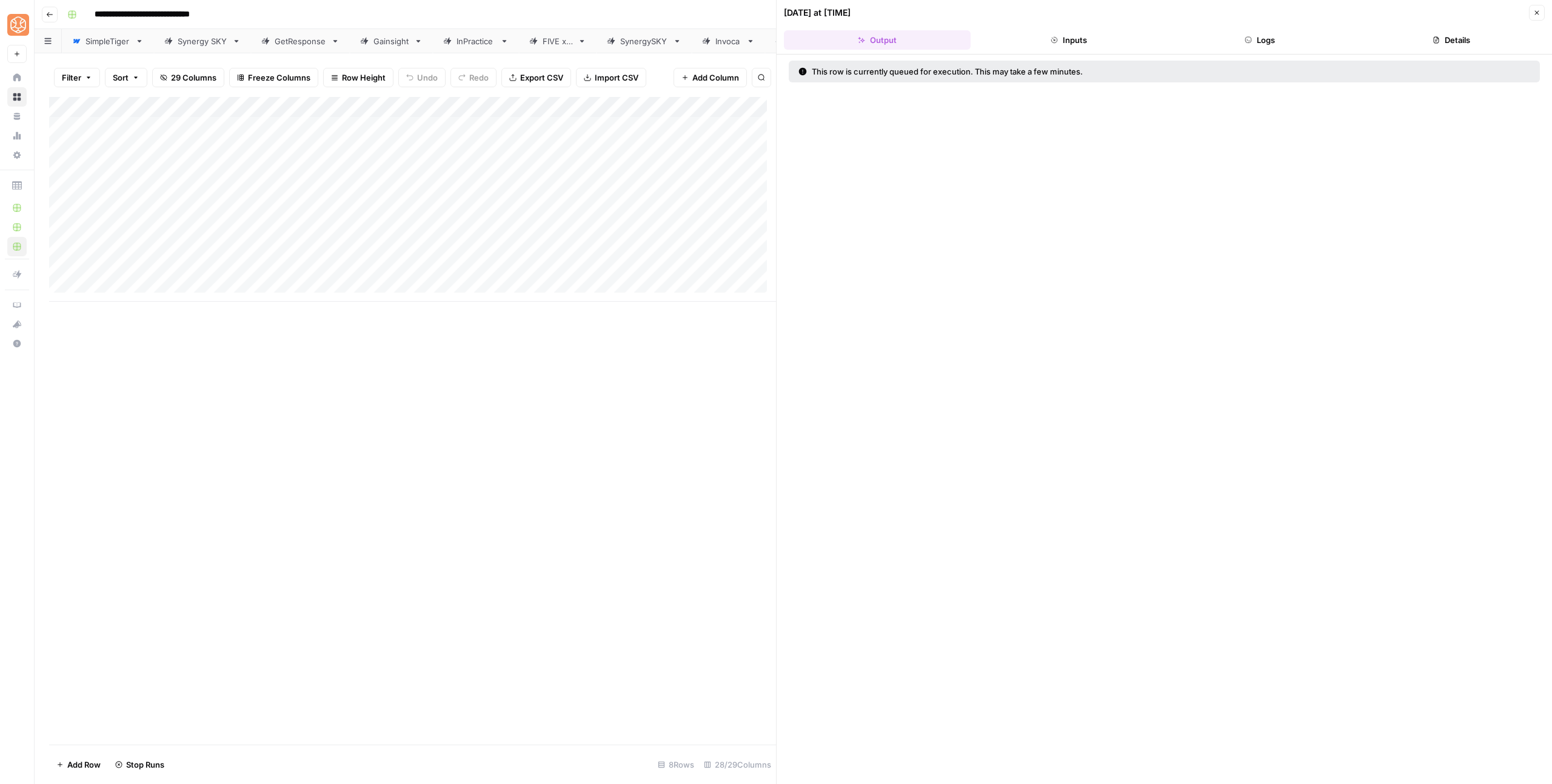 click on "Add Column" at bounding box center [412, 199] 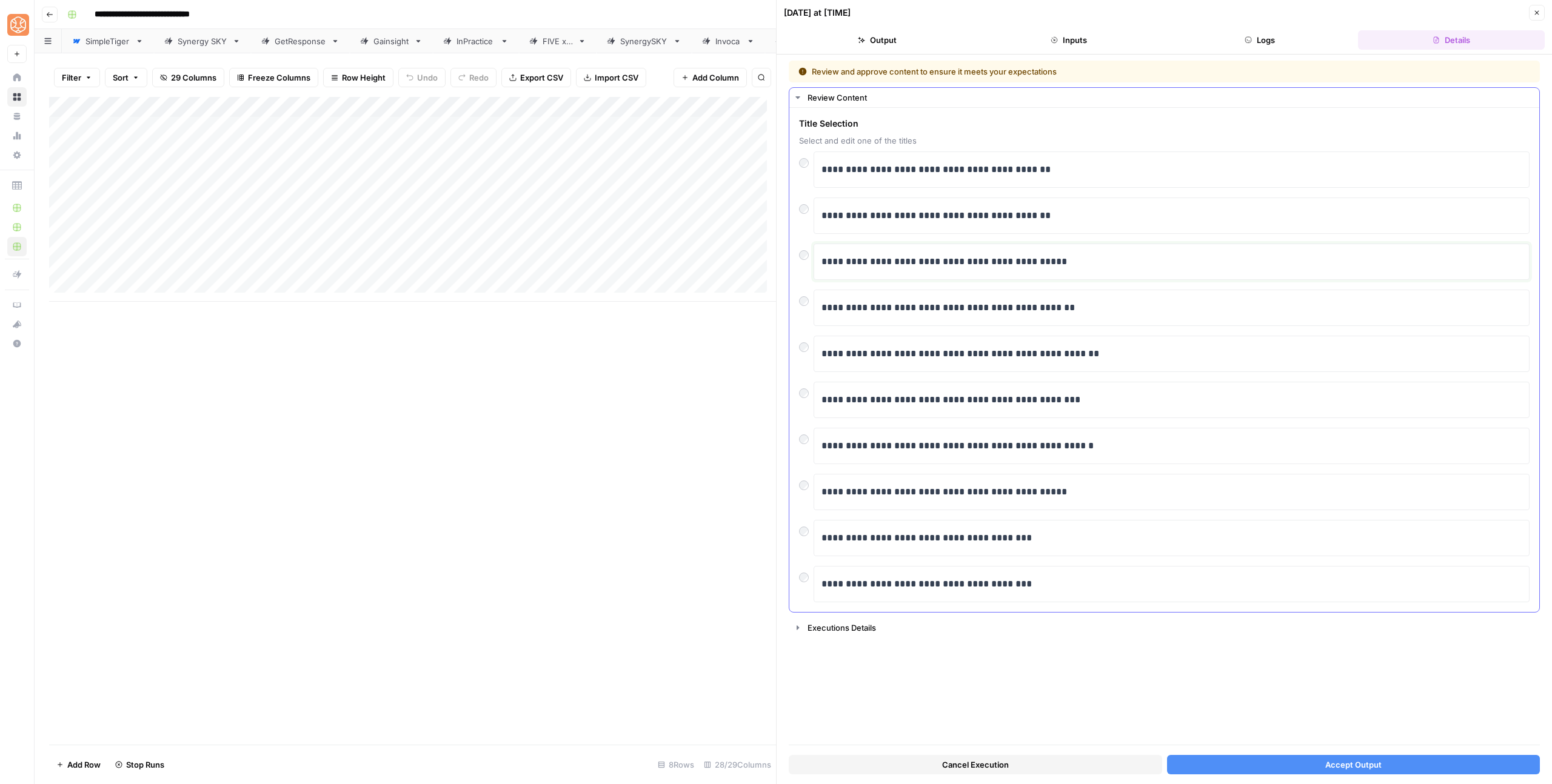 click on "**********" at bounding box center (1171, 262) 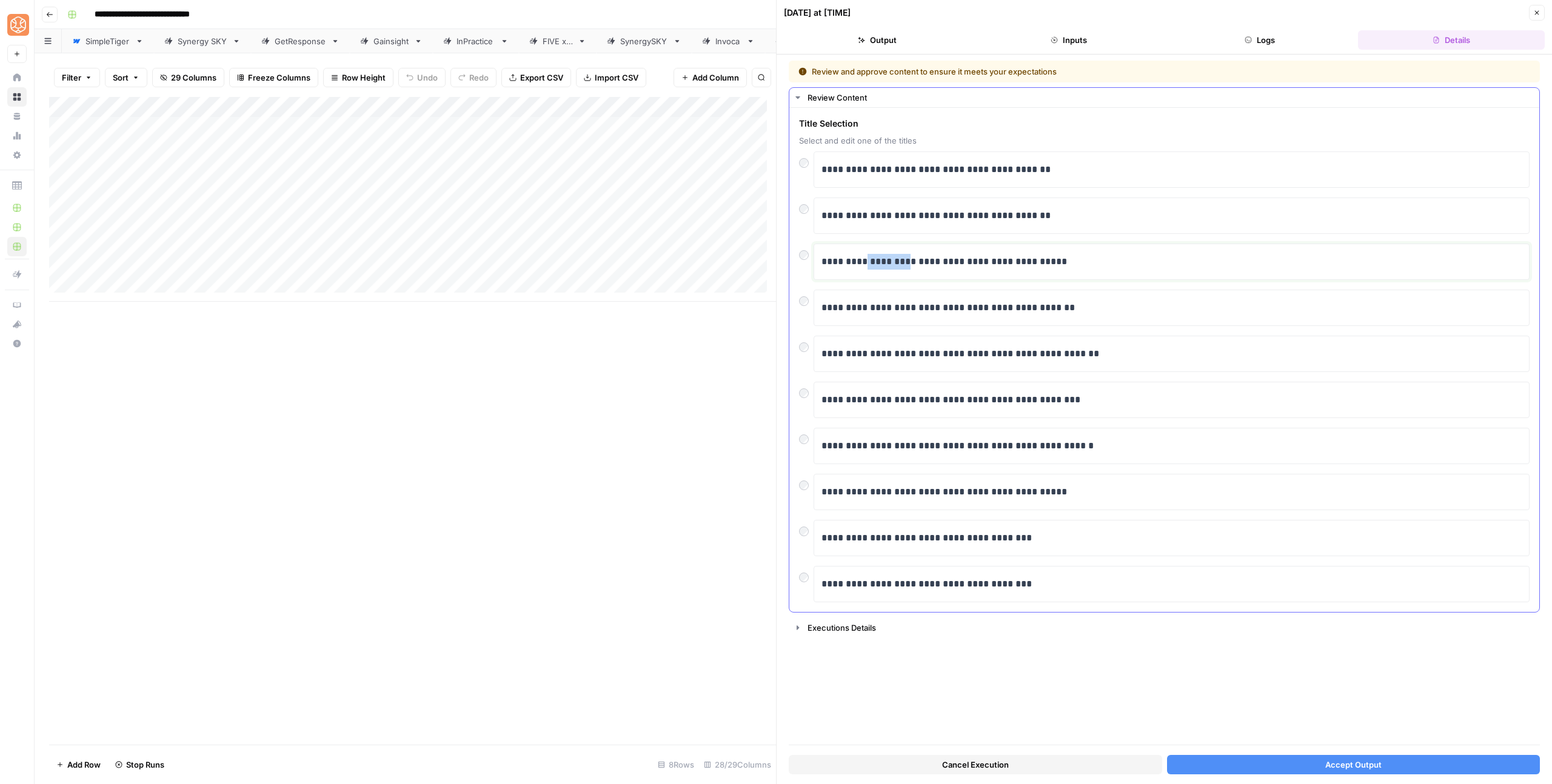 click on "**********" at bounding box center [1171, 262] 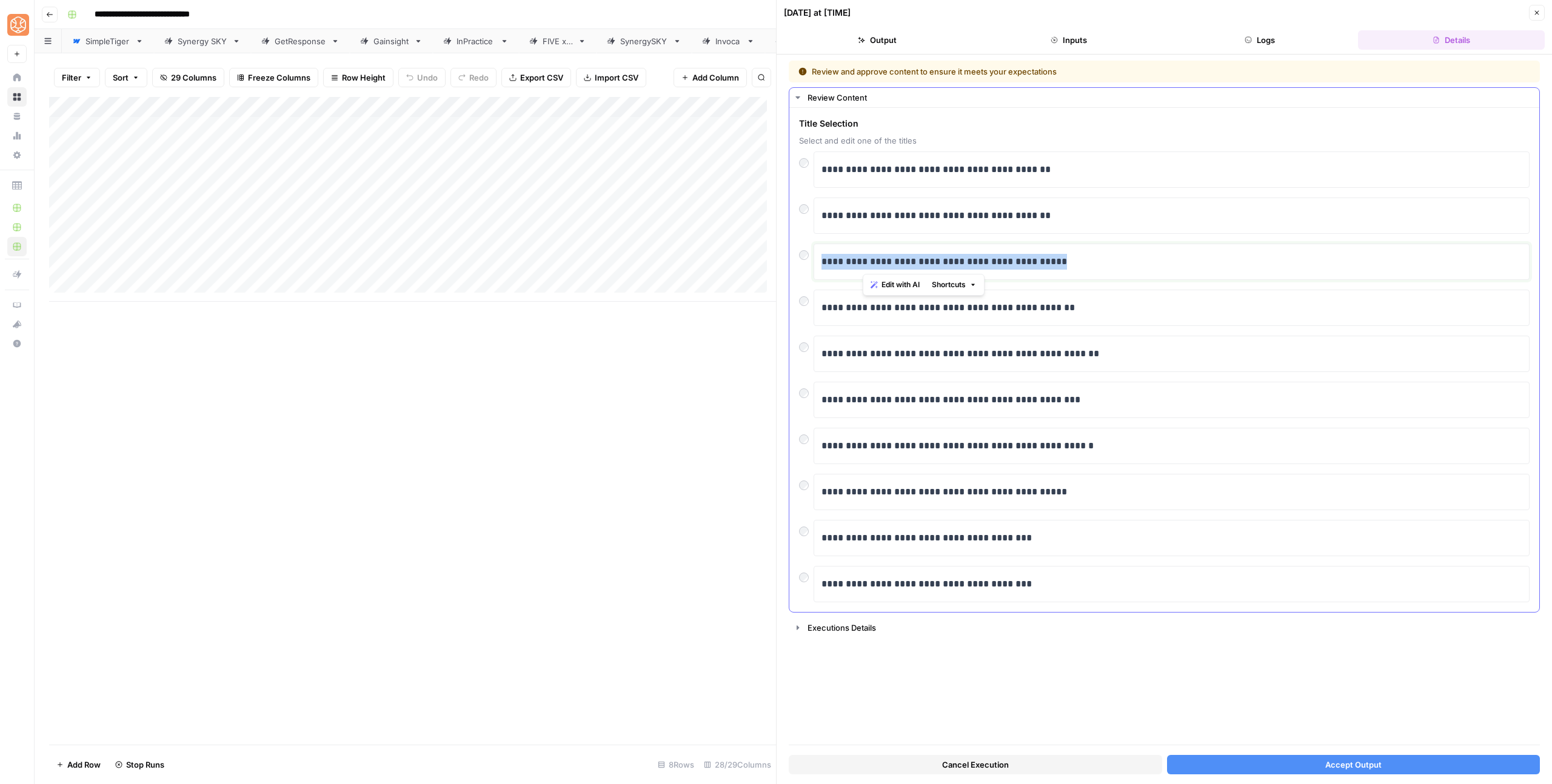 click on "**********" at bounding box center (1171, 262) 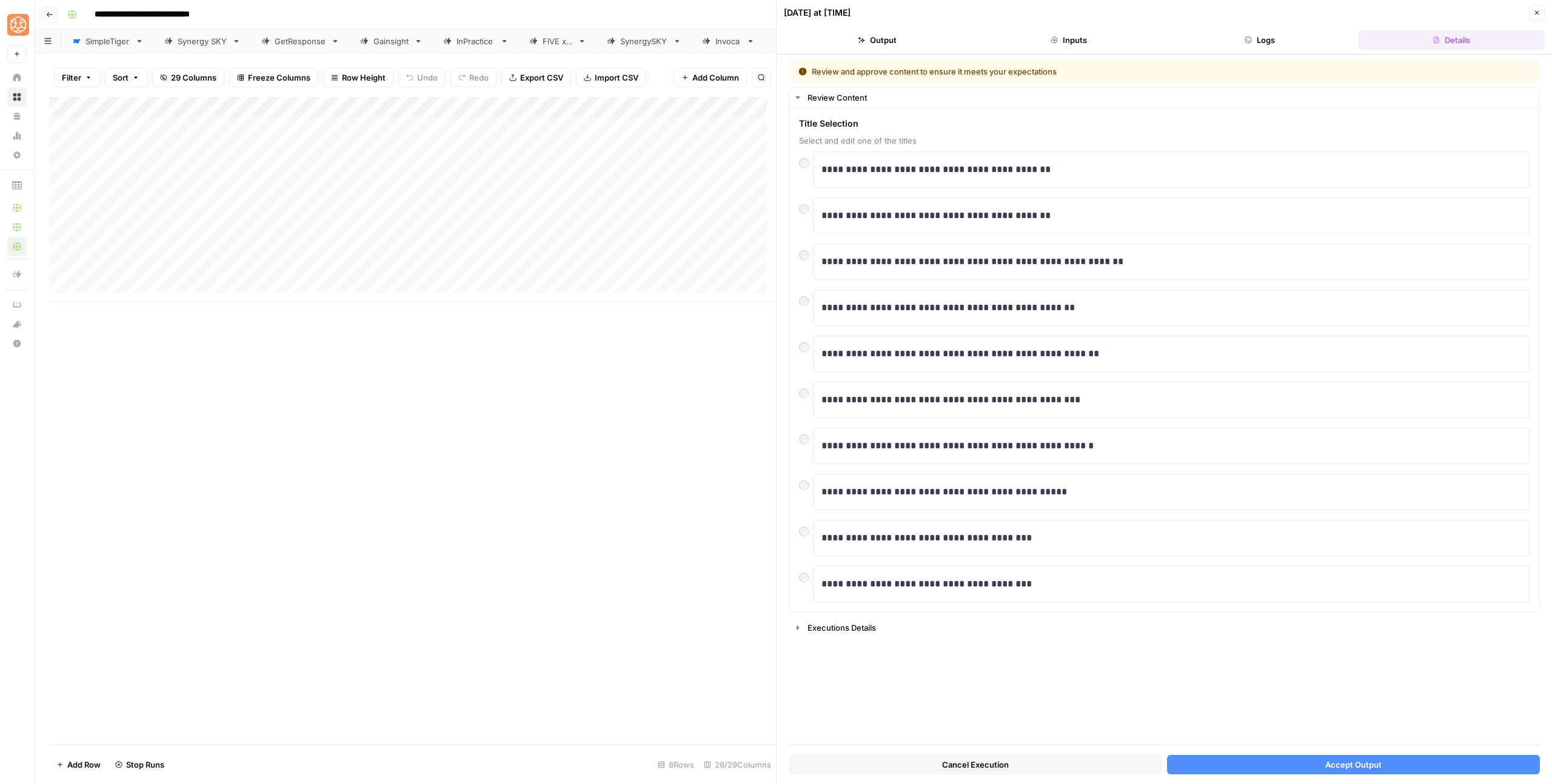 click on "Accept Output" at bounding box center (1353, 765) 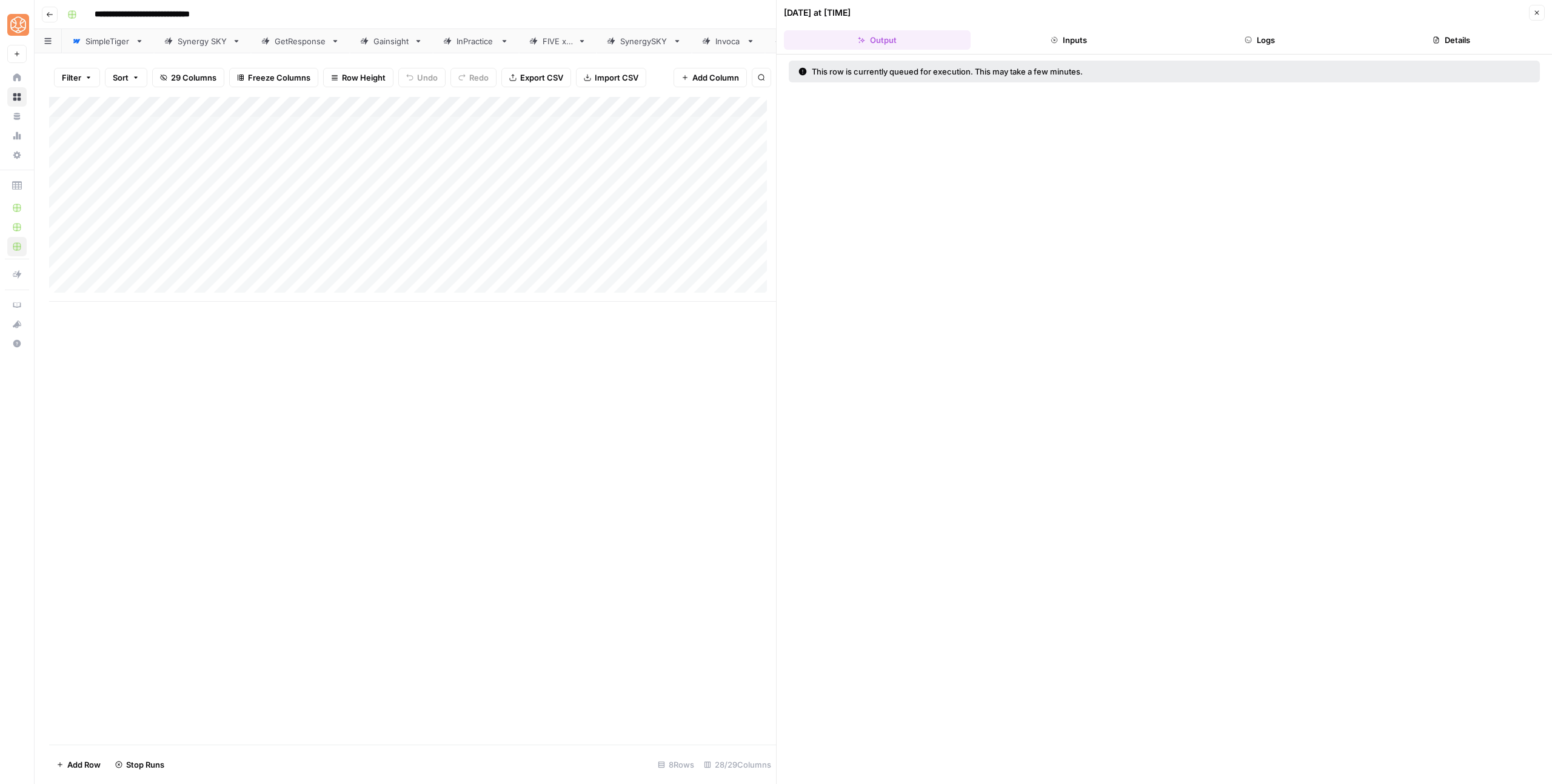 click on "Close" at bounding box center [1537, 13] 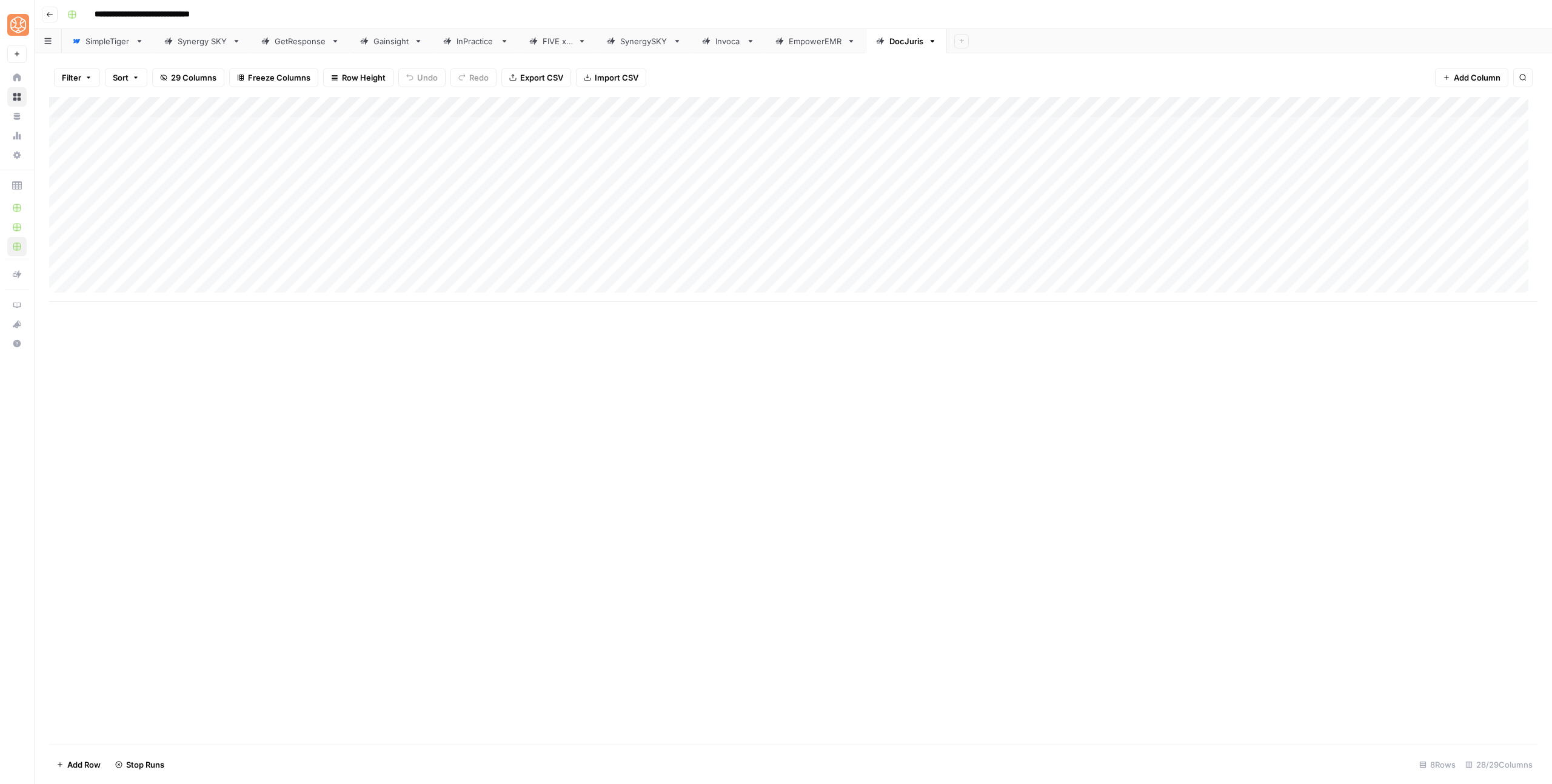 click on "Add Column" at bounding box center [793, 199] 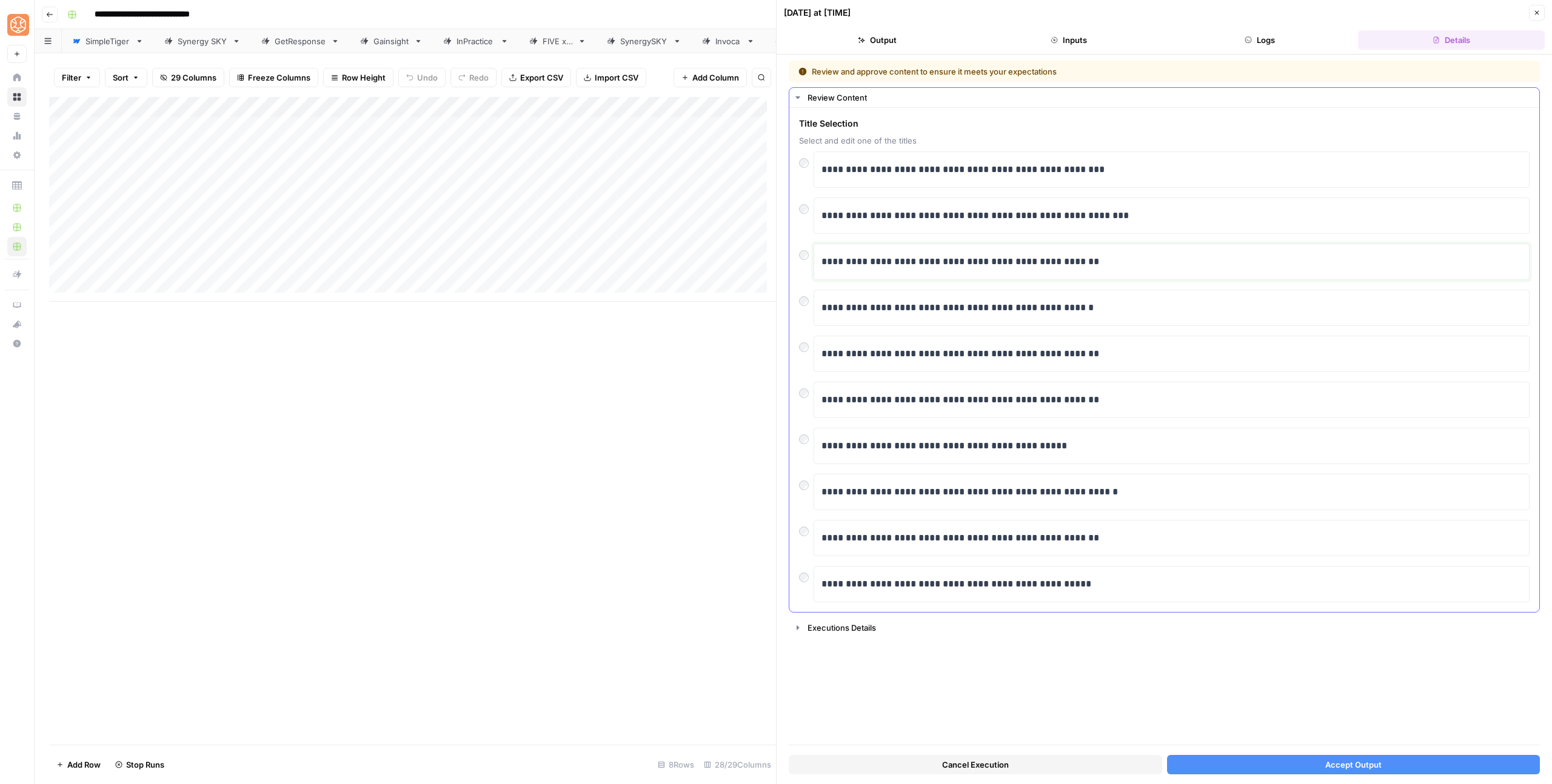 click on "**********" at bounding box center [1171, 262] 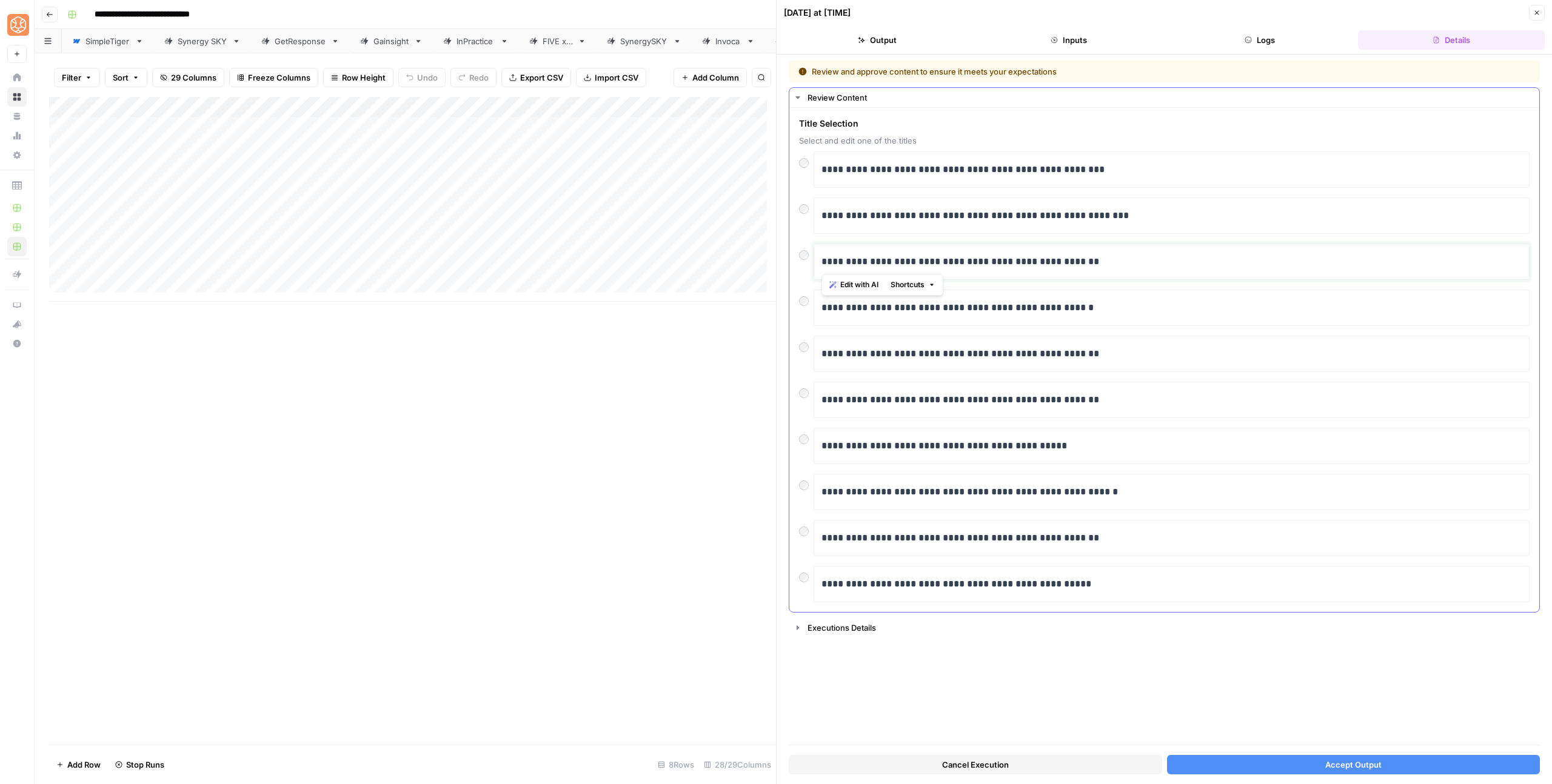 click on "**********" at bounding box center [1171, 262] 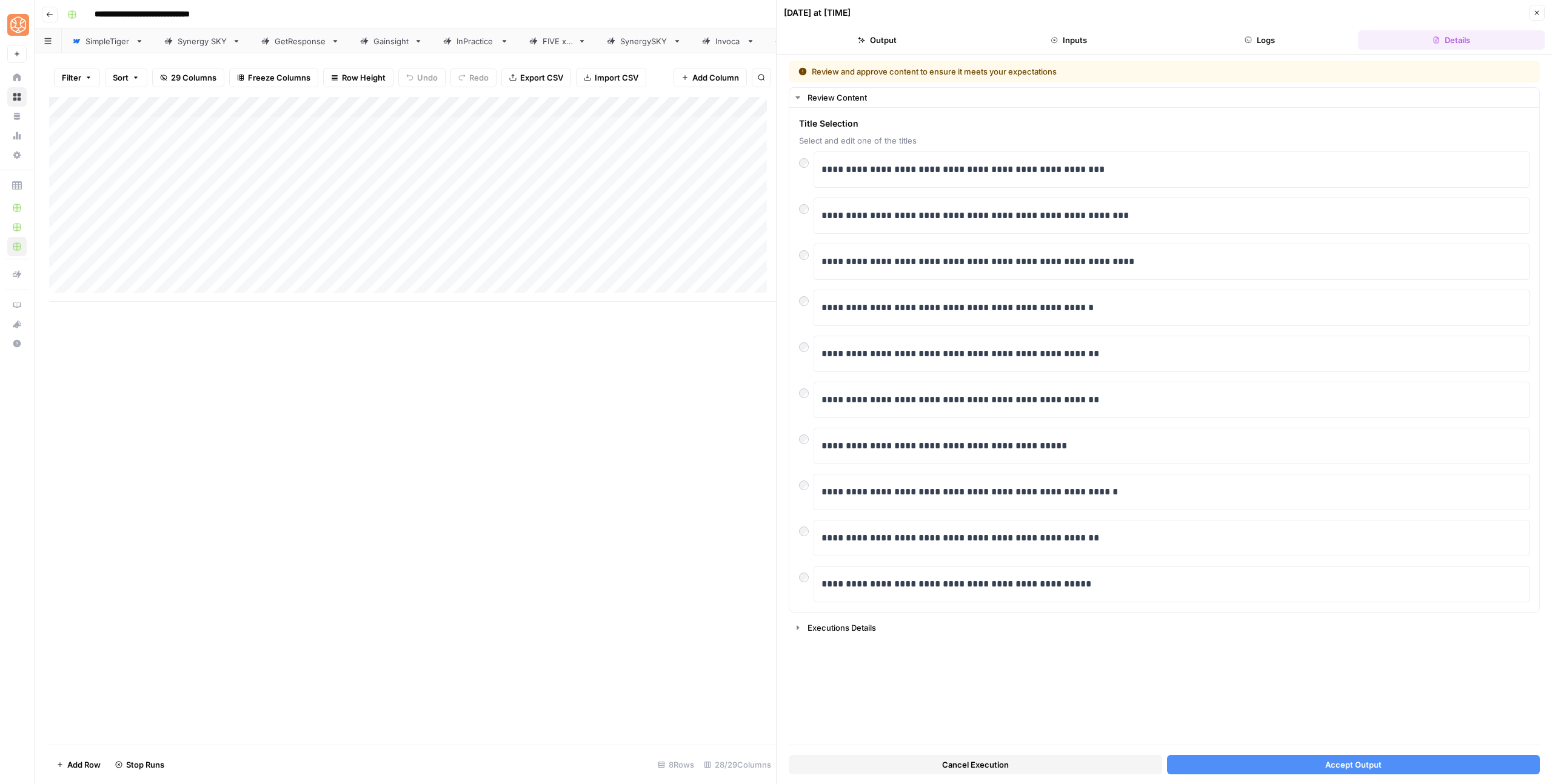 click on "Accept Output" at bounding box center [1354, 765] 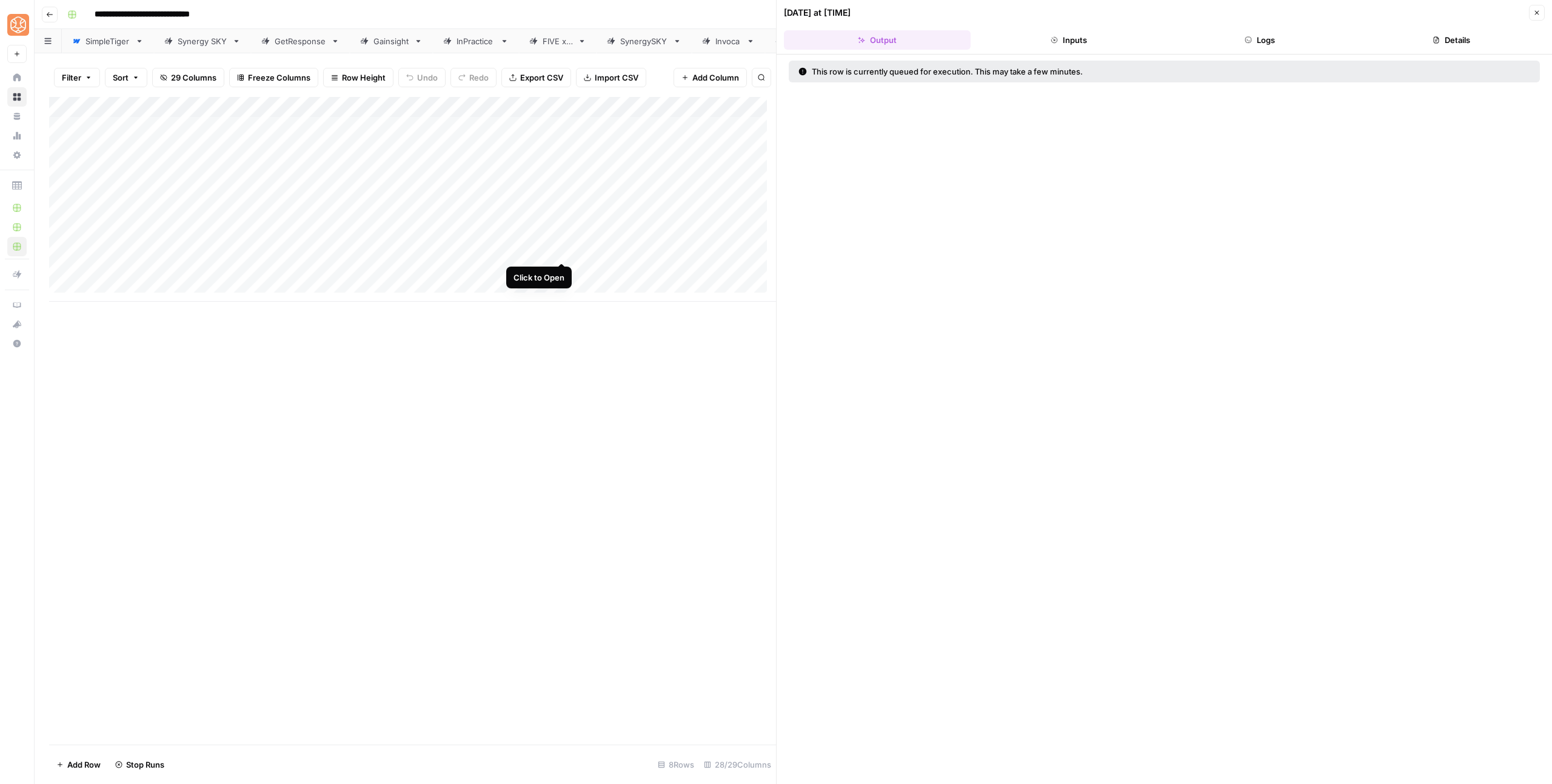 click on "Add Column" at bounding box center (412, 199) 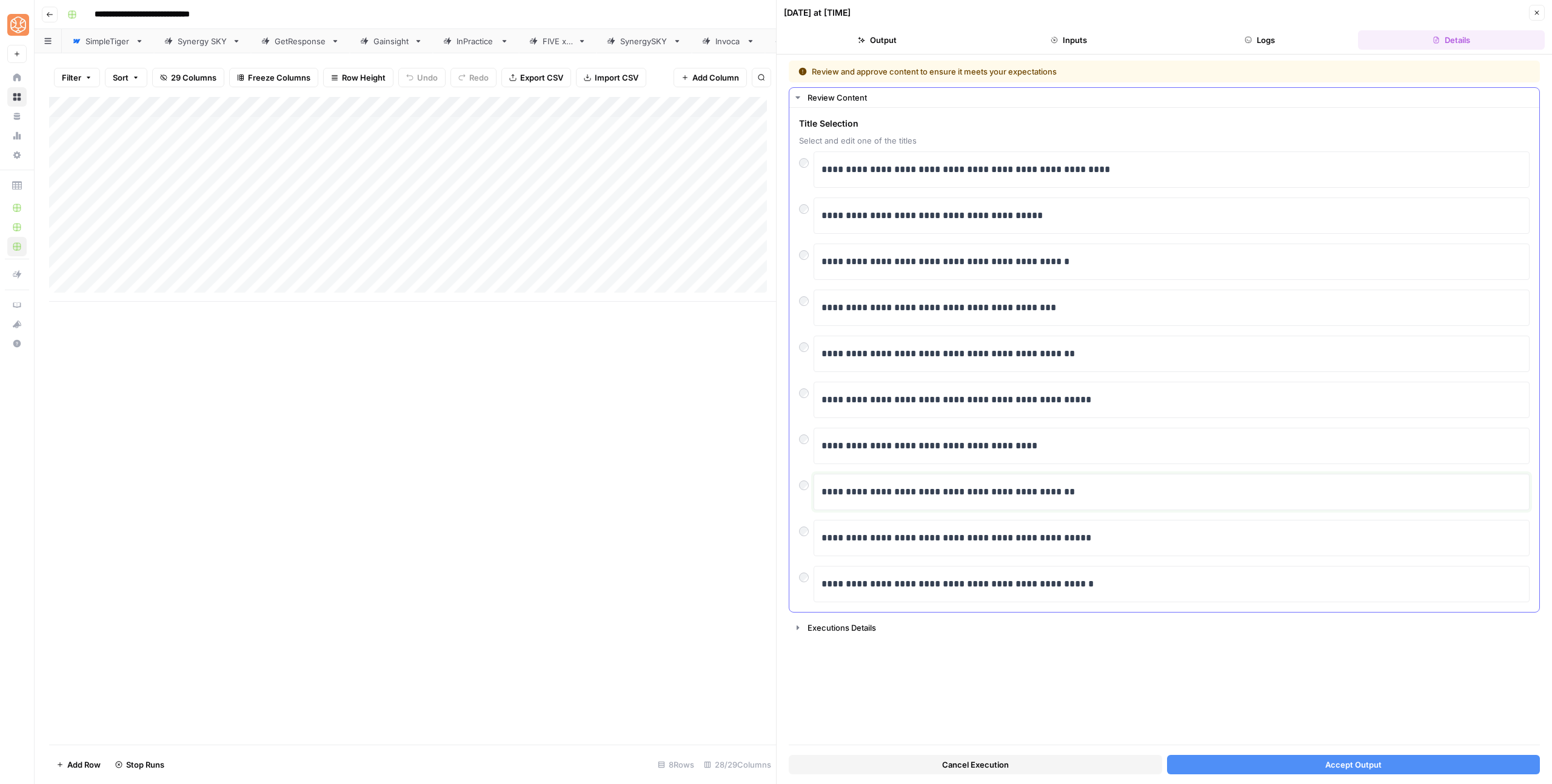 click on "**********" at bounding box center [1171, 492] 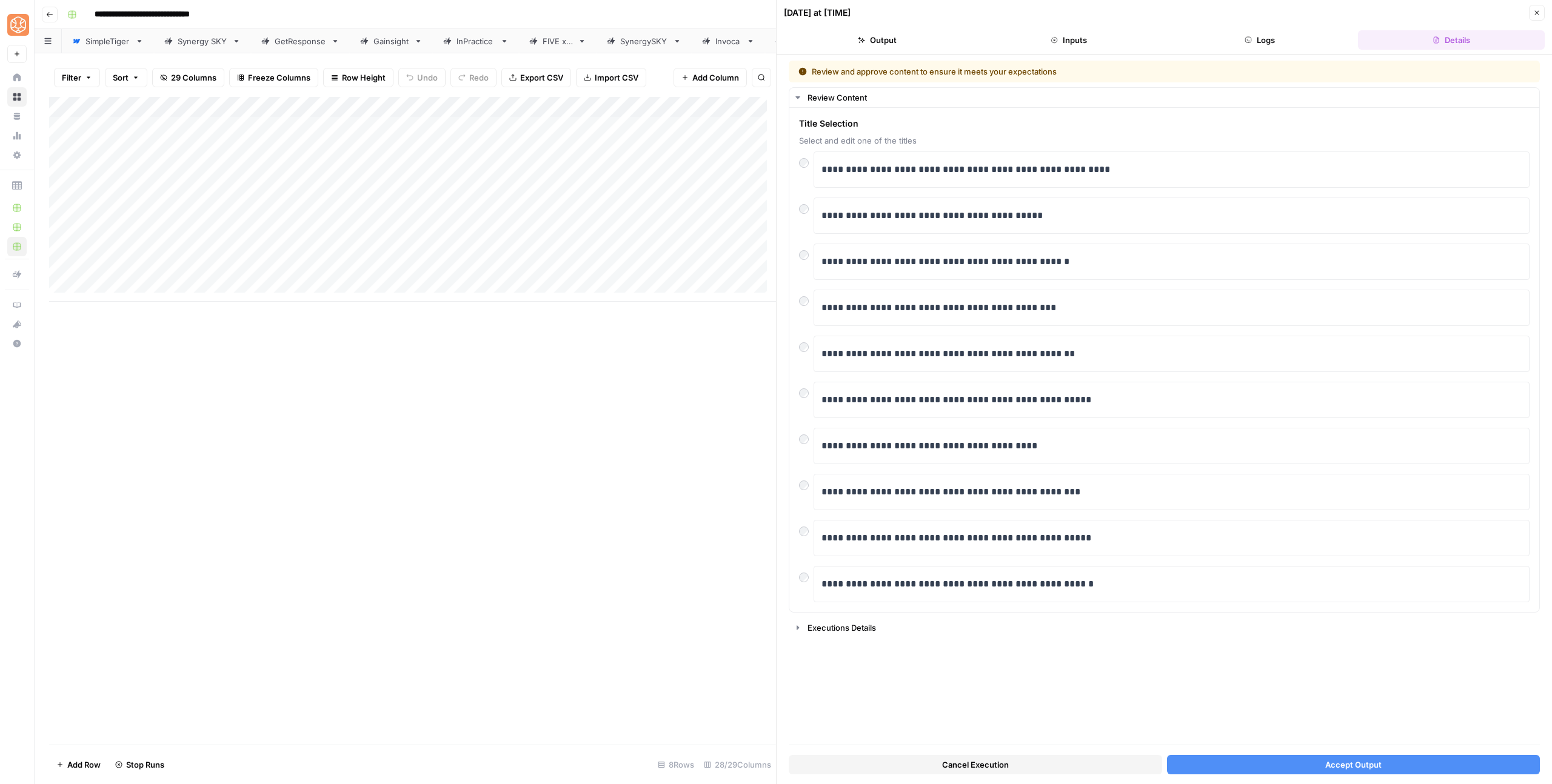 click on "Accept Output" at bounding box center [1353, 765] 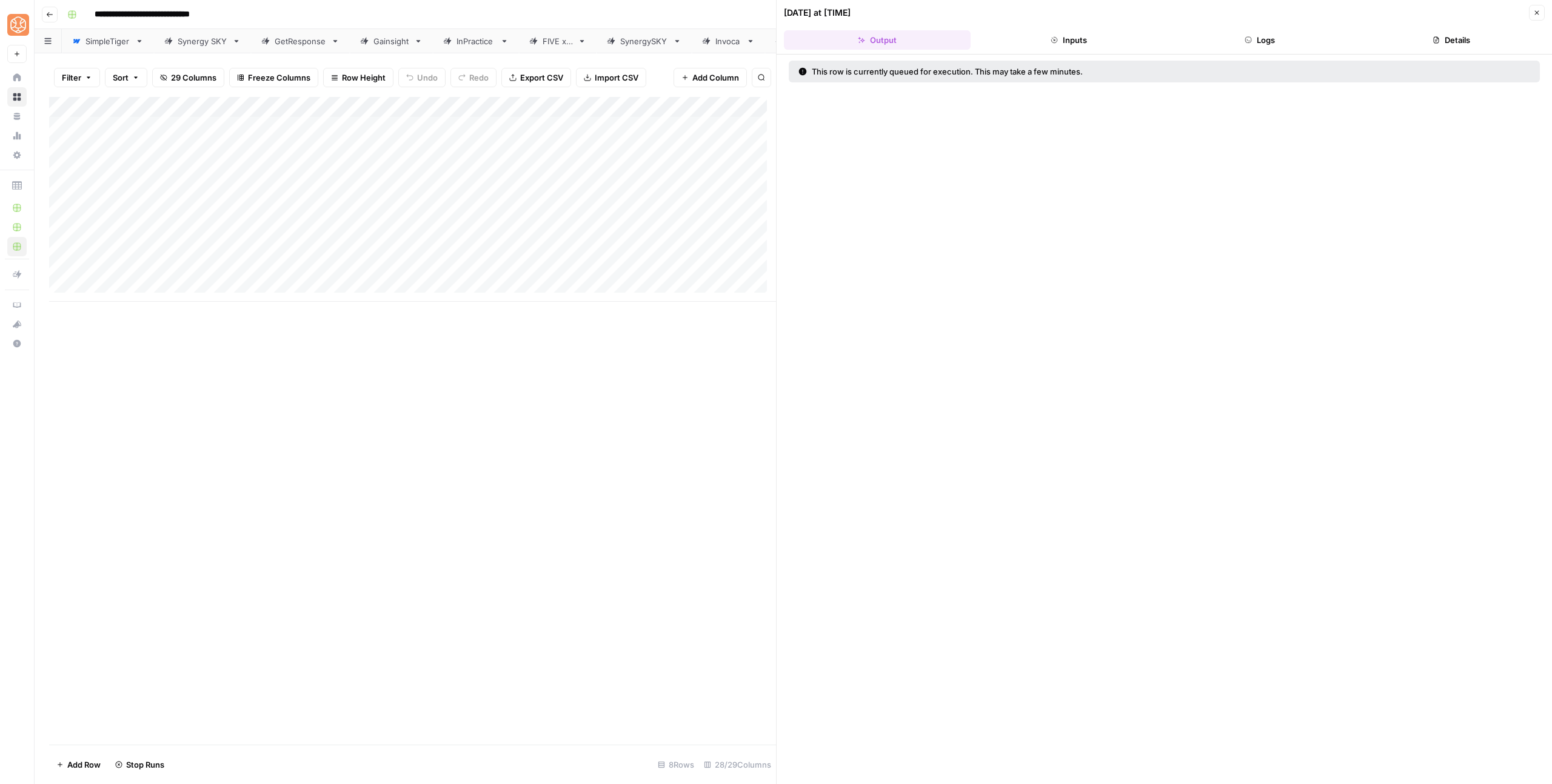 click on "Add Column" at bounding box center [412, 199] 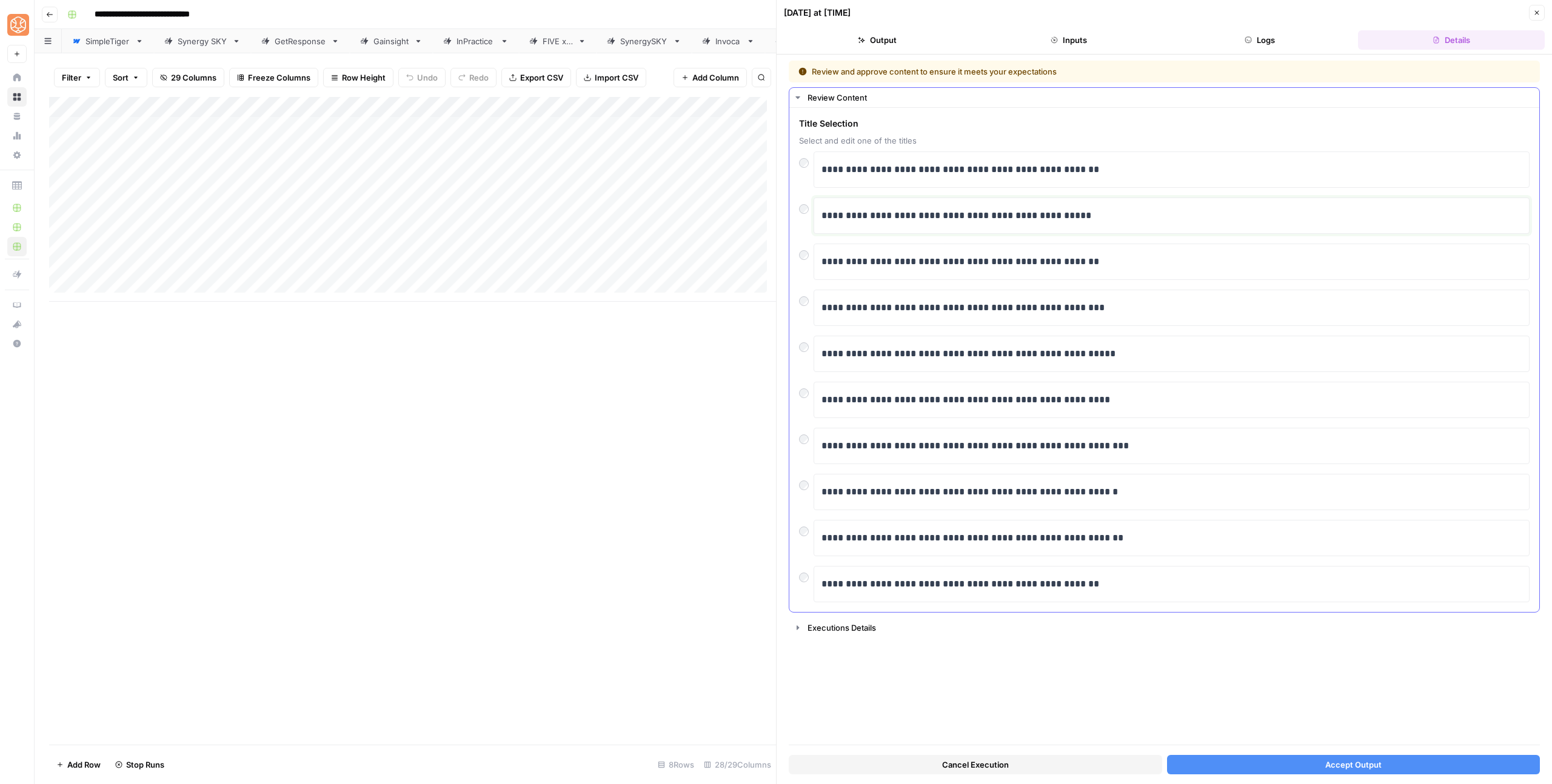 click on "**********" at bounding box center [1171, 216] 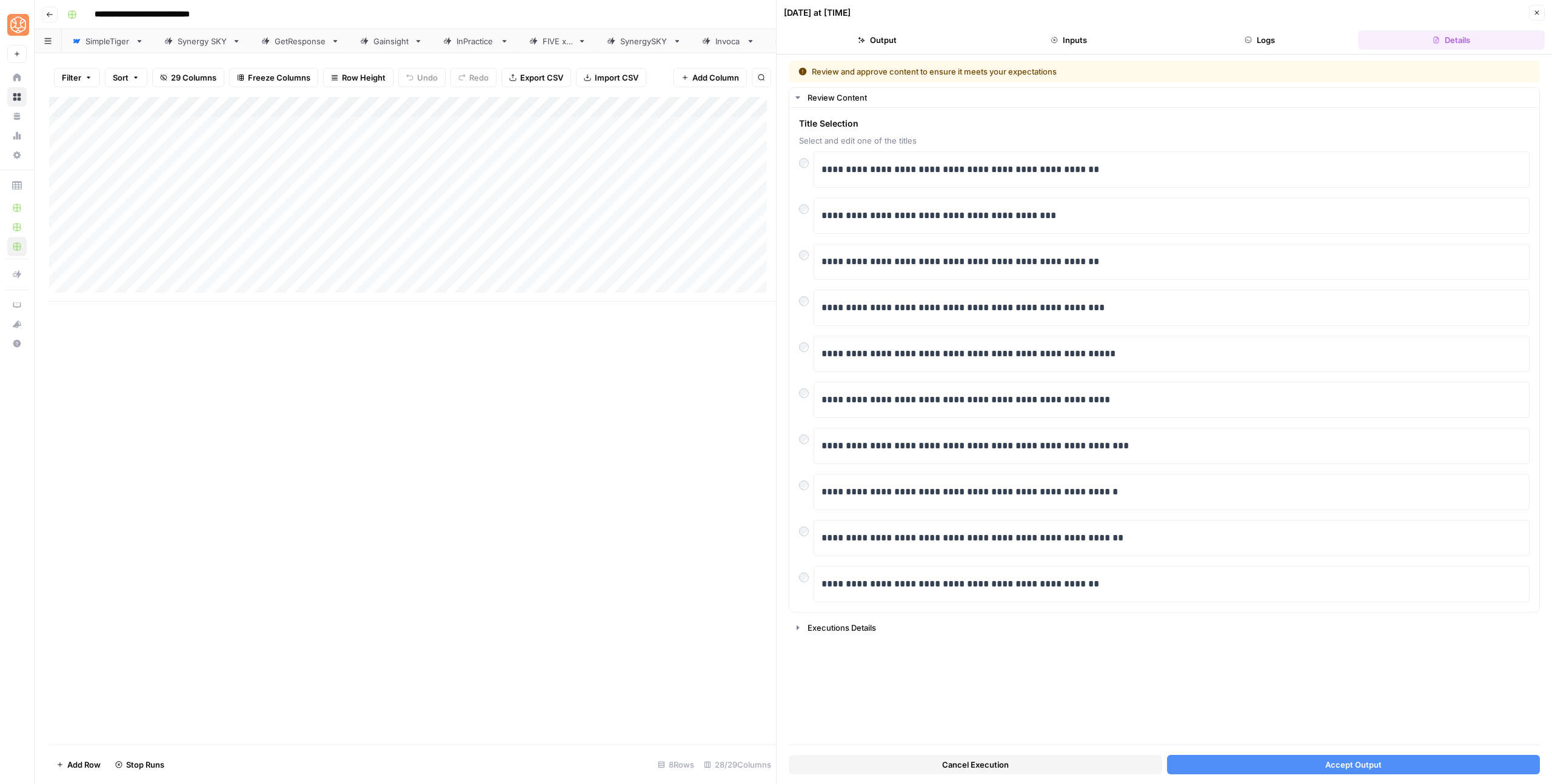 click on "Accept Output" at bounding box center (1353, 765) 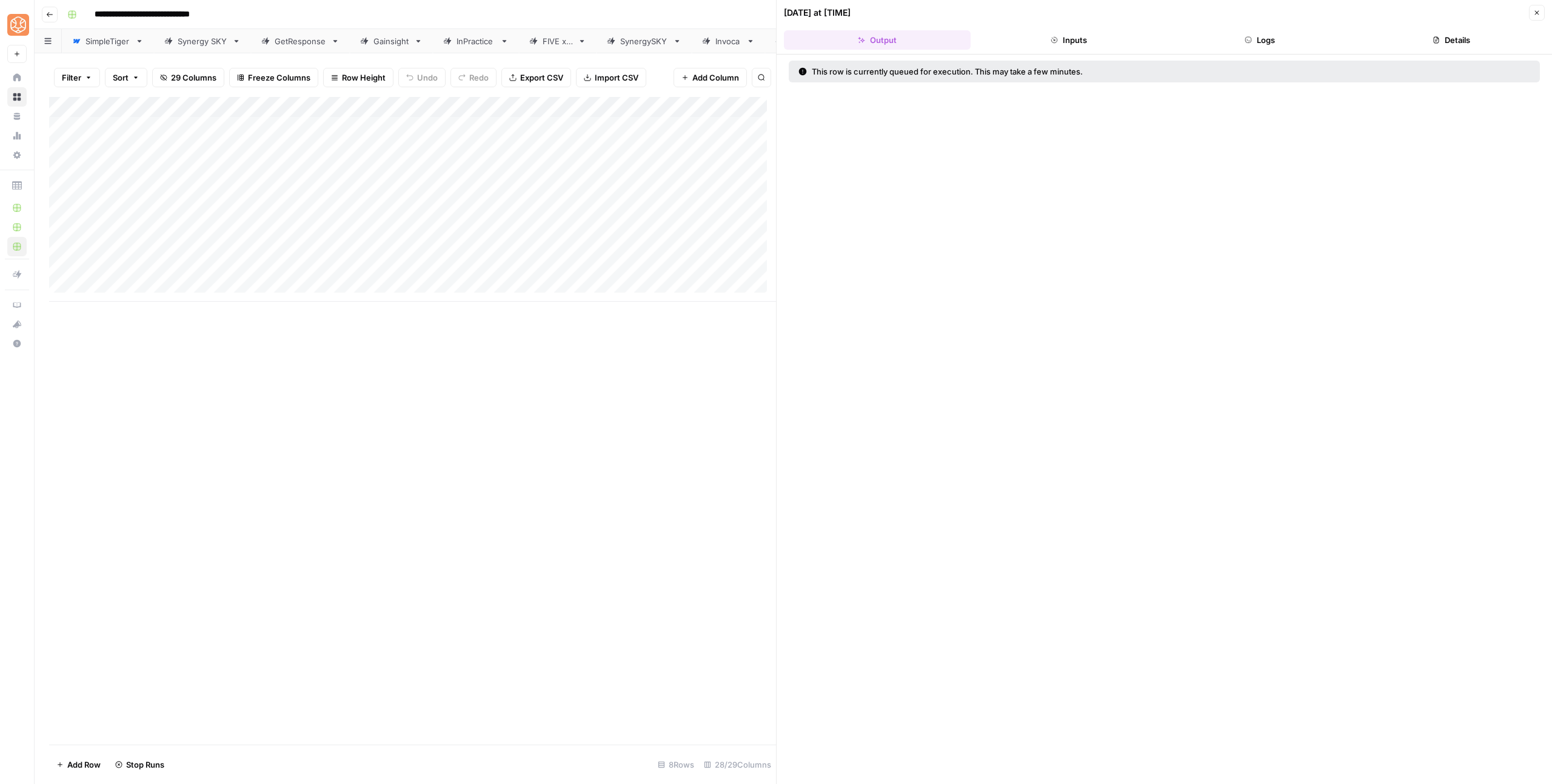 click on "Close" at bounding box center [1537, 13] 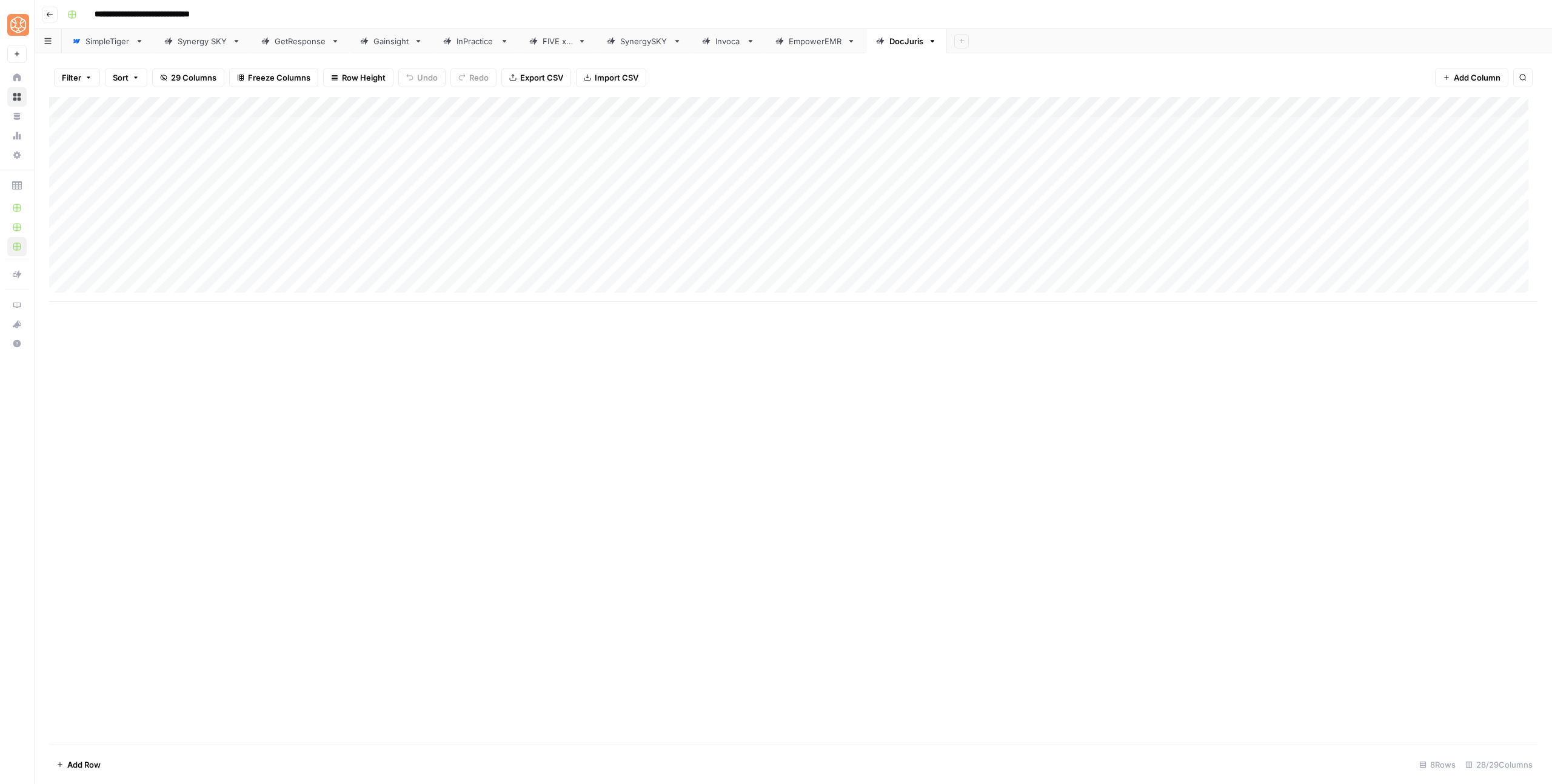 scroll, scrollTop: 0, scrollLeft: 0, axis: both 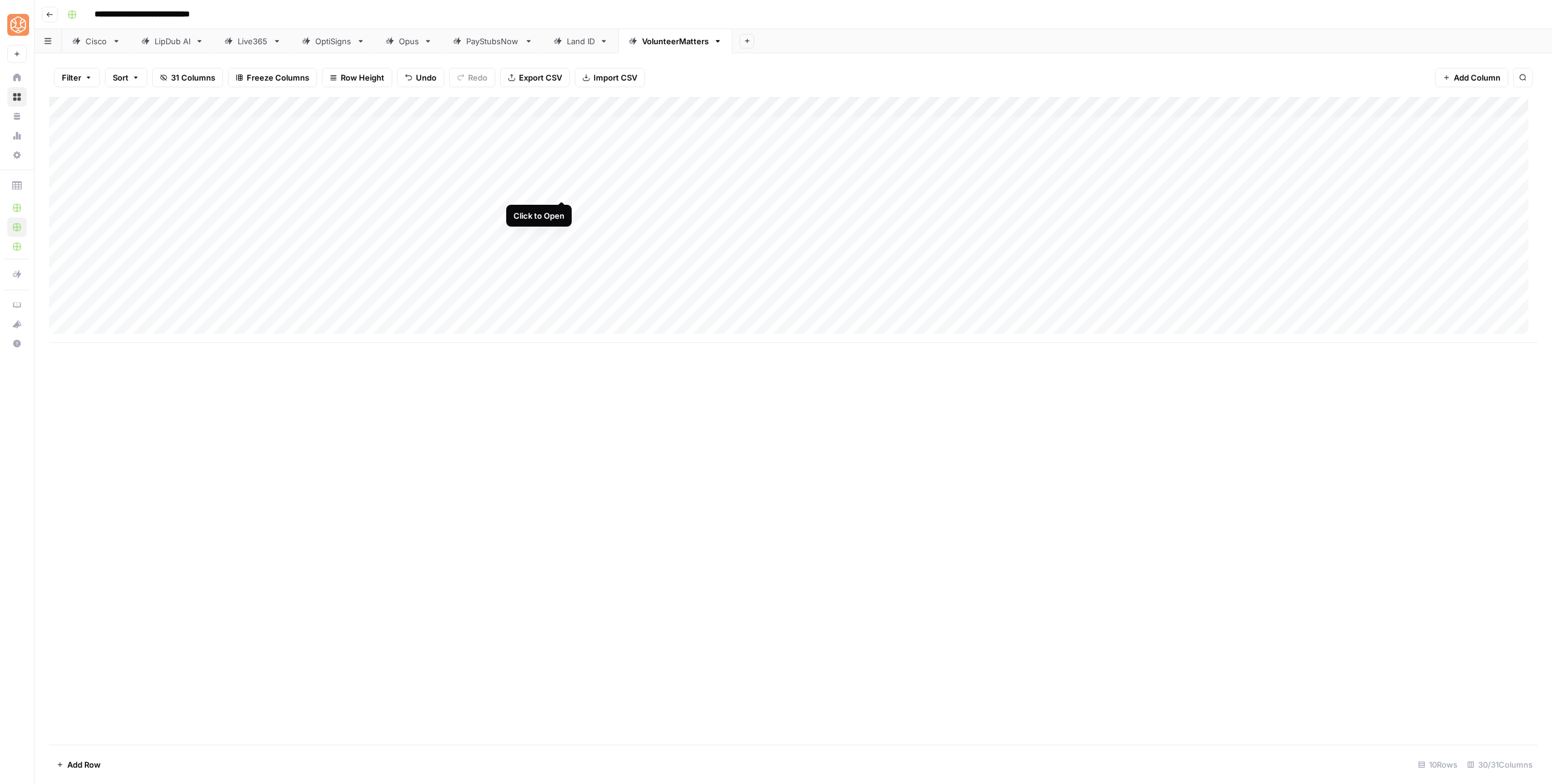 click on "Add Column" at bounding box center [793, 220] 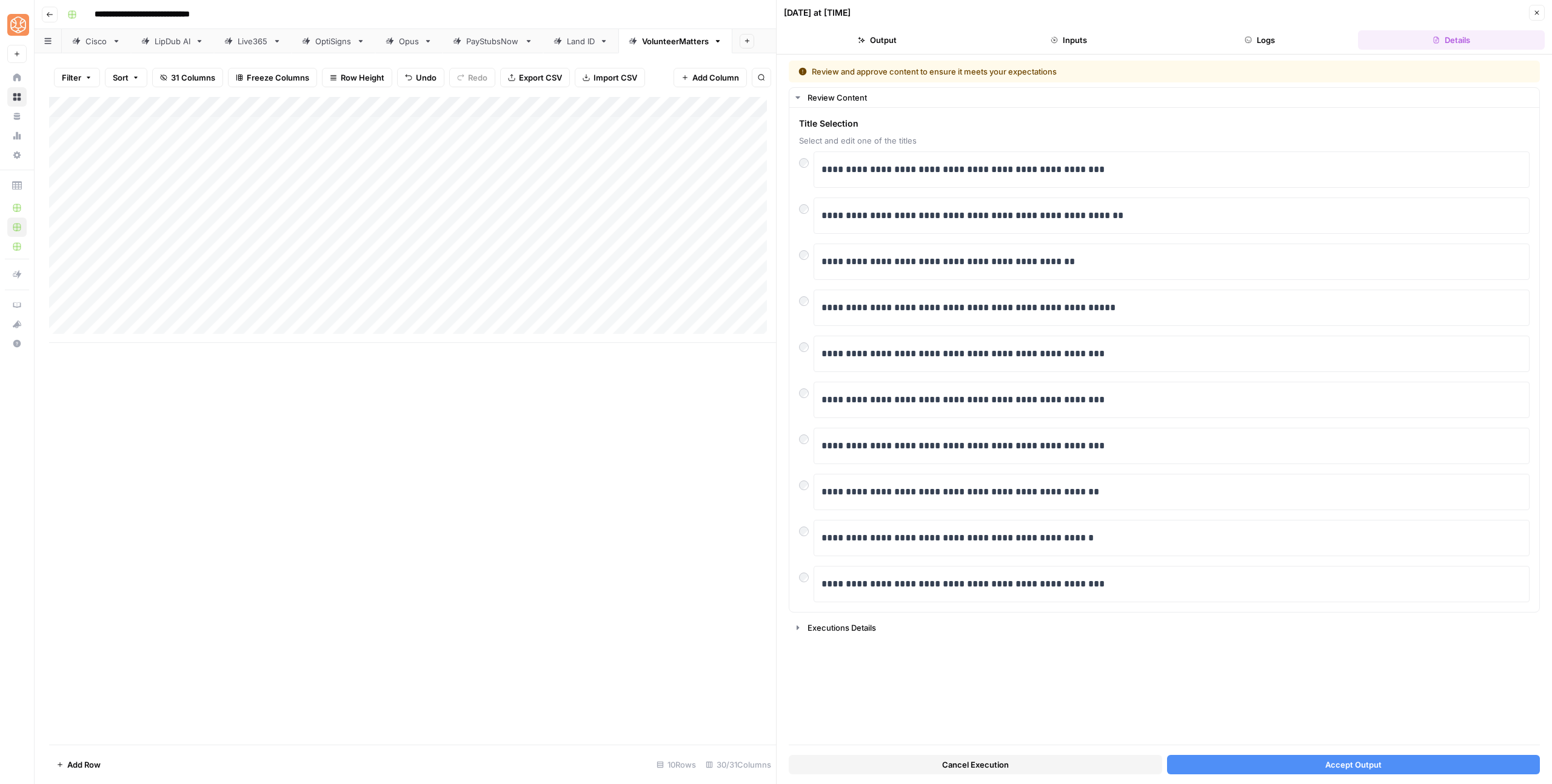 click on "Accept Output" at bounding box center (1354, 765) 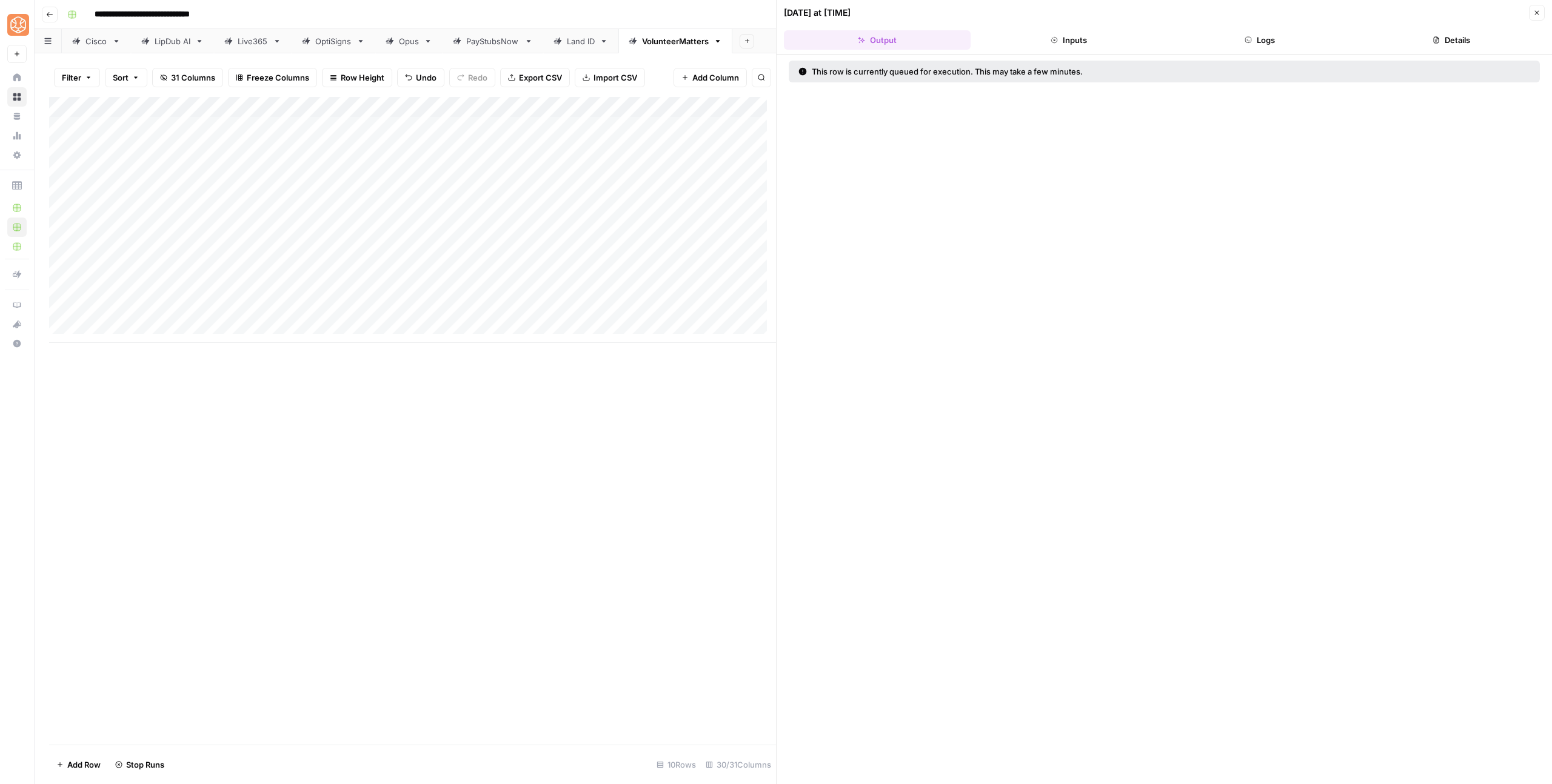 click on "Add Column" at bounding box center (412, 220) 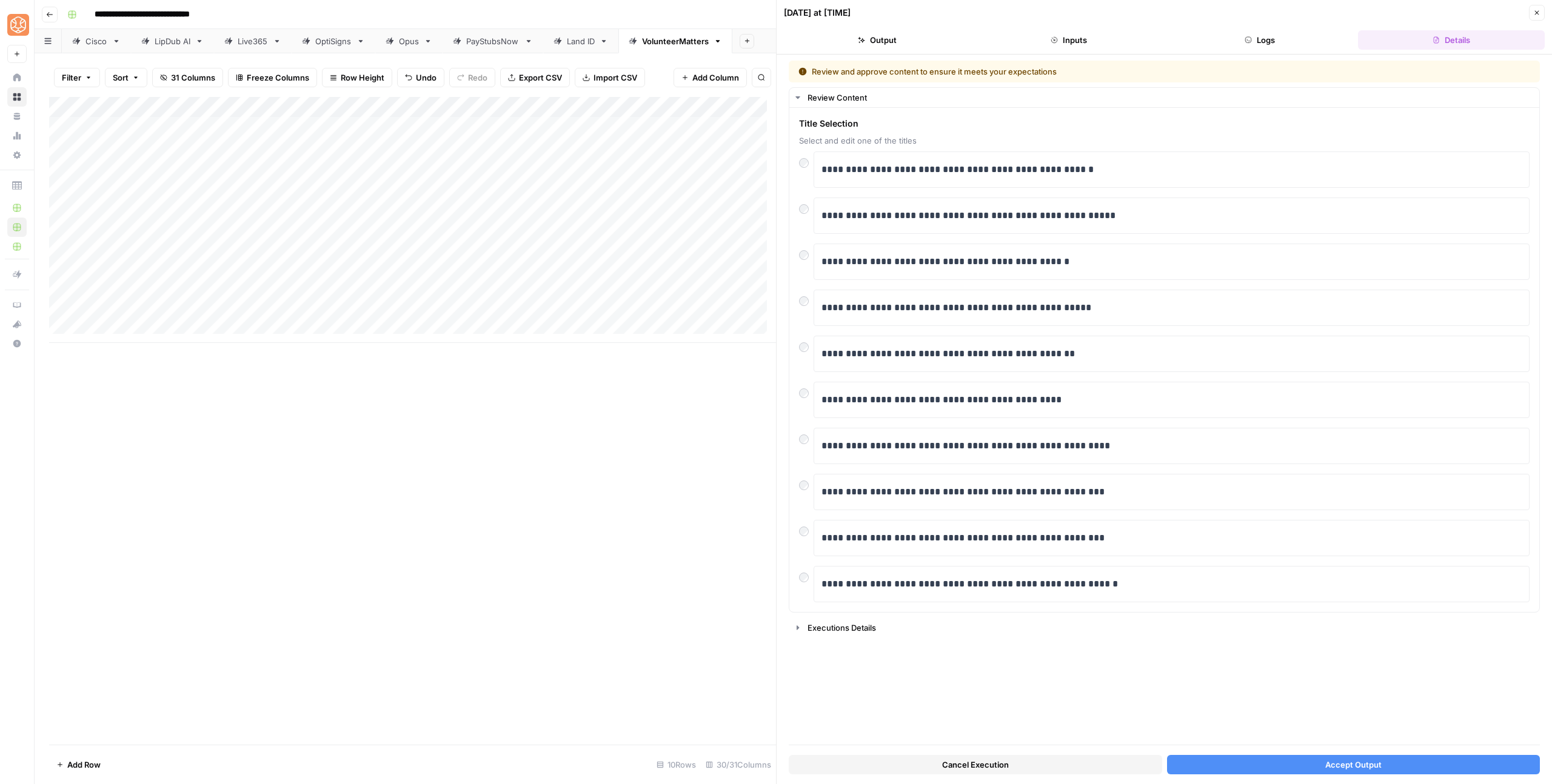 click on "Accept Output" at bounding box center (1354, 765) 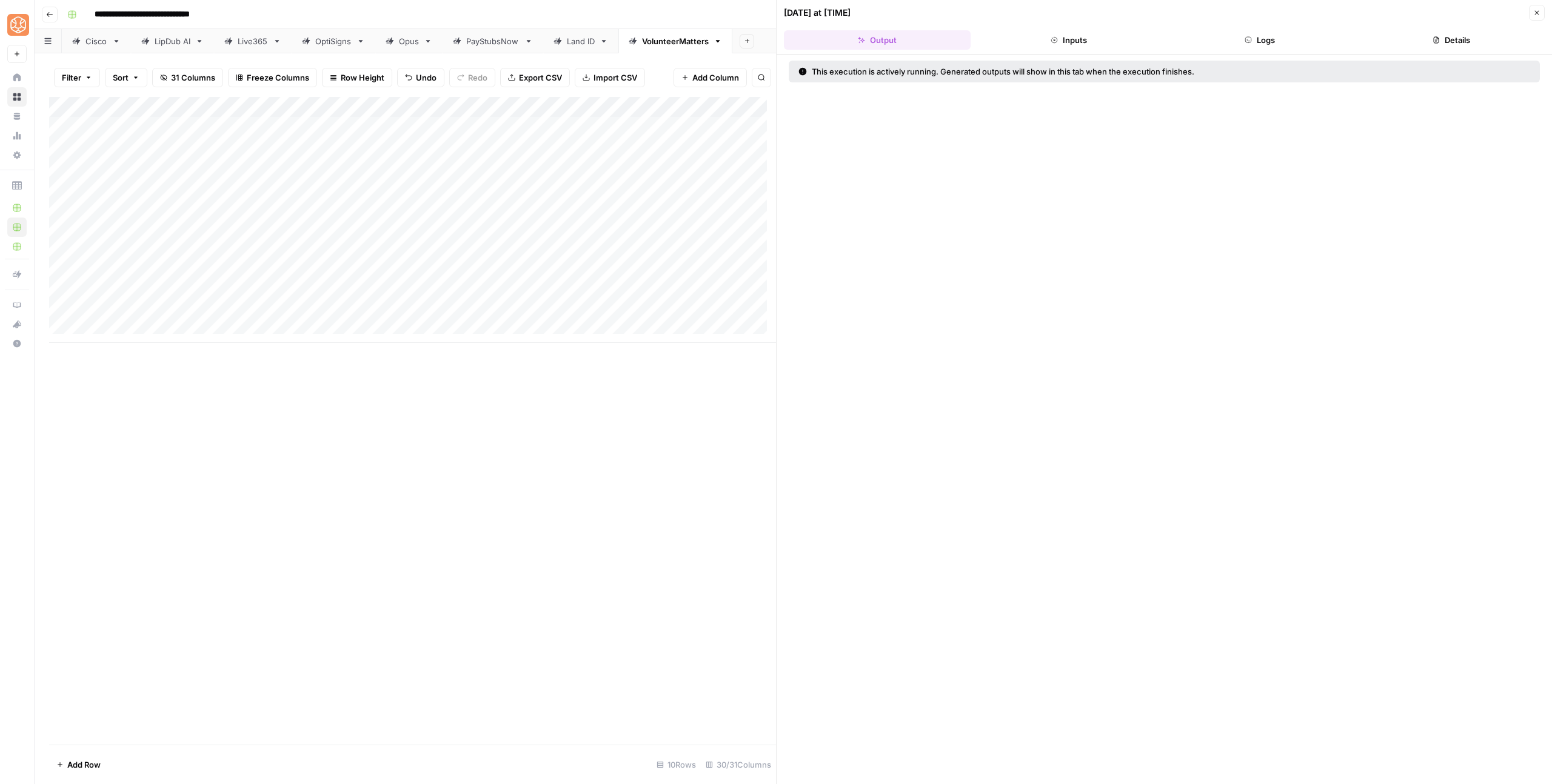 click on "Add Column" at bounding box center (412, 220) 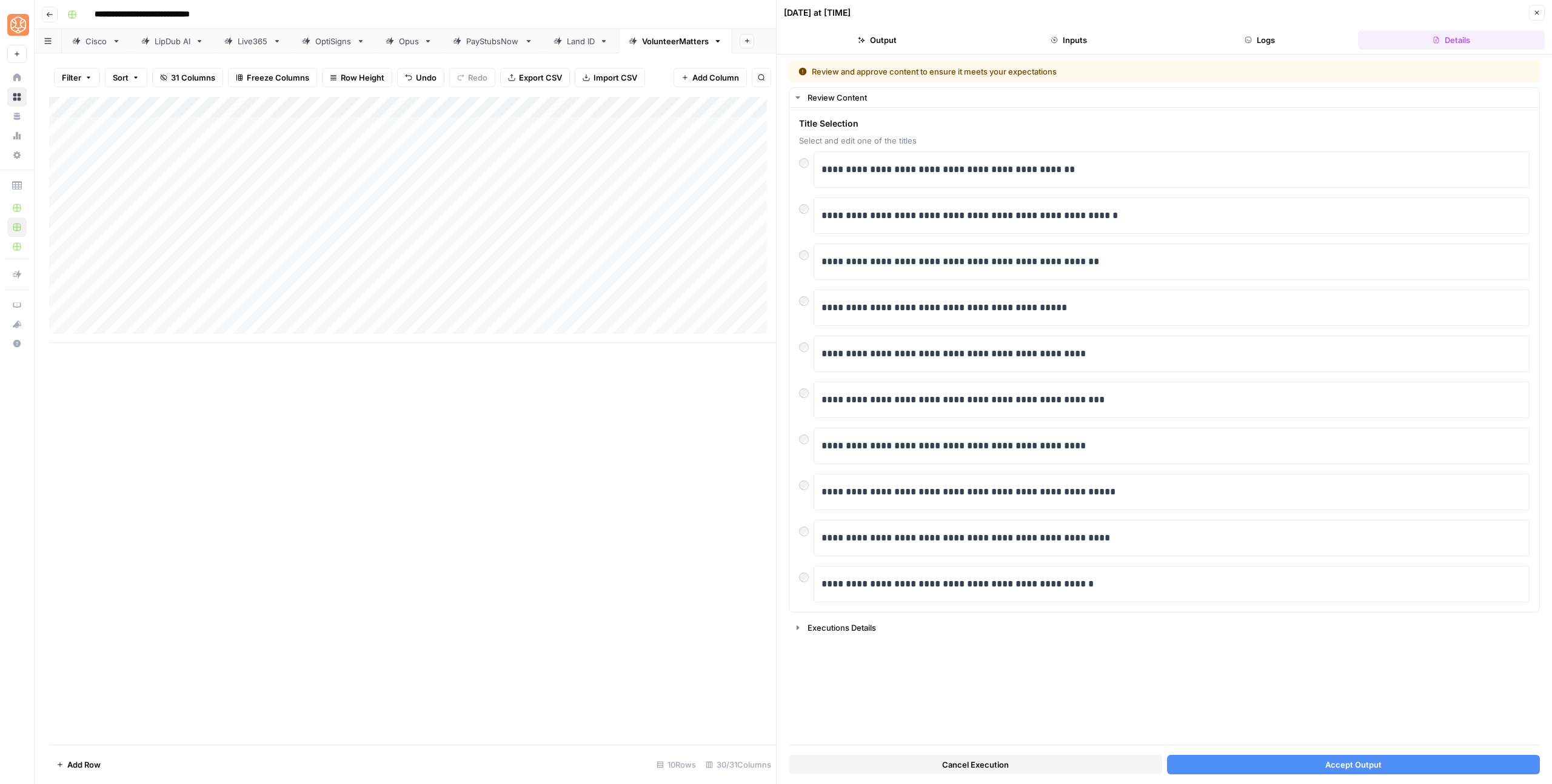 scroll, scrollTop: 0, scrollLeft: 0, axis: both 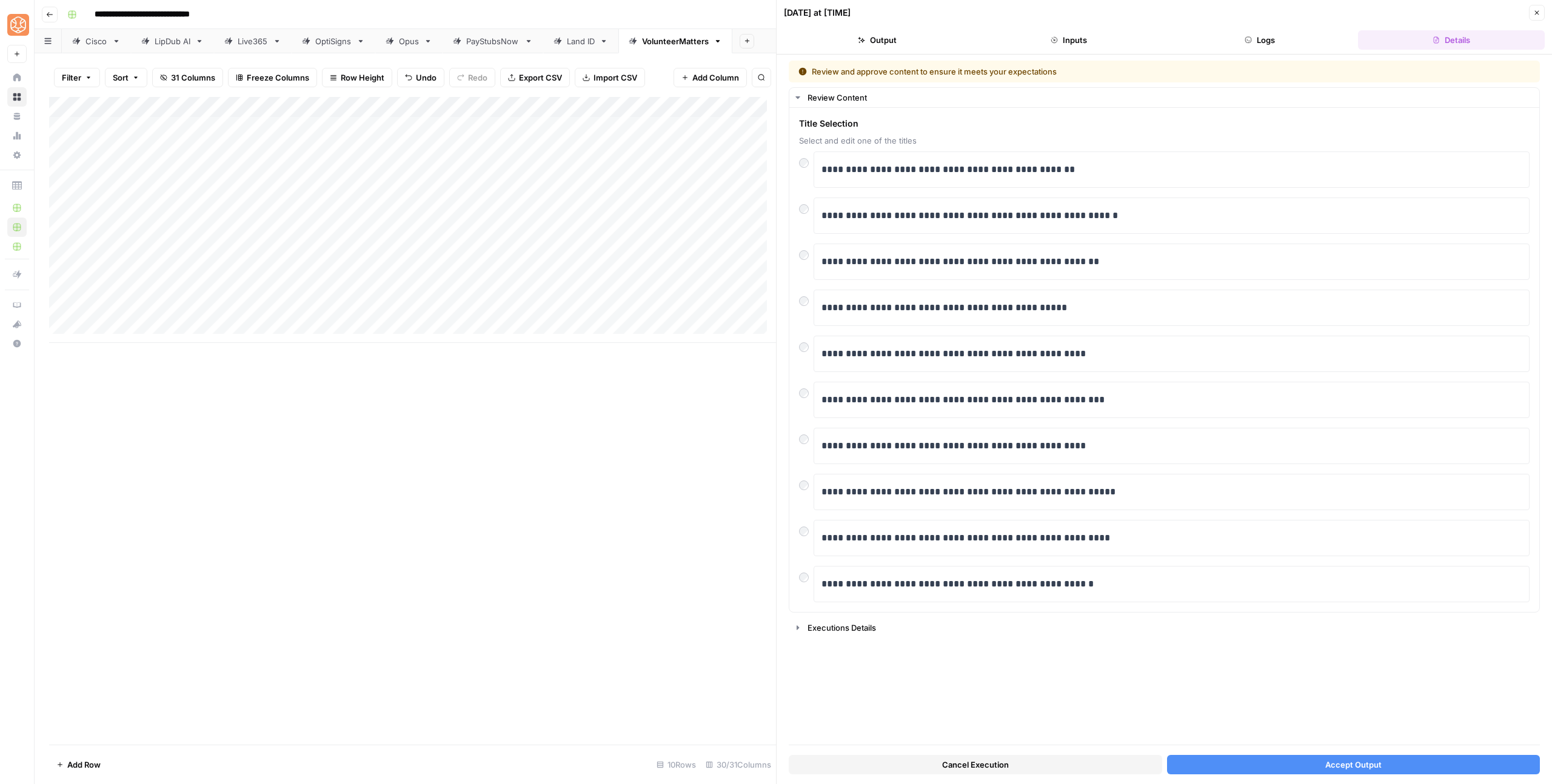 click on "Accept Output" at bounding box center [1353, 765] 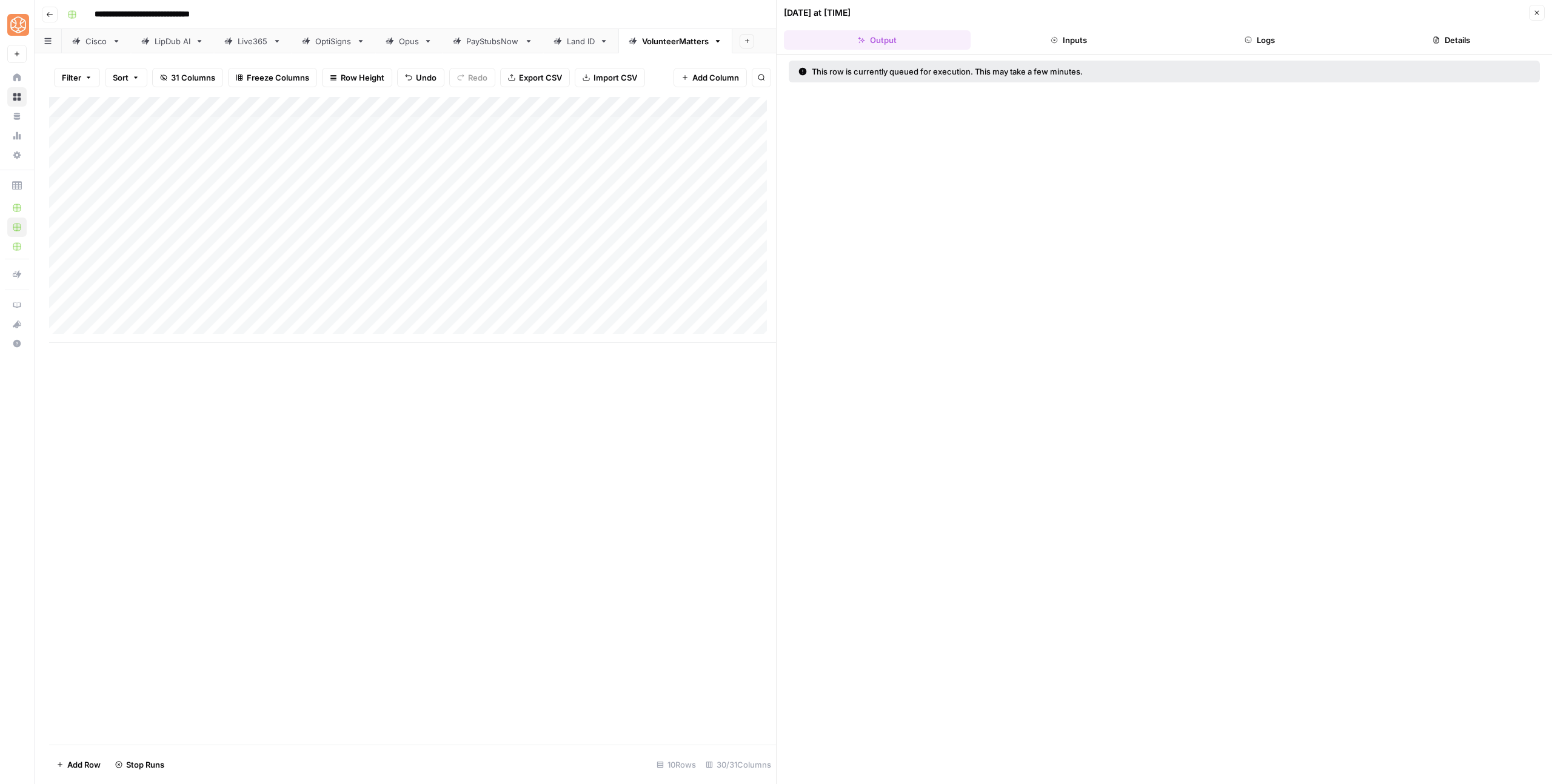 click on "Add Column" at bounding box center [412, 220] 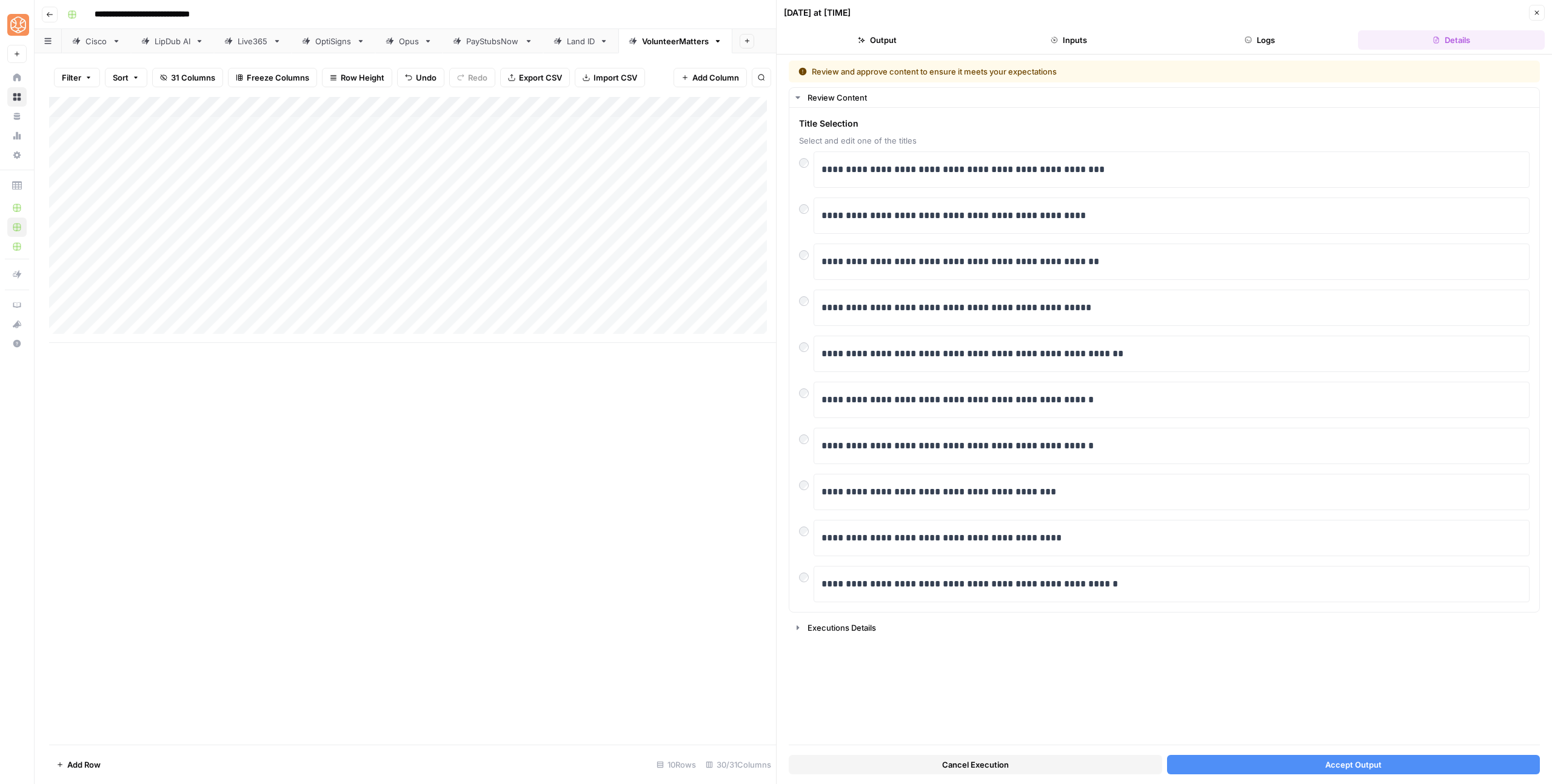 drag, startPoint x: 1346, startPoint y: 775, endPoint x: 1333, endPoint y: 772, distance: 13.341664 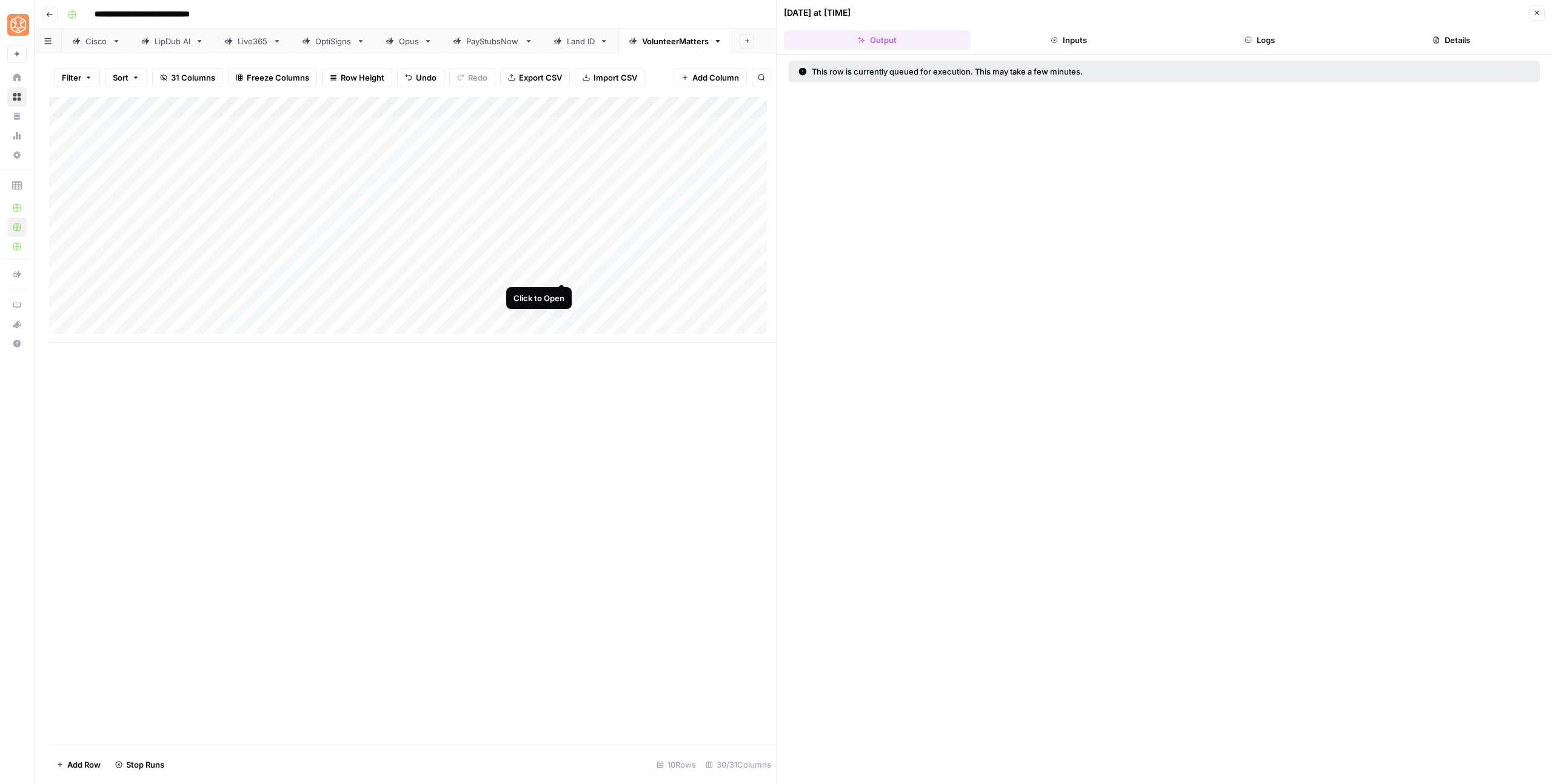 click on "Add Column" at bounding box center [412, 220] 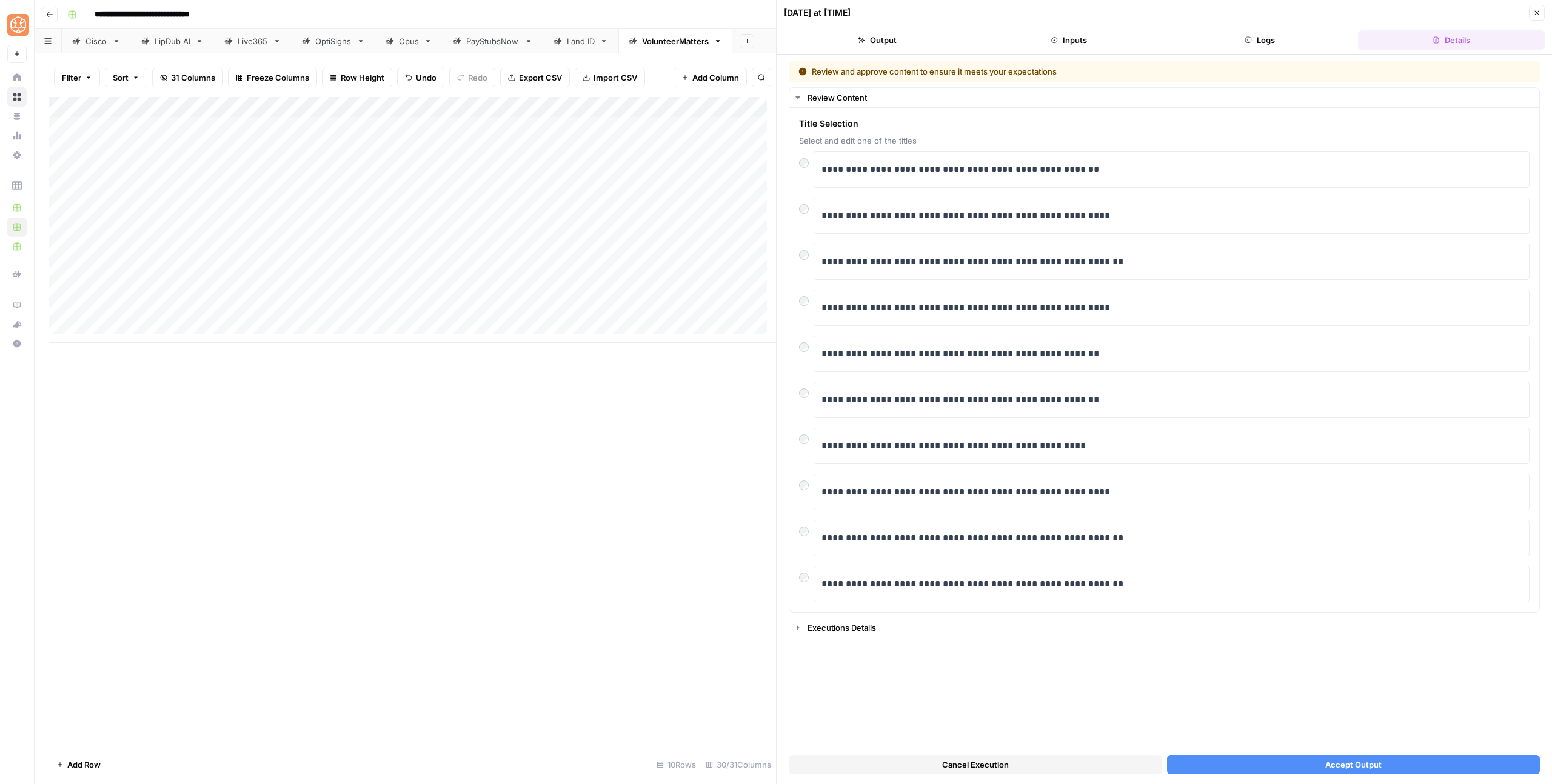 click on "Accept Output" at bounding box center (1353, 765) 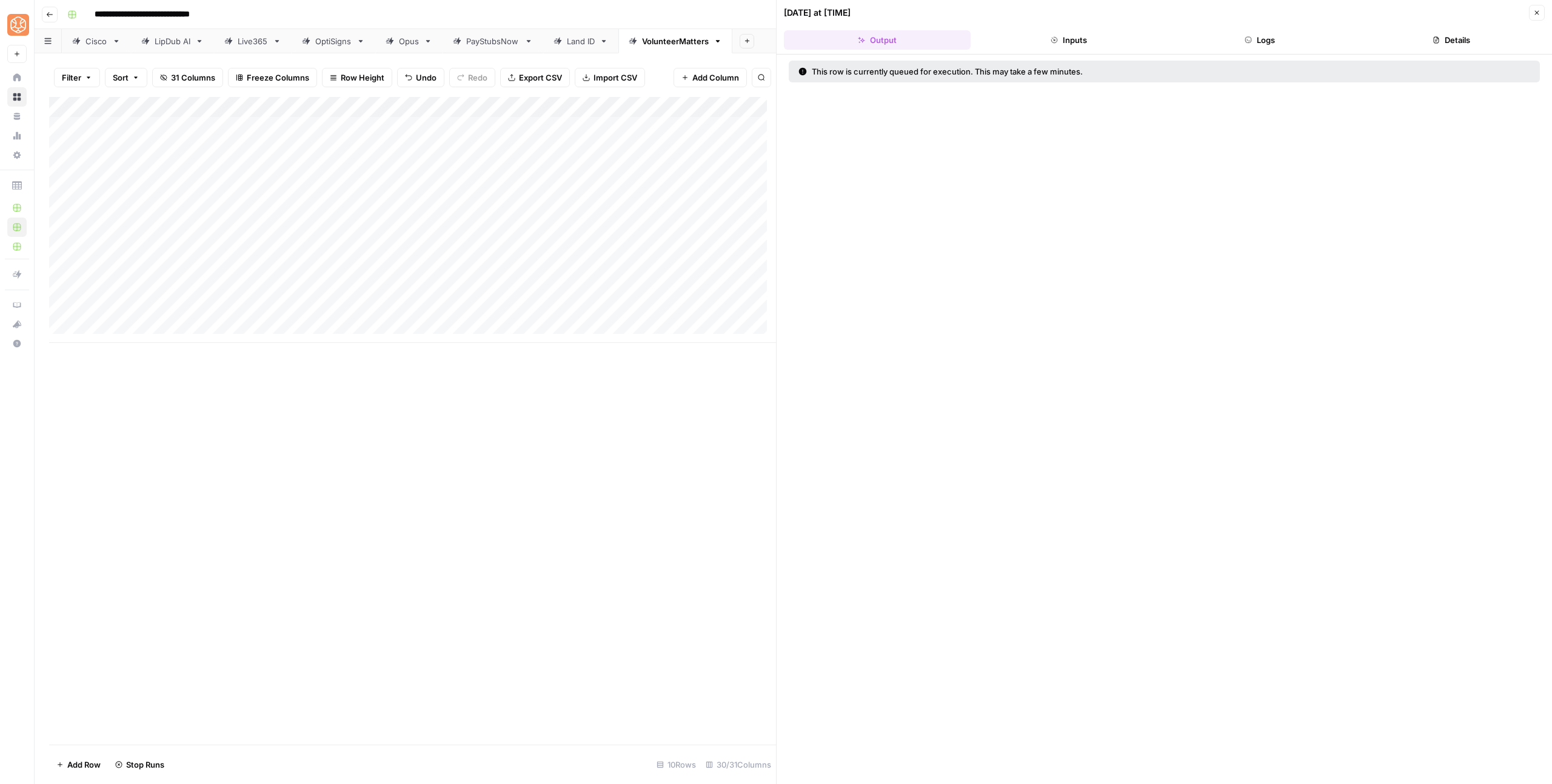 click on "Add Column" at bounding box center [412, 220] 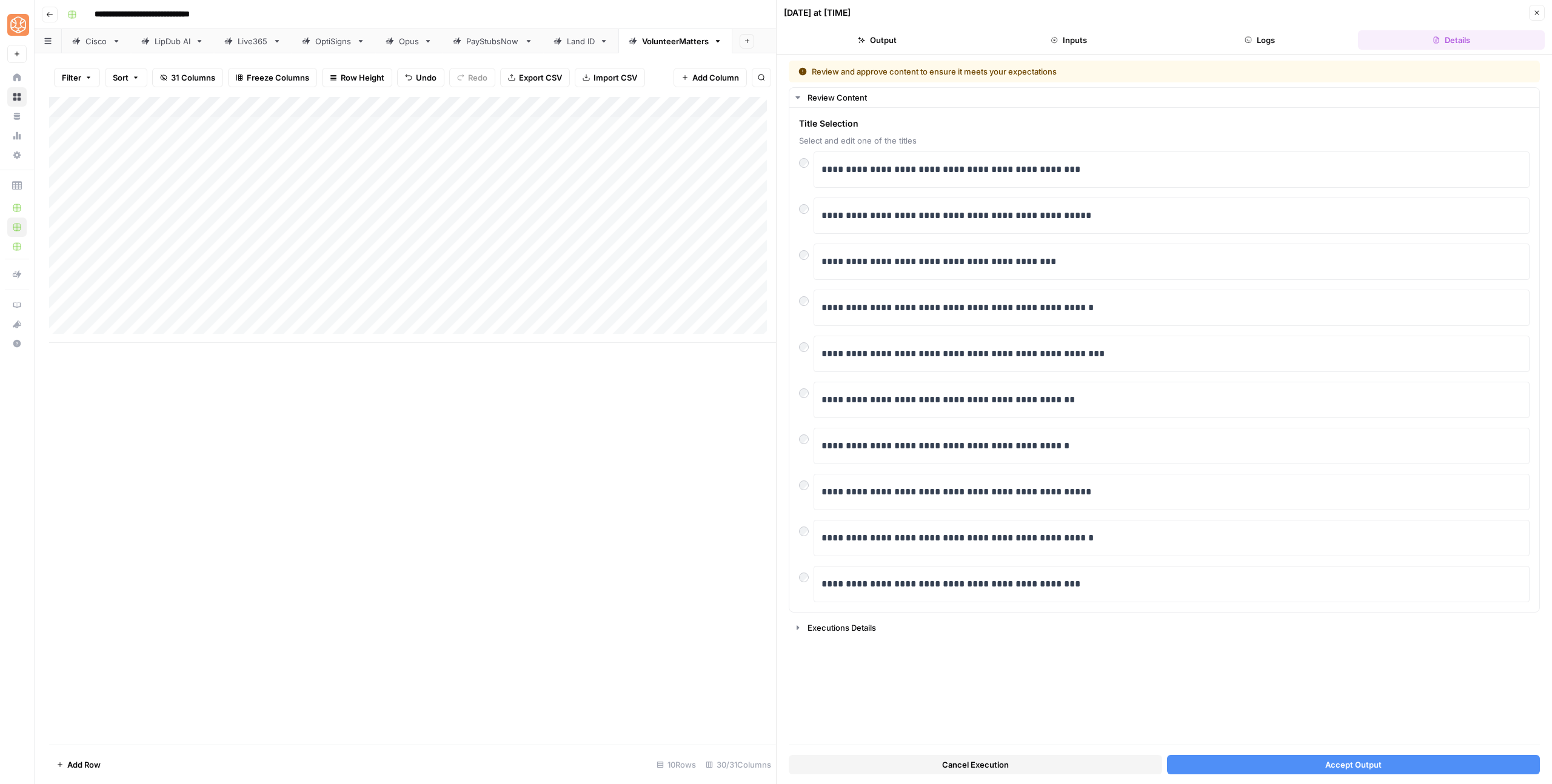 click on "Accept Output" at bounding box center [1354, 765] 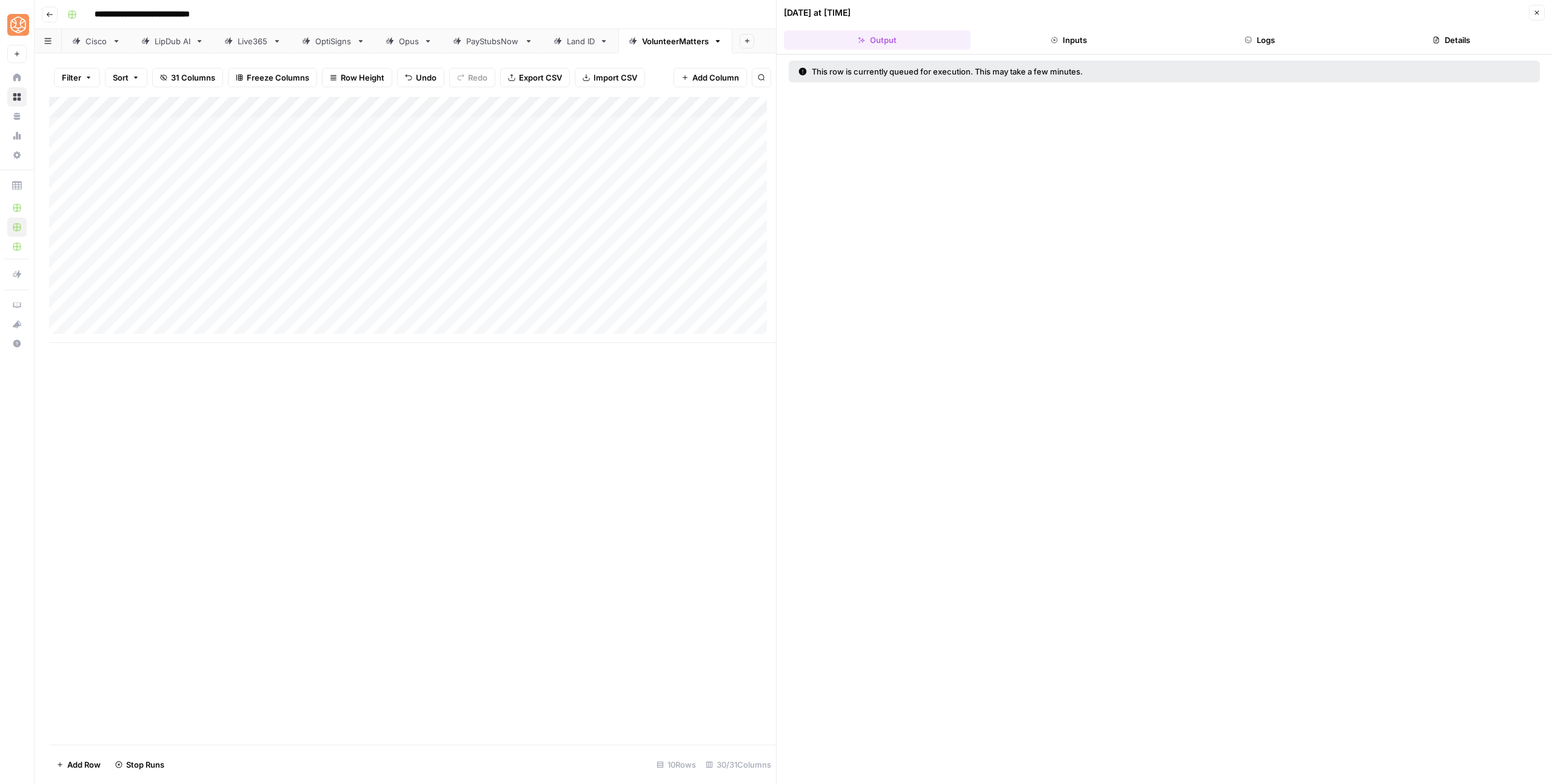 click on "Add Column" at bounding box center (412, 220) 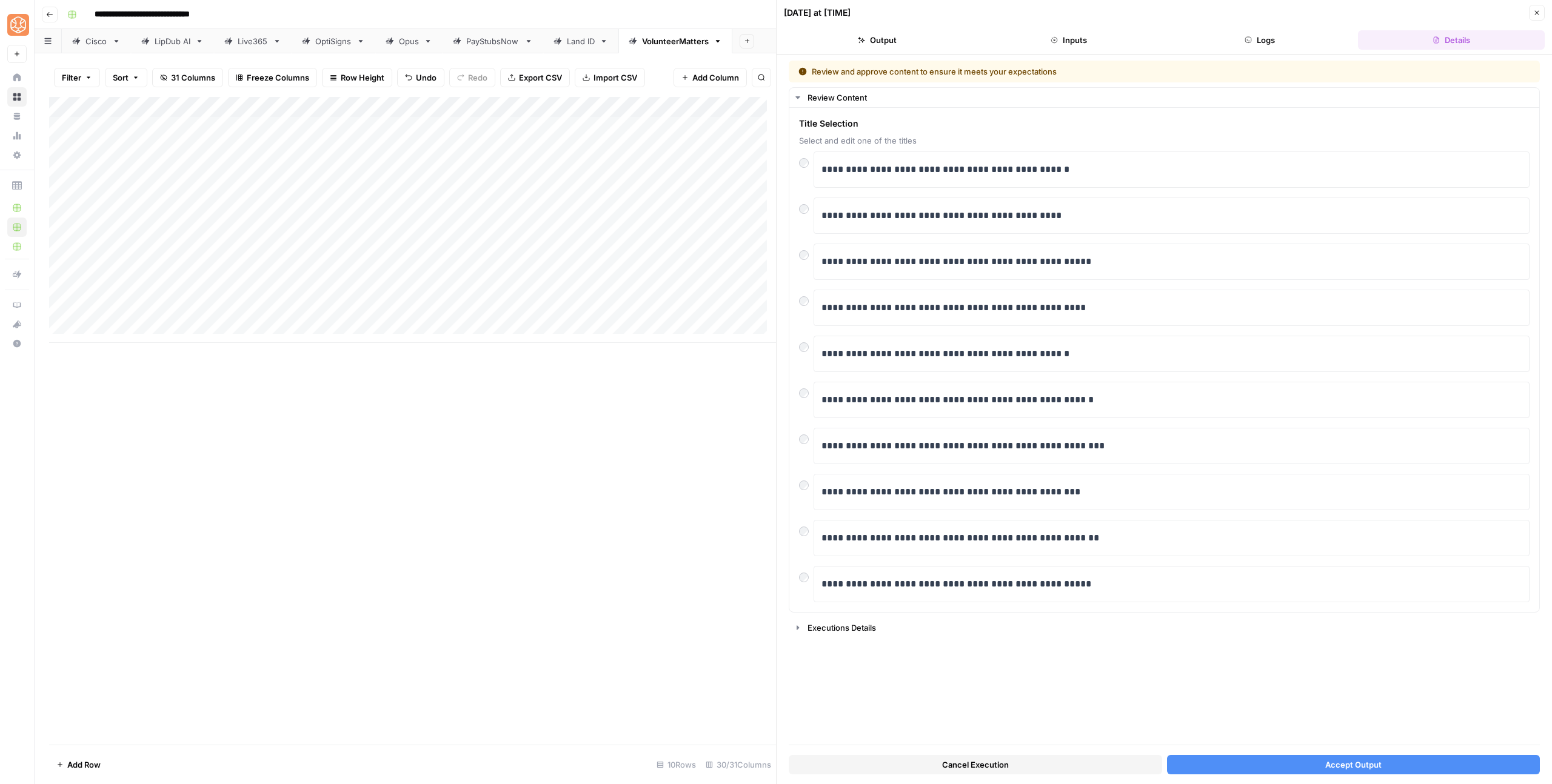 click on "Accept Output" at bounding box center [1354, 765] 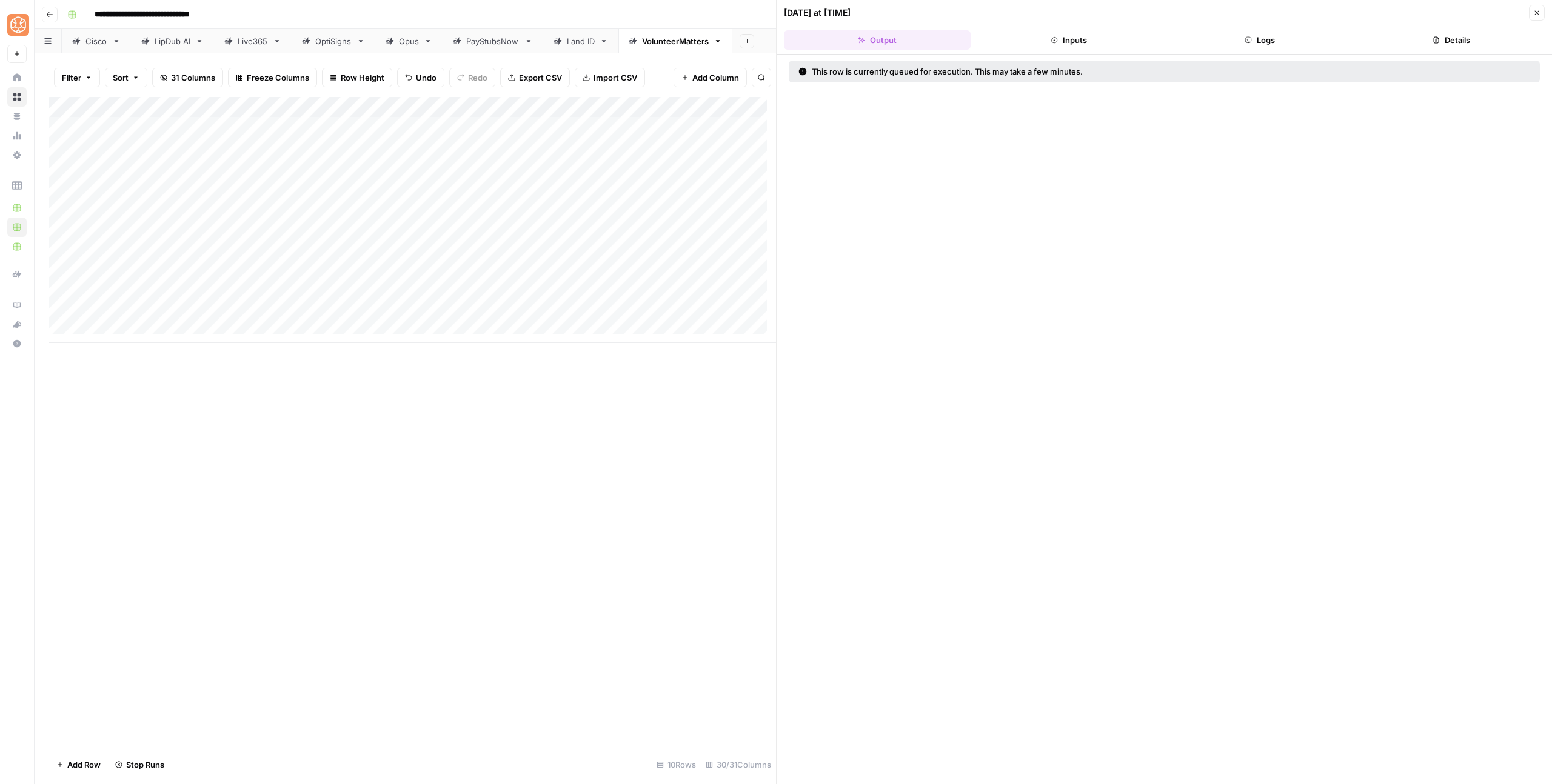 click 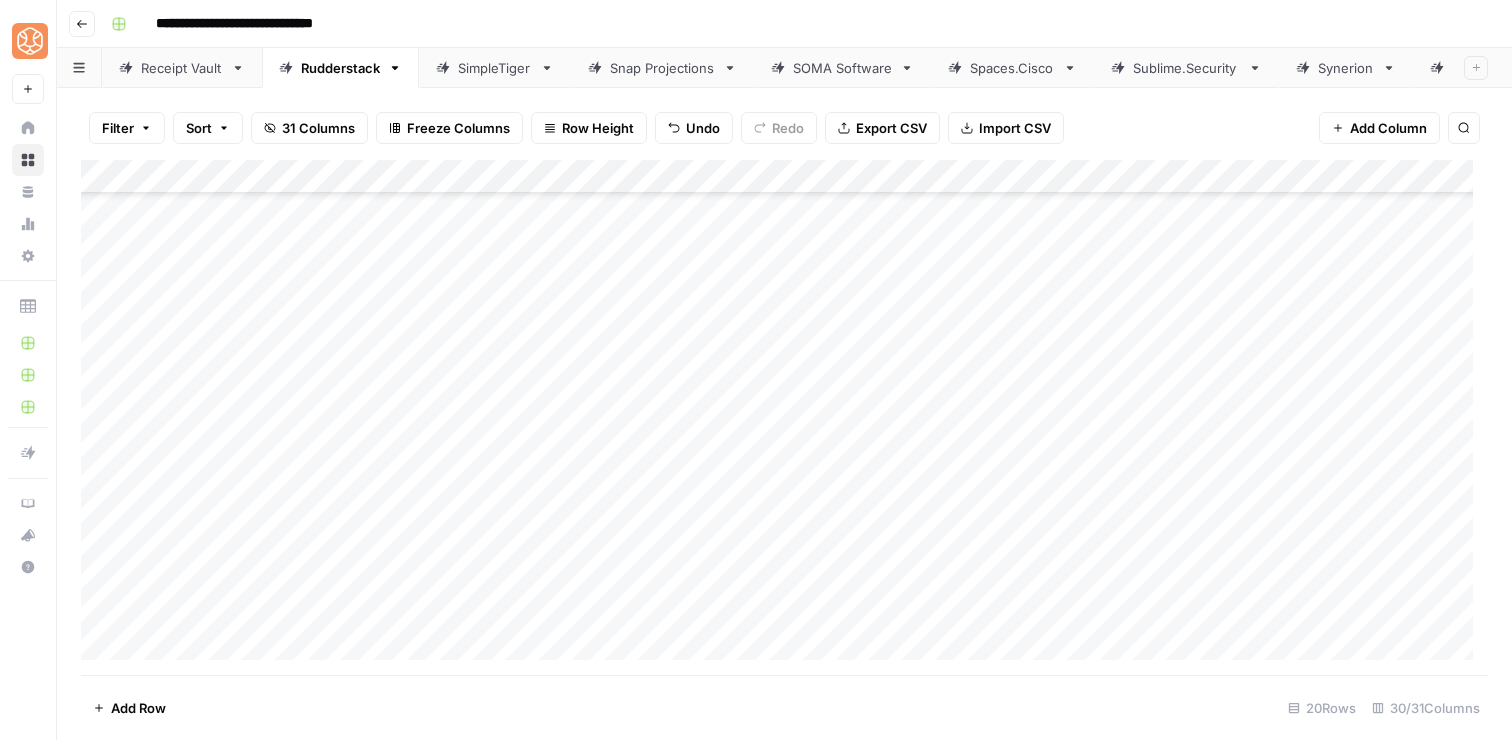 scroll, scrollTop: 0, scrollLeft: 0, axis: both 